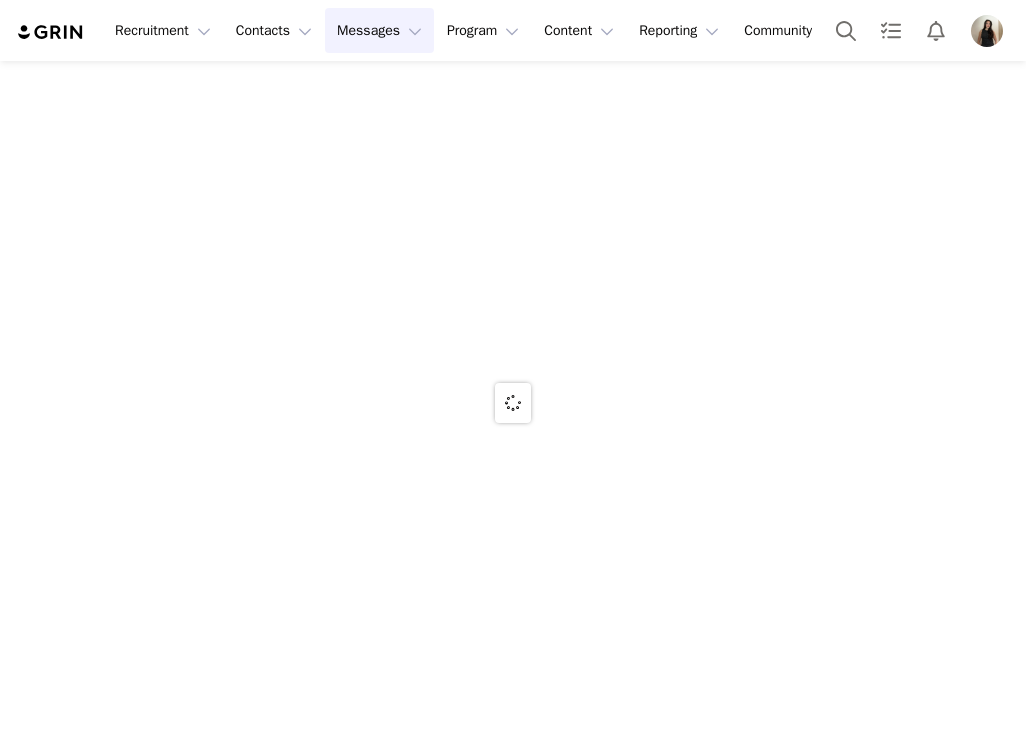 scroll, scrollTop: 0, scrollLeft: 0, axis: both 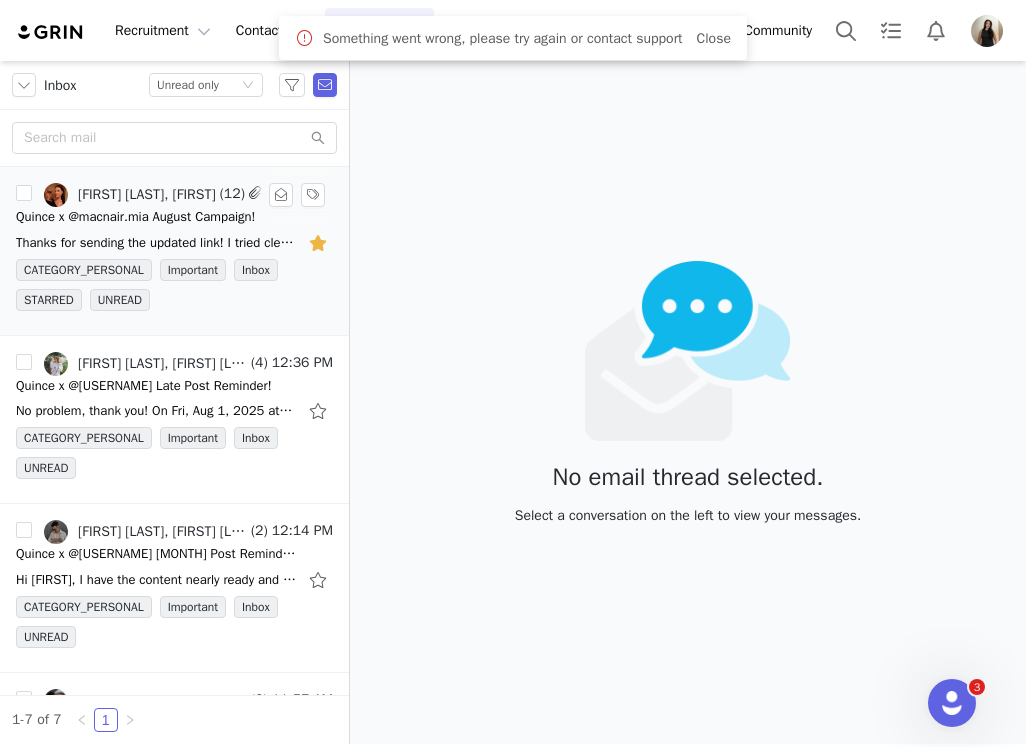 click on "Thanks for sending the updated link! I tried clearing my cache and opening it on my laptop, but I'm still getting a 400 error when I click through. Let me know if there's another way to access" at bounding box center [156, 243] 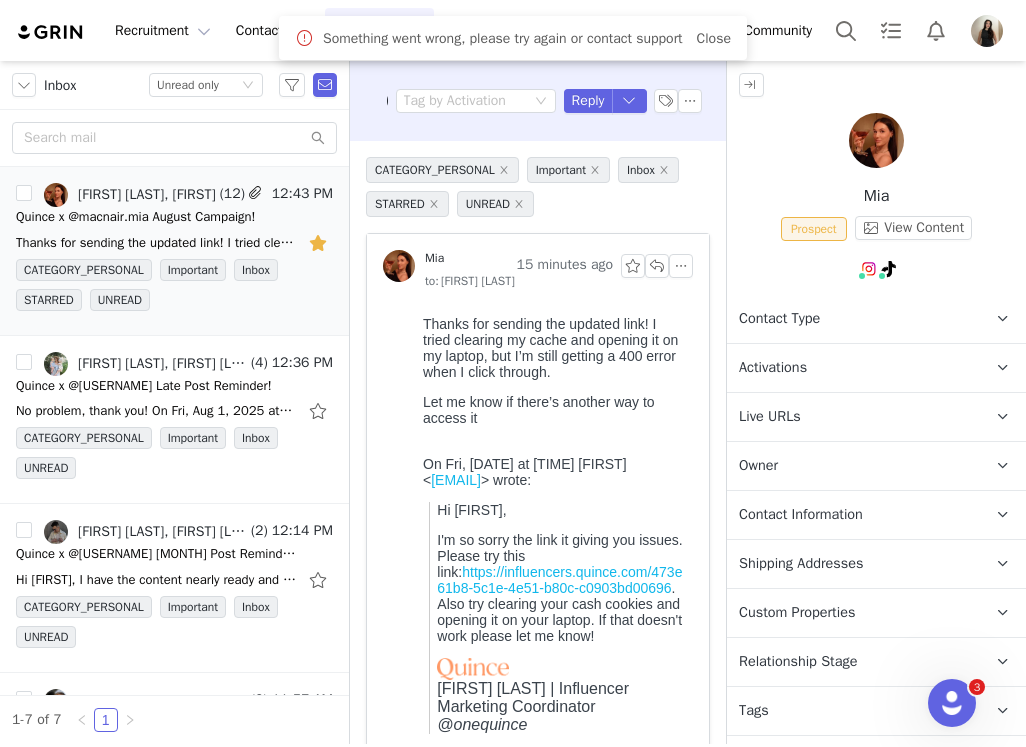 scroll, scrollTop: 0, scrollLeft: 0, axis: both 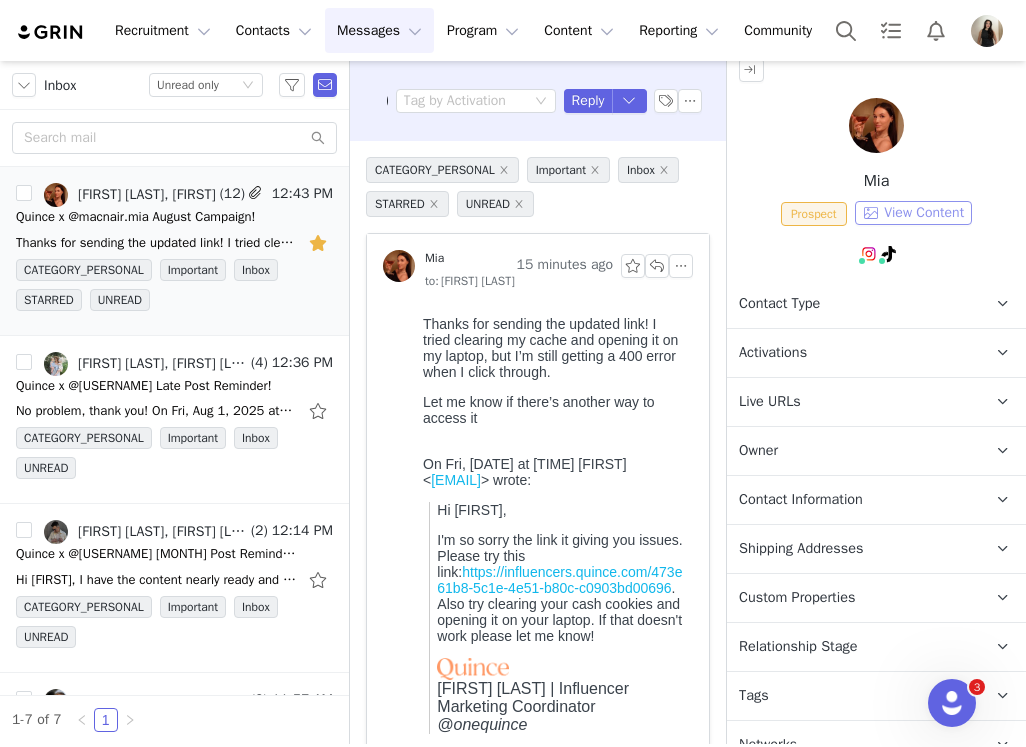 click on "View Content" at bounding box center [913, 213] 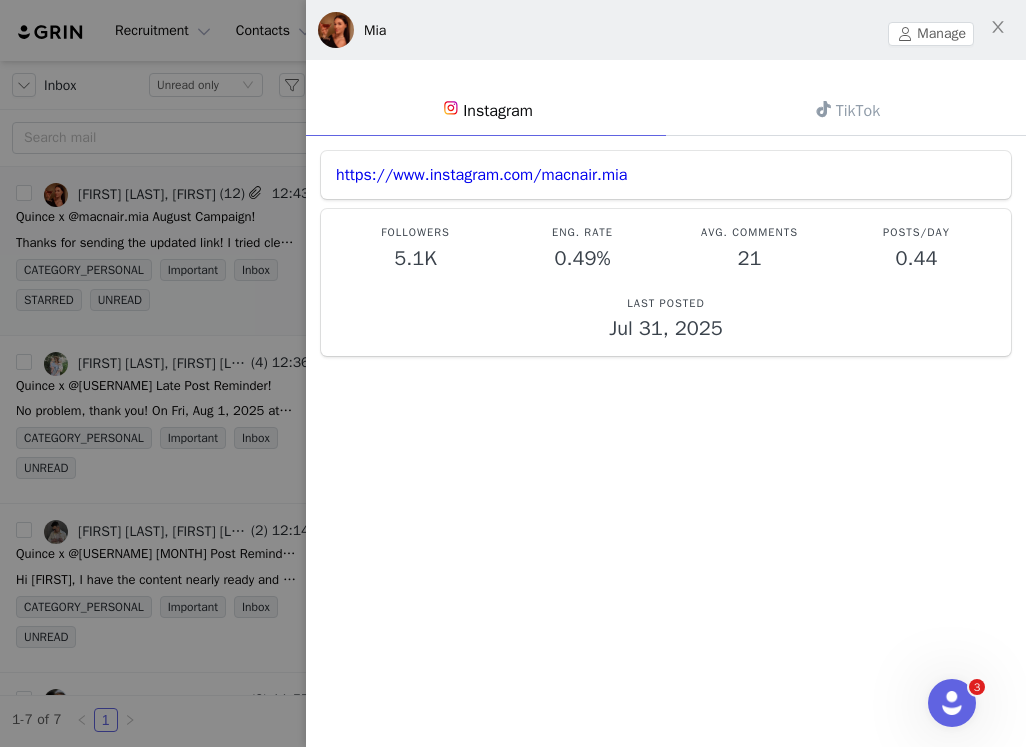 click on "Mia" at bounding box center (375, 30) 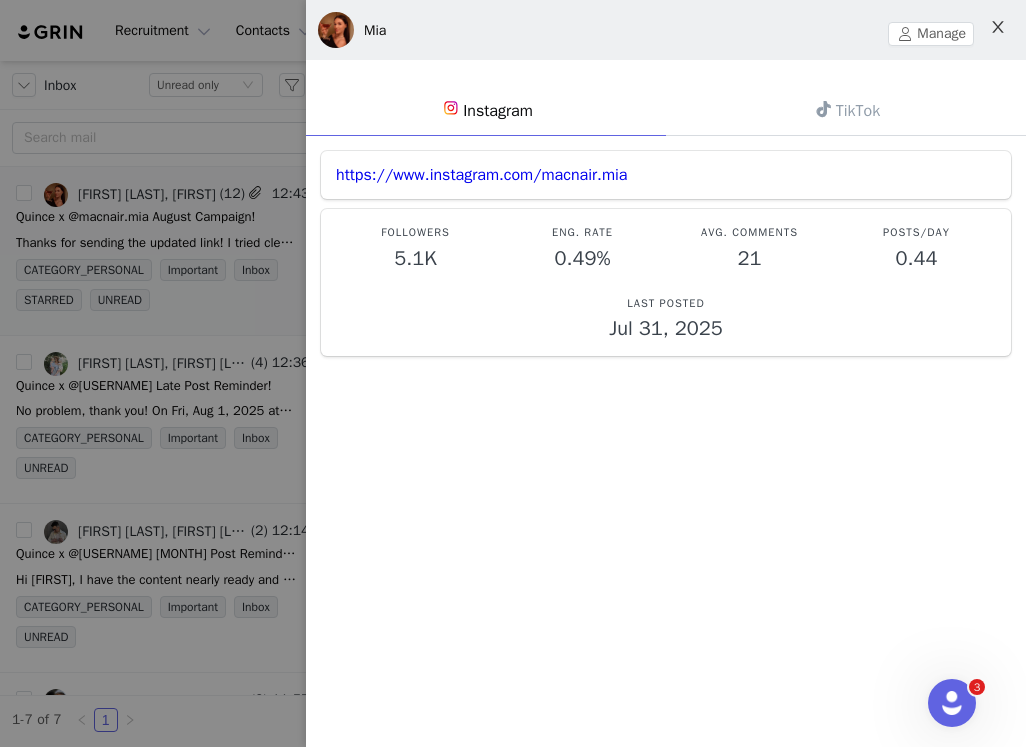 click 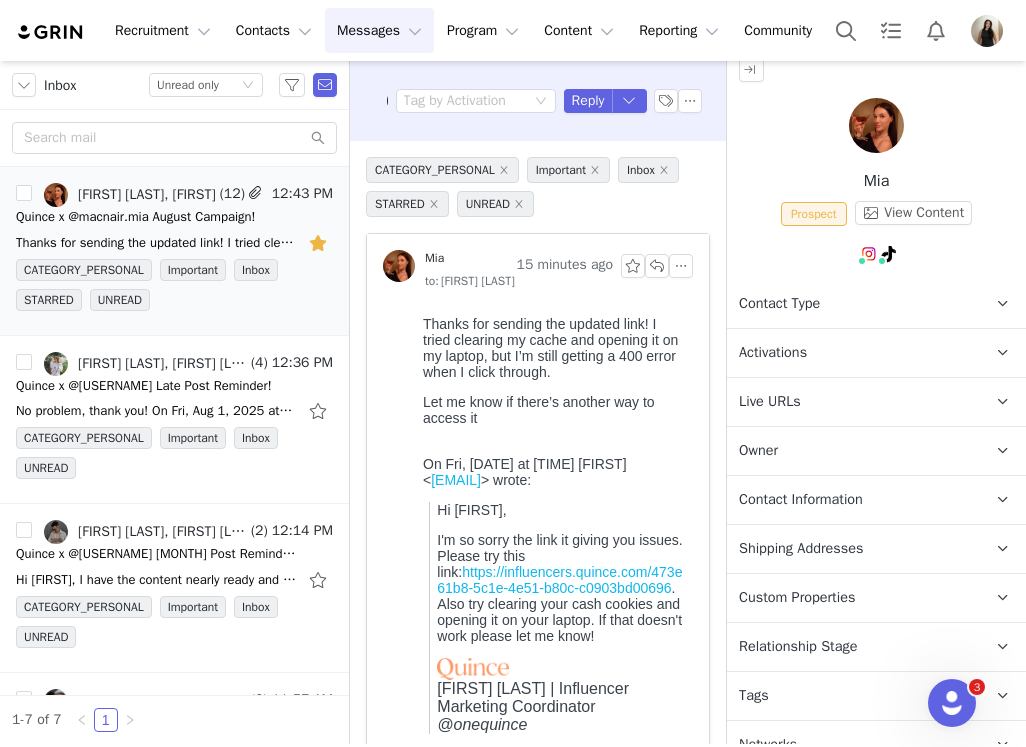 click on "Mia" at bounding box center [434, 258] 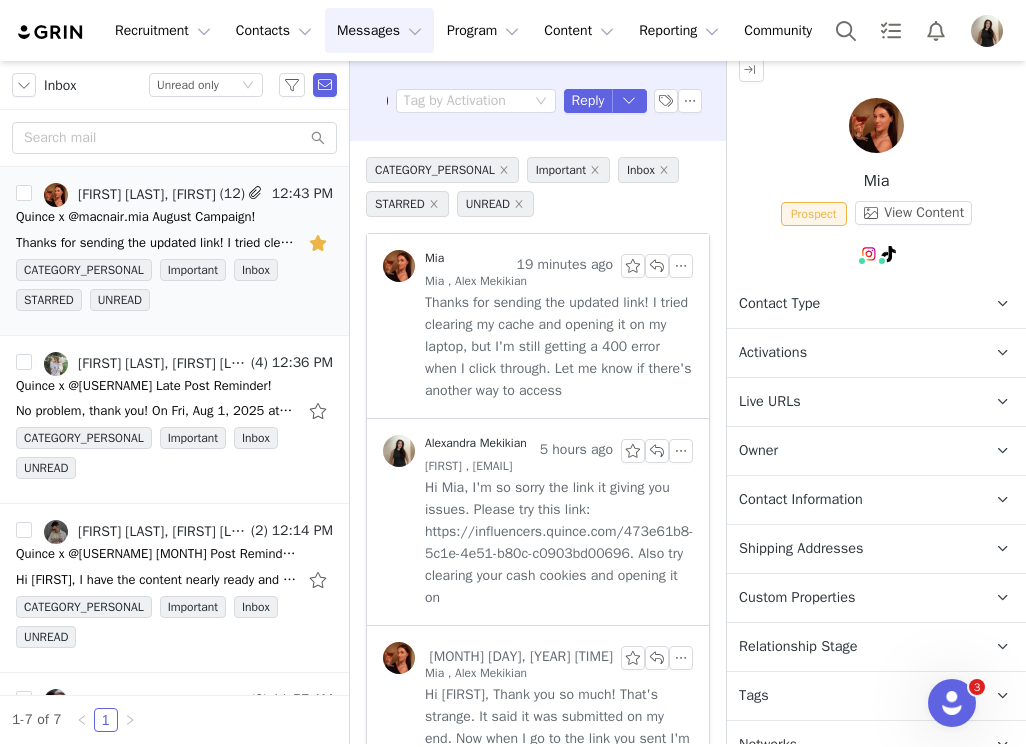 click at bounding box center (399, 266) 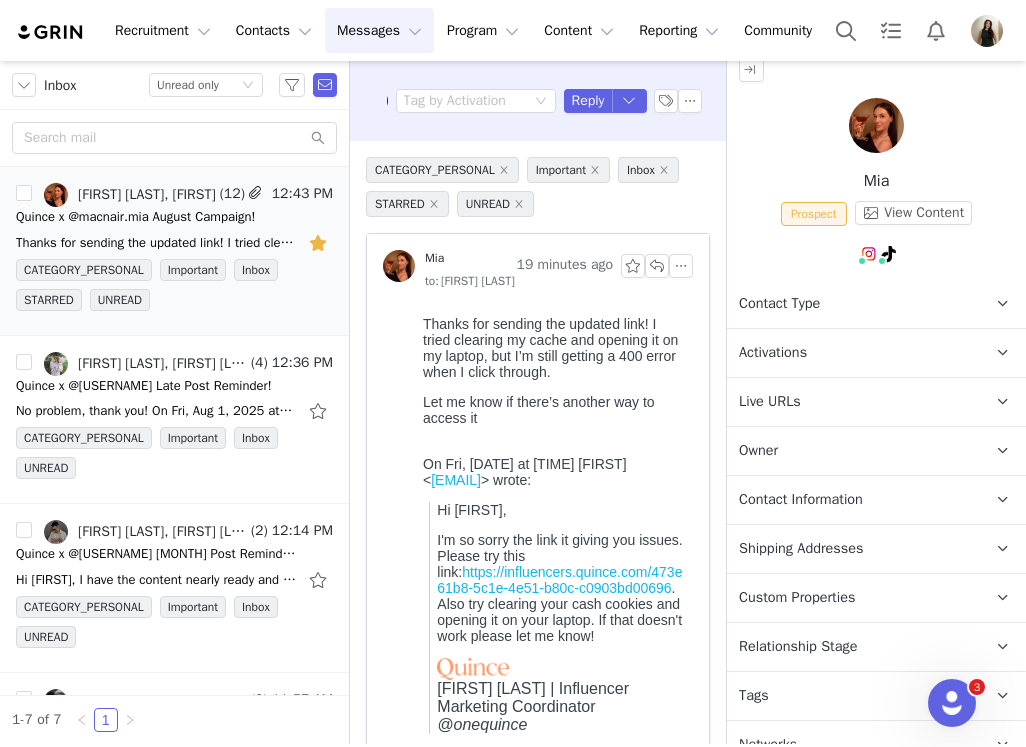click on "Mia" at bounding box center (876, 181) 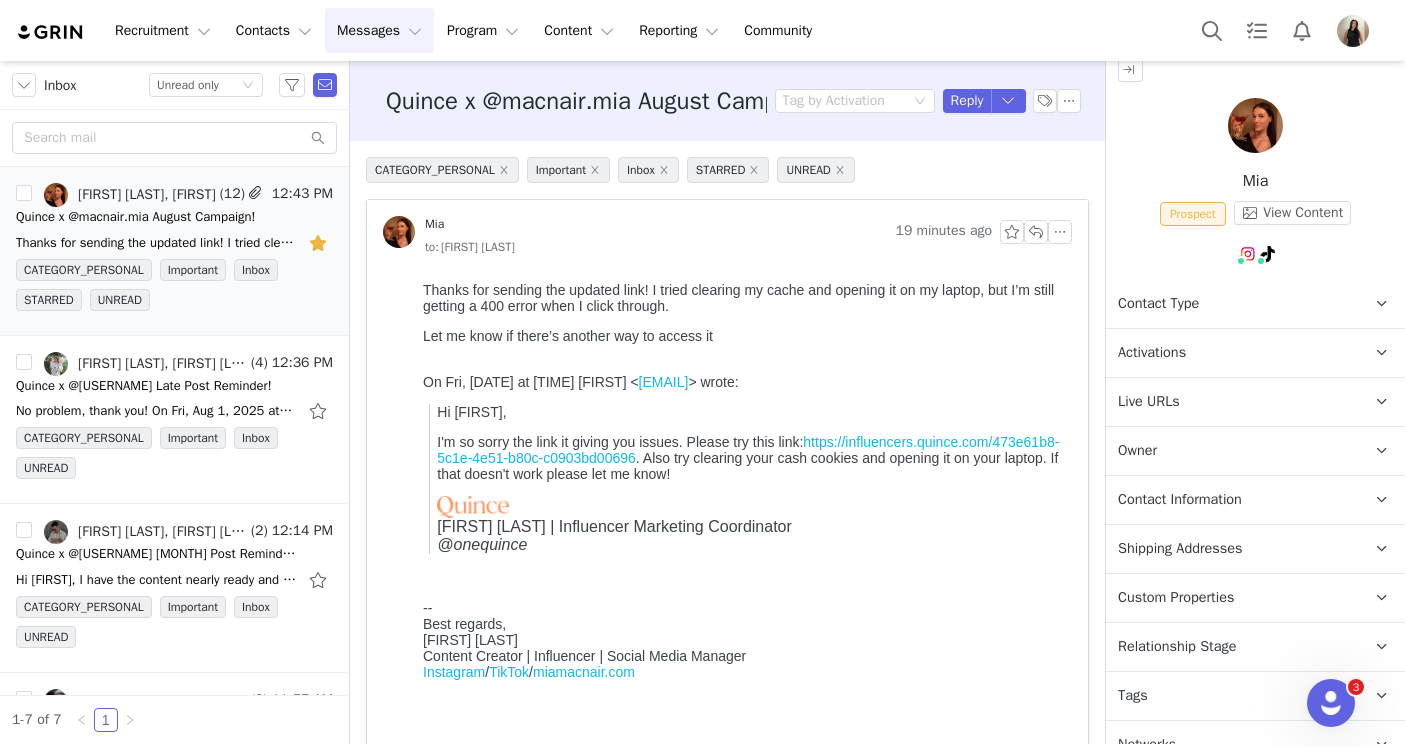 click on "Mia" at bounding box center (1255, 181) 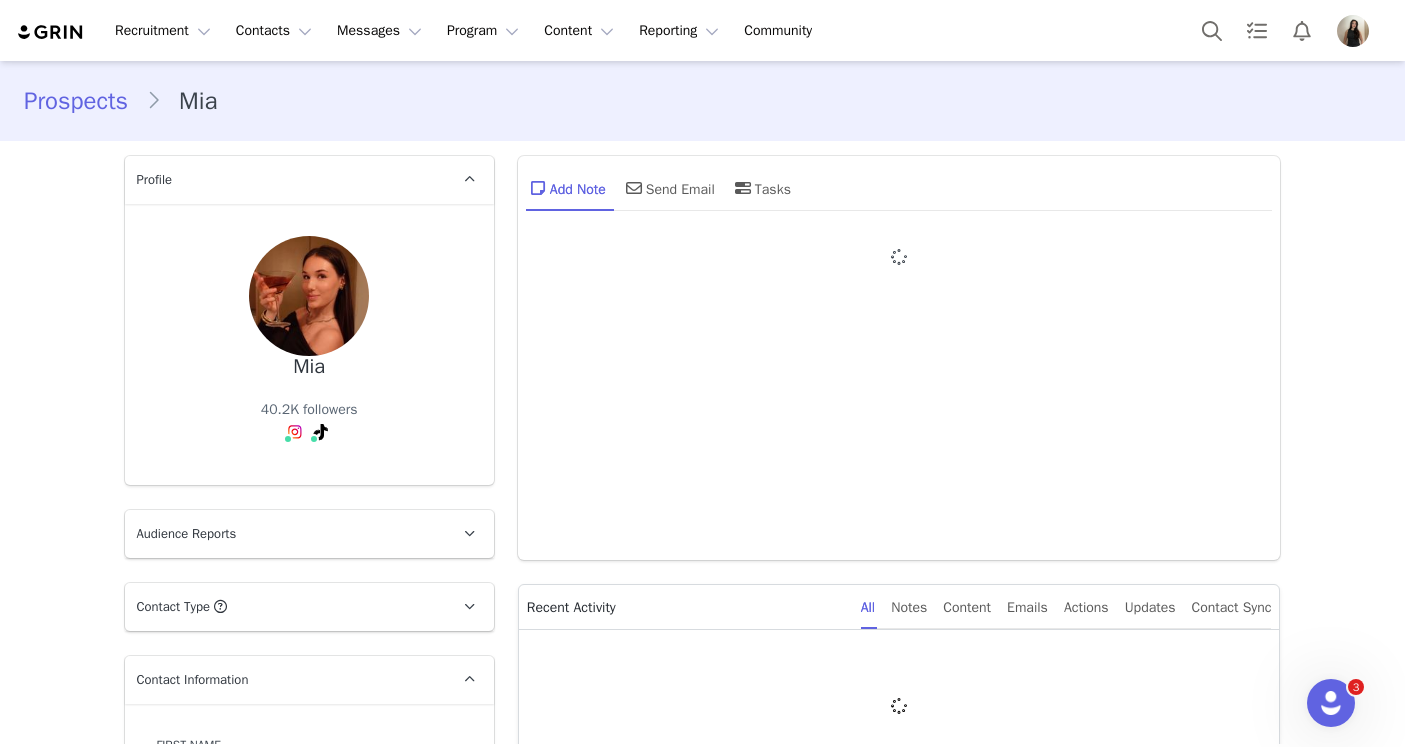 type on "+1 (United States)" 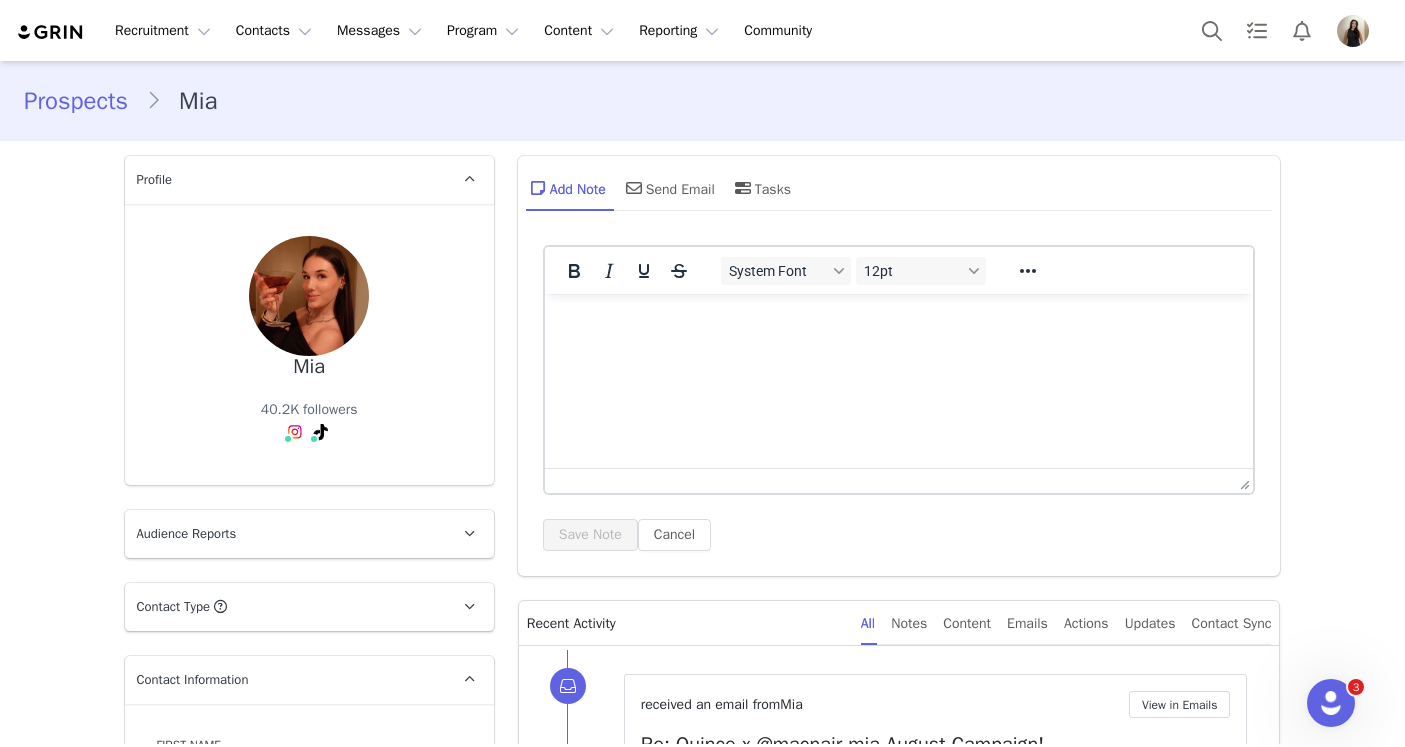scroll, scrollTop: 0, scrollLeft: 0, axis: both 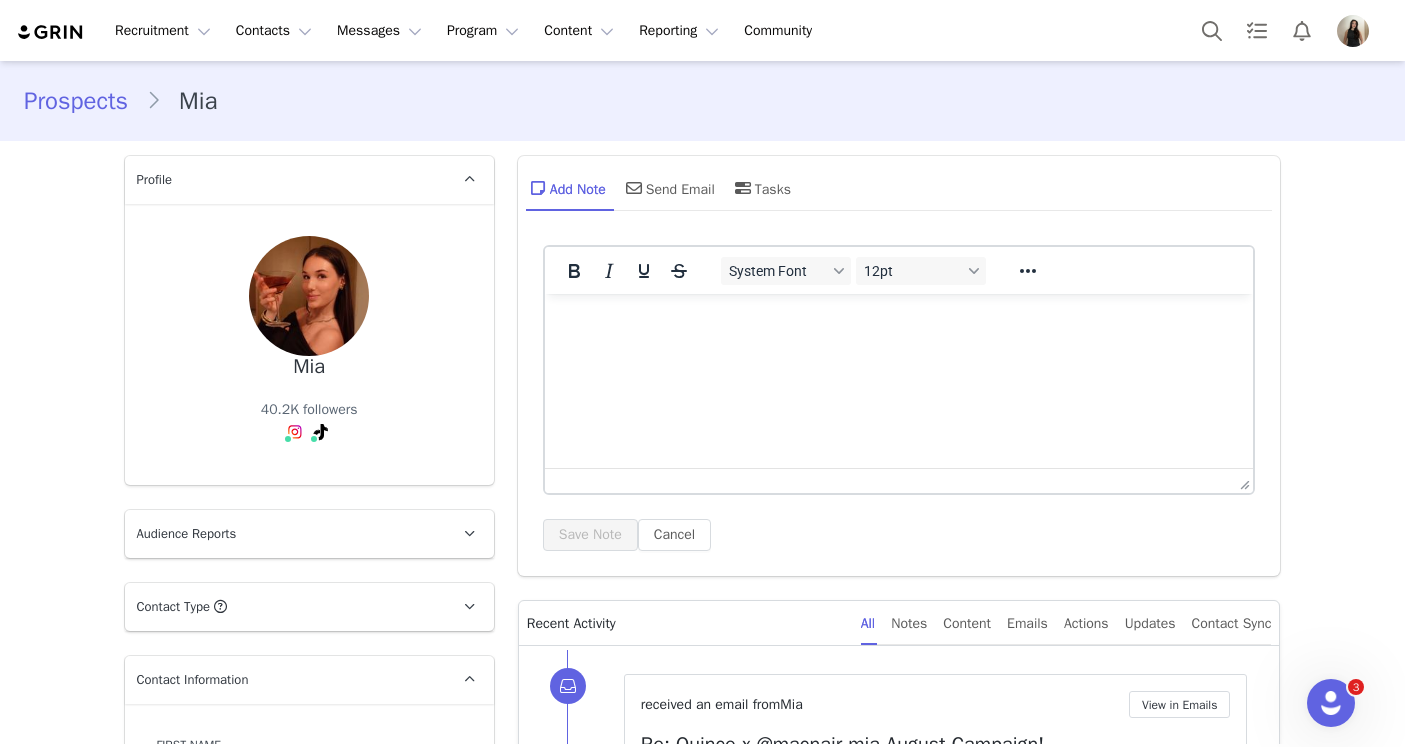 click on "Prospects [FIRST] Profile [FIRST] 40.2K followers Audience Reports Request a detailed report of this creator's audience demographics and content performance for each social channel. Limit 100 reports per month. 0 / 1000 reports used this month Instagram Request Report TikTok Request Report Contact Type Contact type can be Creator, Prospect, Application, or Manager. Prospect Promote to Creator Disqualify this Prospect? Yes, disqualify Disqualify Prospect Contact Information First Name [FIRST] Last Name Email Address [EMAIL] Phone Number +1 (United States) +93 (Afghanistan) +358 (Aland Islands) +355 (Albania) +213 (Algeria) +376 (Andorra) +244 (Angola) +1264 (Anguilla) +1268 (Antigua And Barbuda) +54 (Argentina) +374 (Armenia) +297 (Aruba) +61 (Australia) +43 (Austria) +994 (Azerbaijan) +1242 (Bahamas) +973 (Bahrain) +880 (Bangladesh) +1246 (Barbados) +375 (Belarus) +32 (Belgium) +501 (Belize) +229 (Benin) +1441 (Bermuda) +975 (Bhutan) +591 (Bolivia) +599 (Bonaire, Sint Eustatius and Saba) +387 (Bosnia And Herzegovina) +267 (Botswana) +0 (Bouvet Island) +55 (Brazil) +673 (Brunei) +359 (Bulgaria) +226 (Burkina Faso) +257 (Burundi) +855 (Cambodia) +1 (Canada) +238 (Cape Verde) +1345 (Cayman Islands) +236 (Central African Republic) +235 (Chad) +56 (Chile) +86 (China) +61 (Christmas Island) +672 (Cocos (Keeling) Islands) +57 (Colombia) +269 (Comoros) +242 (Congo) +243 (Congo, The Democratic Republic Of The) +682 (Cook Islands) +506 (Costa Rica) +53 (Cuba)" at bounding box center (702, 2048) 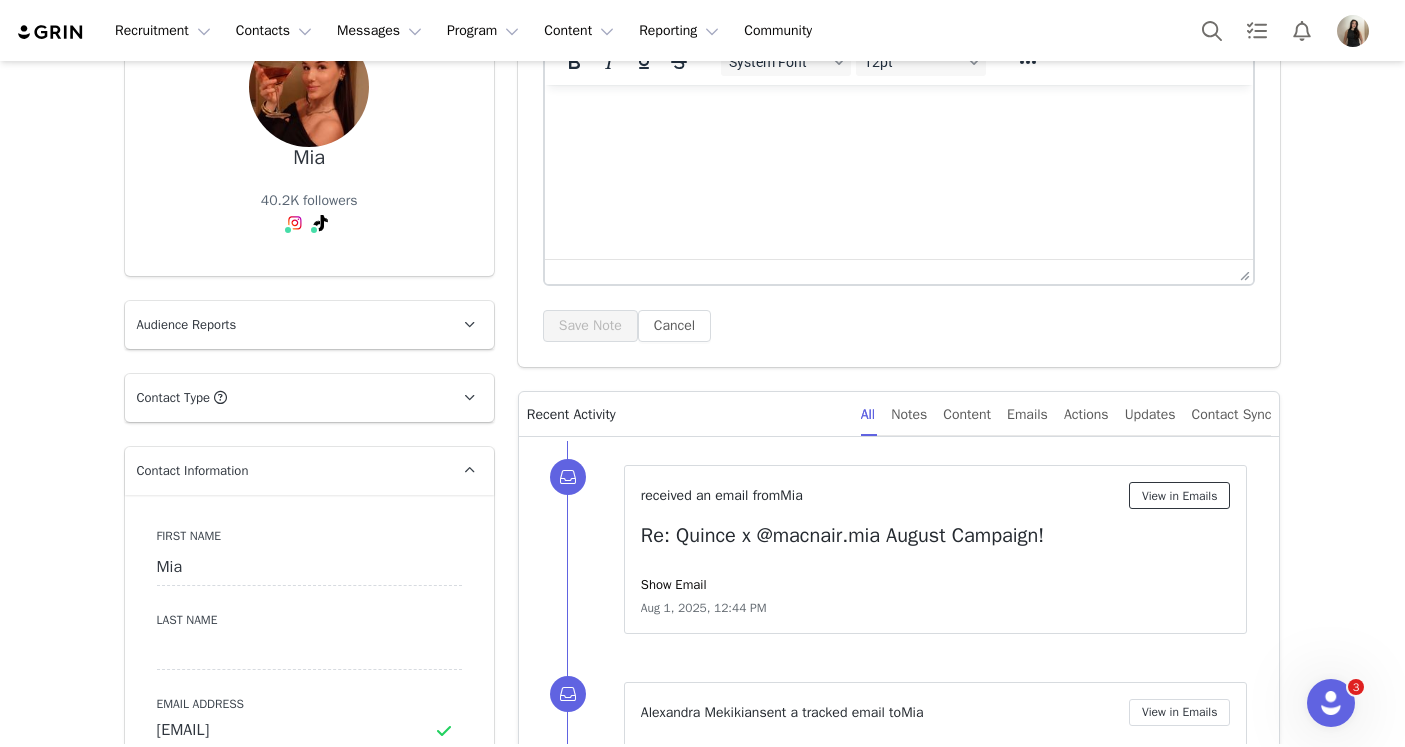 click on "View in Emails" at bounding box center (1180, 495) 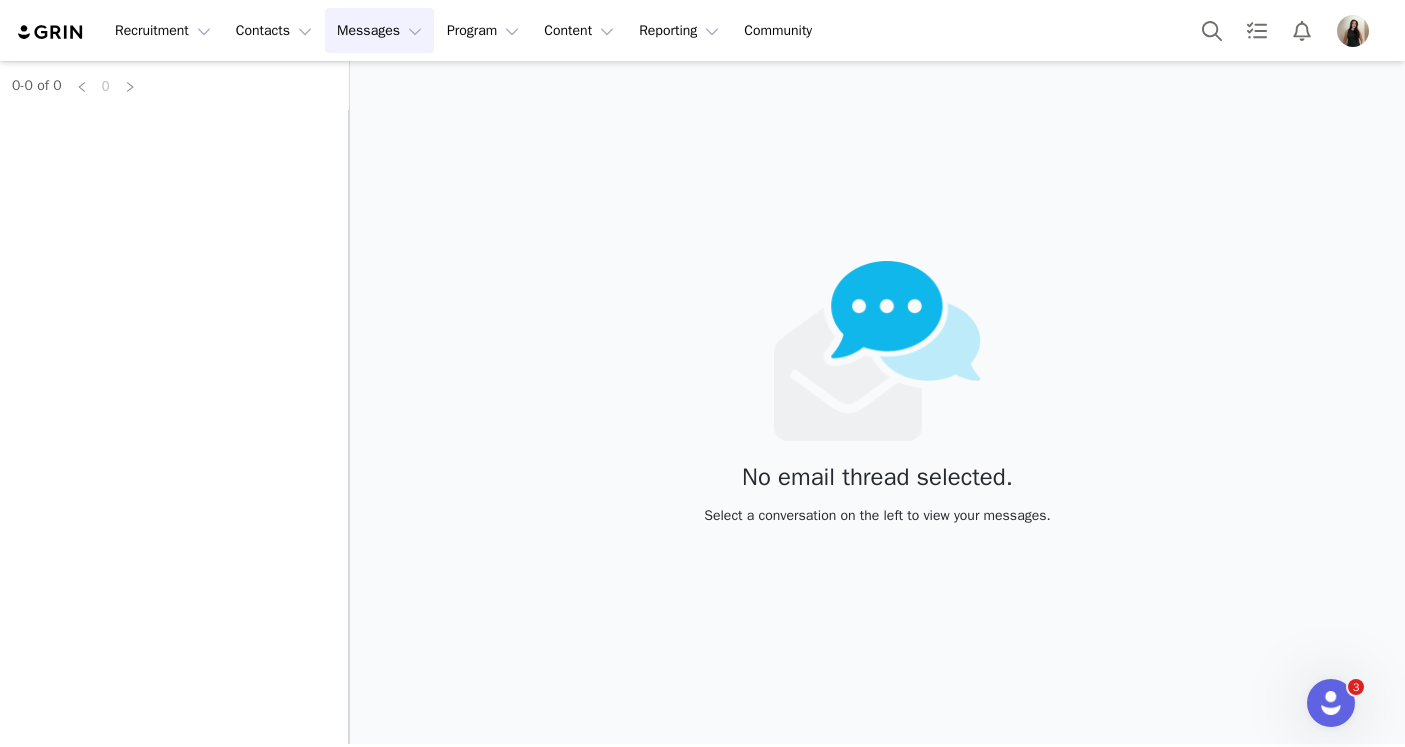 scroll, scrollTop: 0, scrollLeft: 0, axis: both 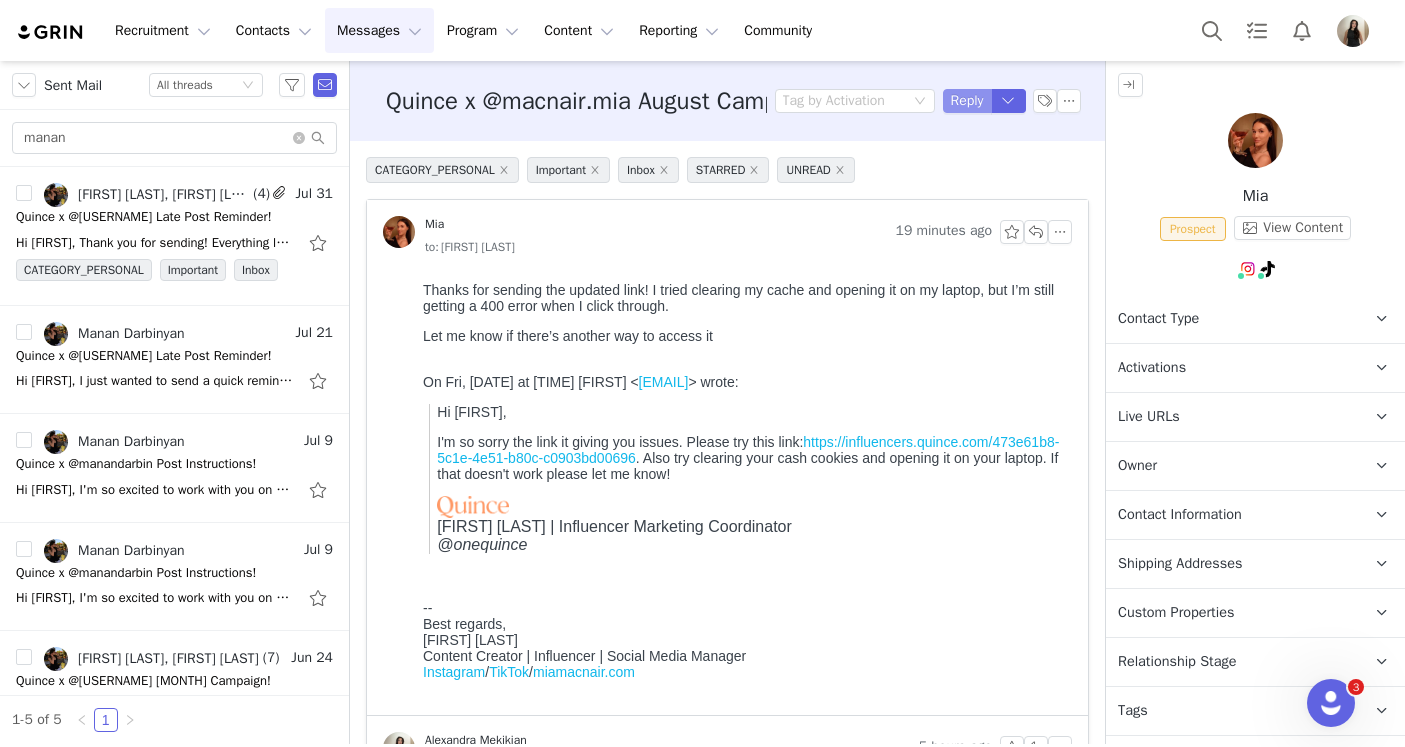 click on "Reply" at bounding box center (967, 101) 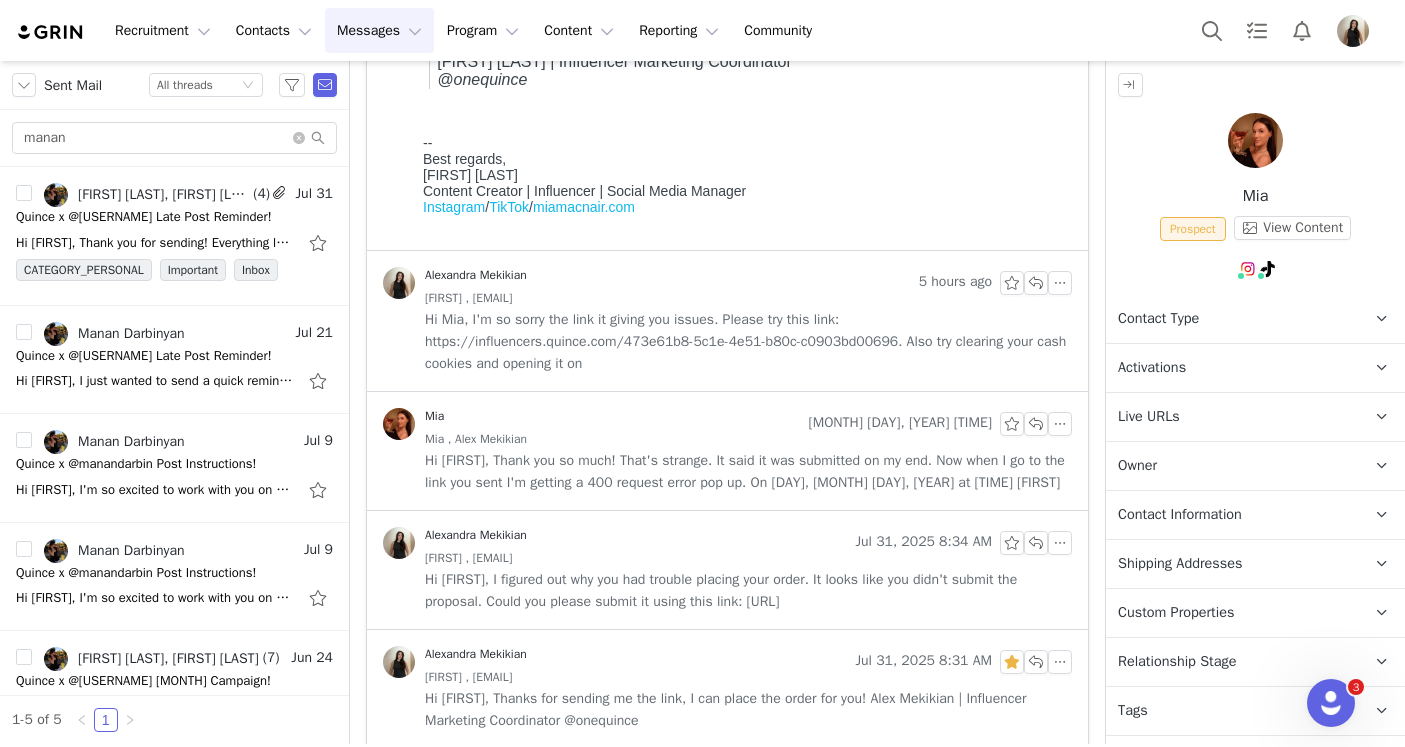 scroll, scrollTop: 0, scrollLeft: 0, axis: both 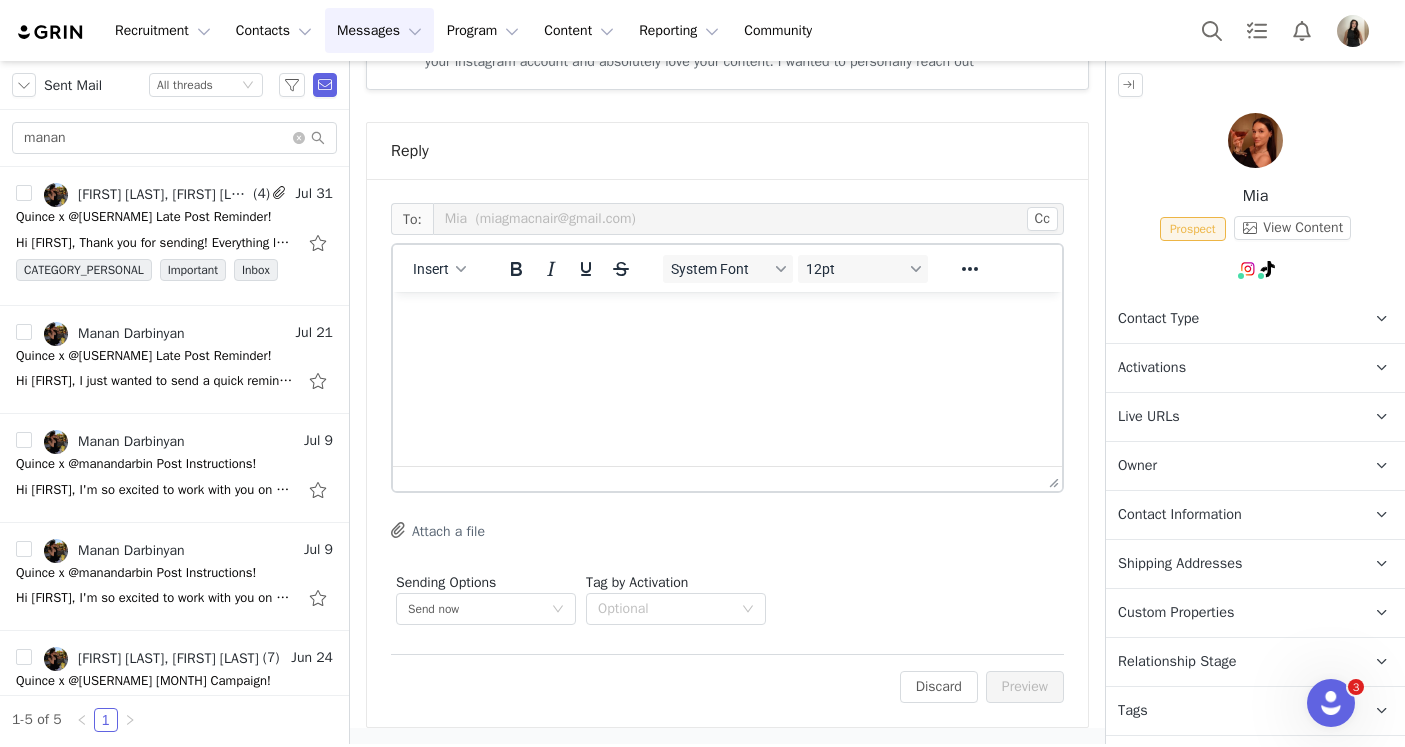 click at bounding box center [727, 319] 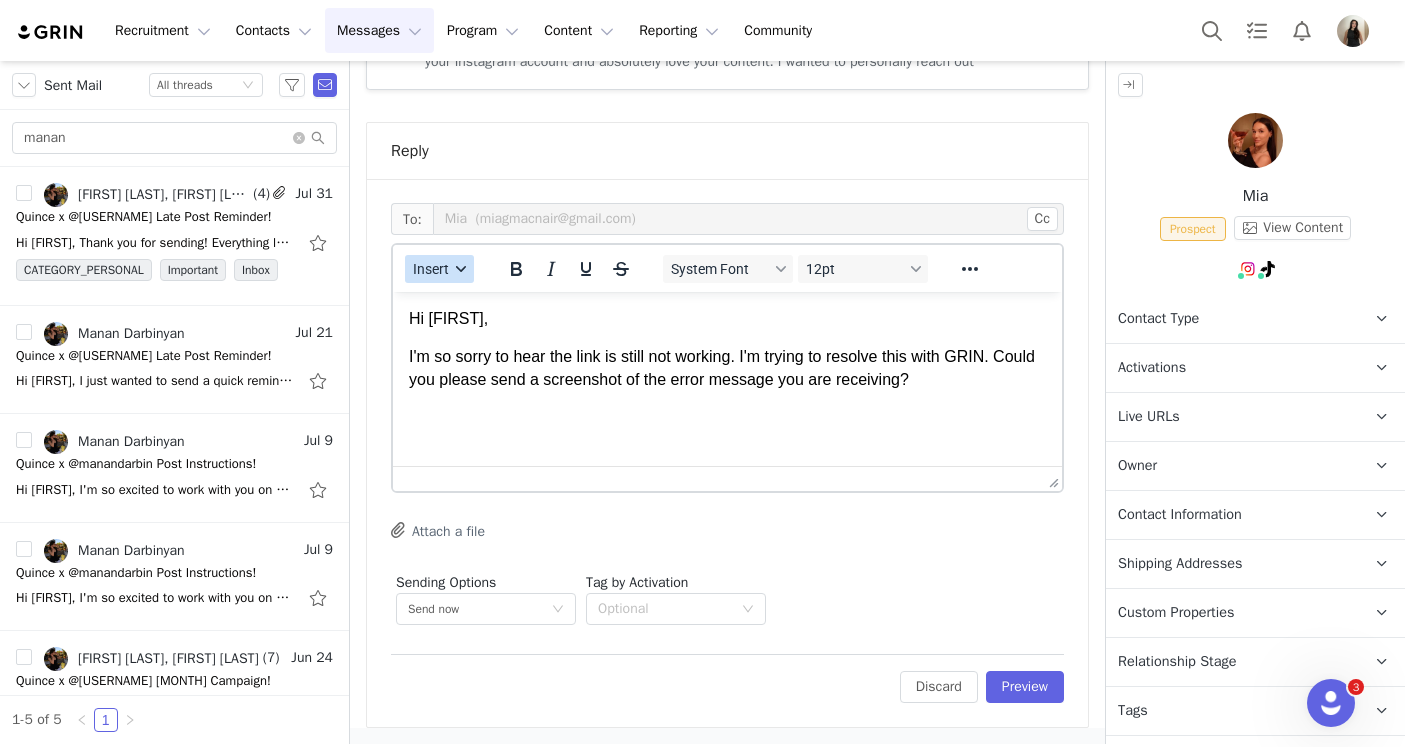 click on "Insert" at bounding box center (439, 269) 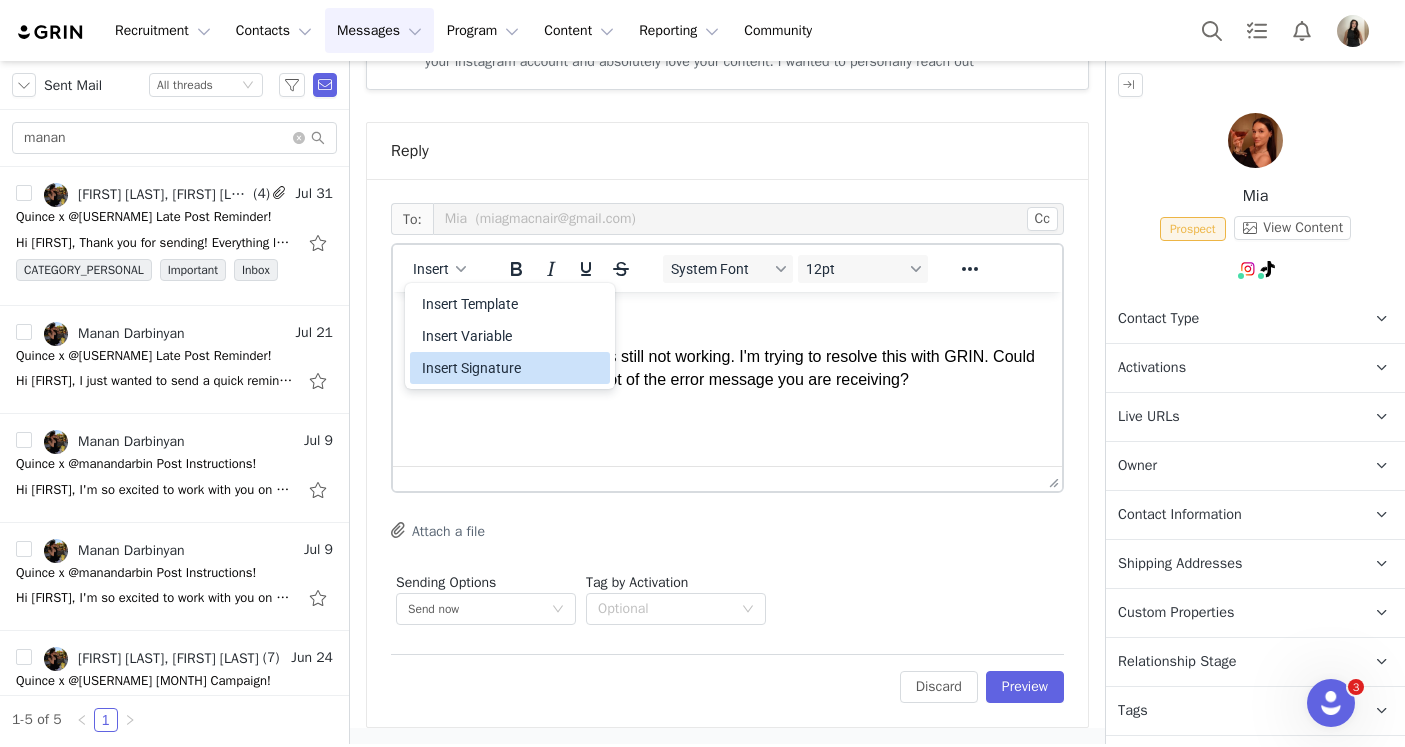 click on "Insert Signature" at bounding box center (512, 368) 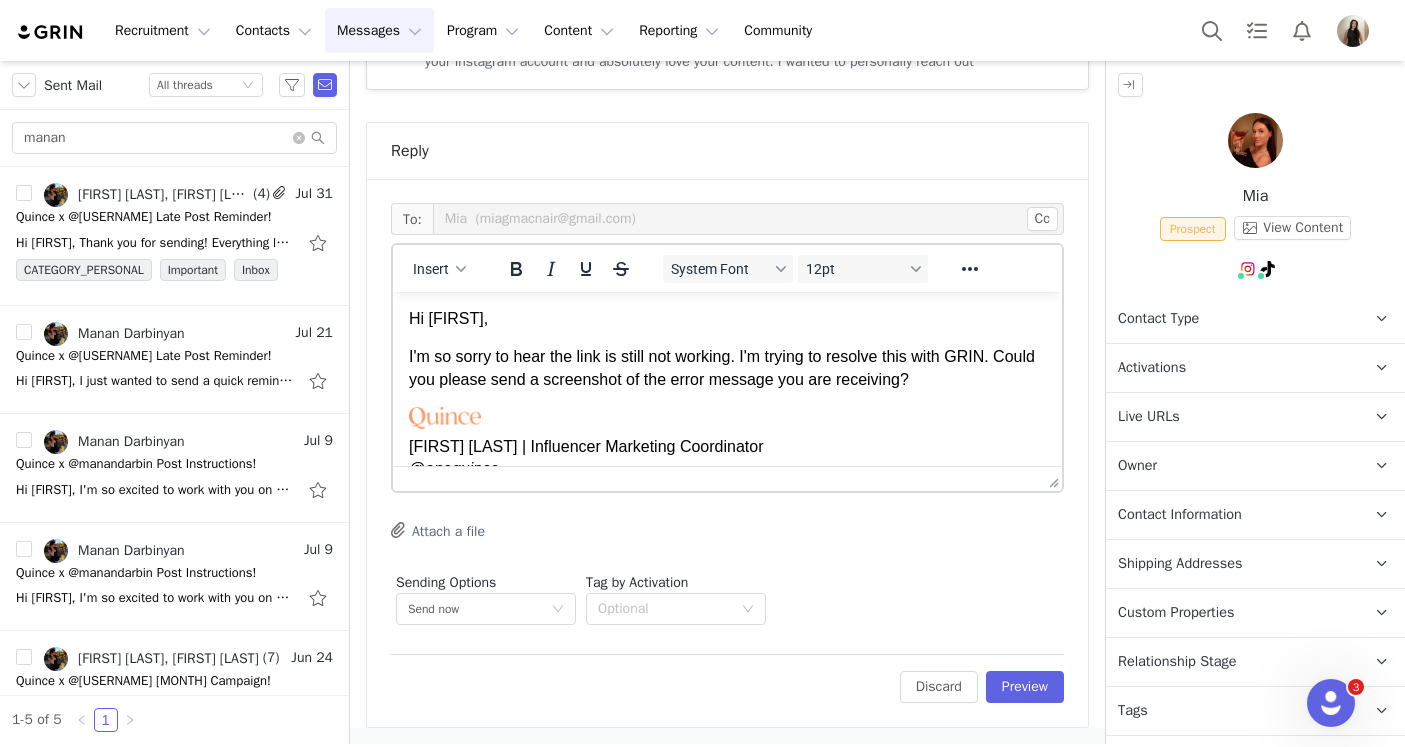 scroll, scrollTop: 12, scrollLeft: 0, axis: vertical 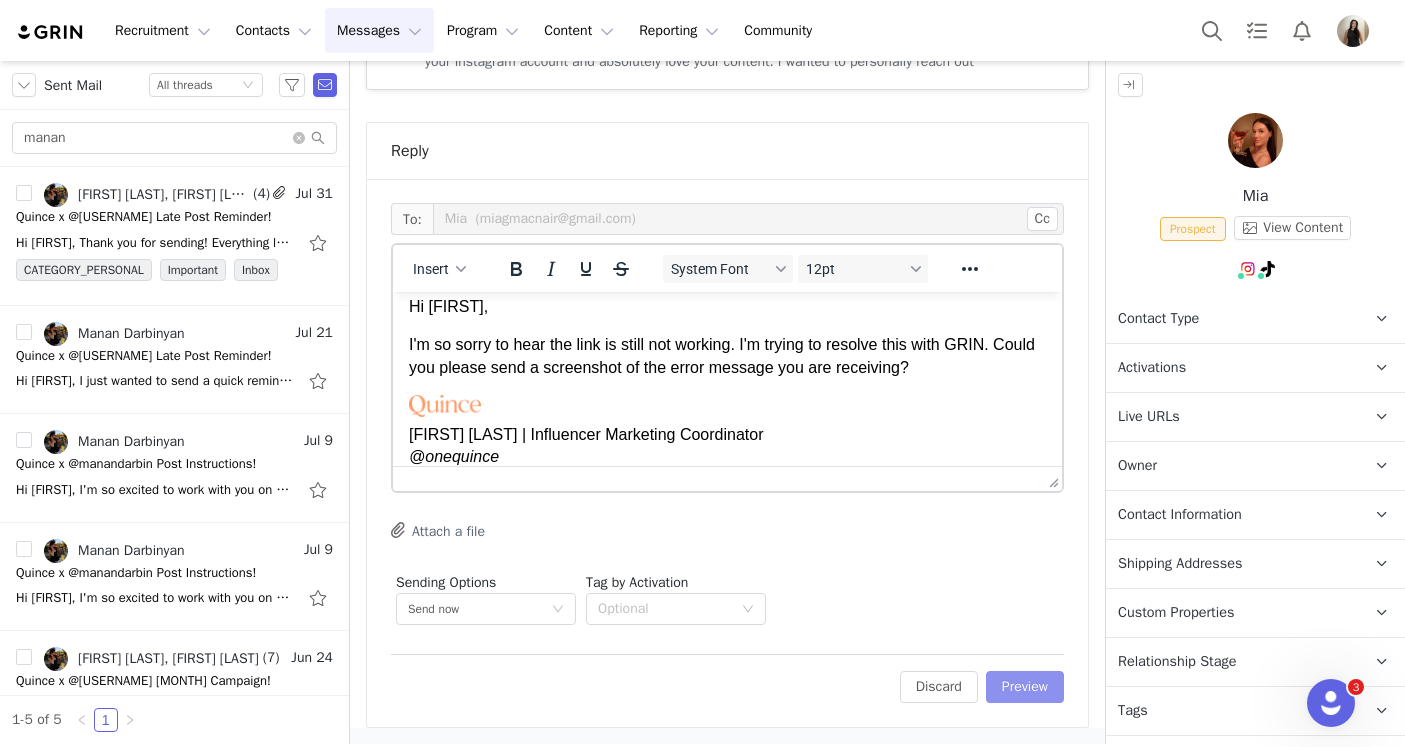 click on "Preview" at bounding box center [1025, 687] 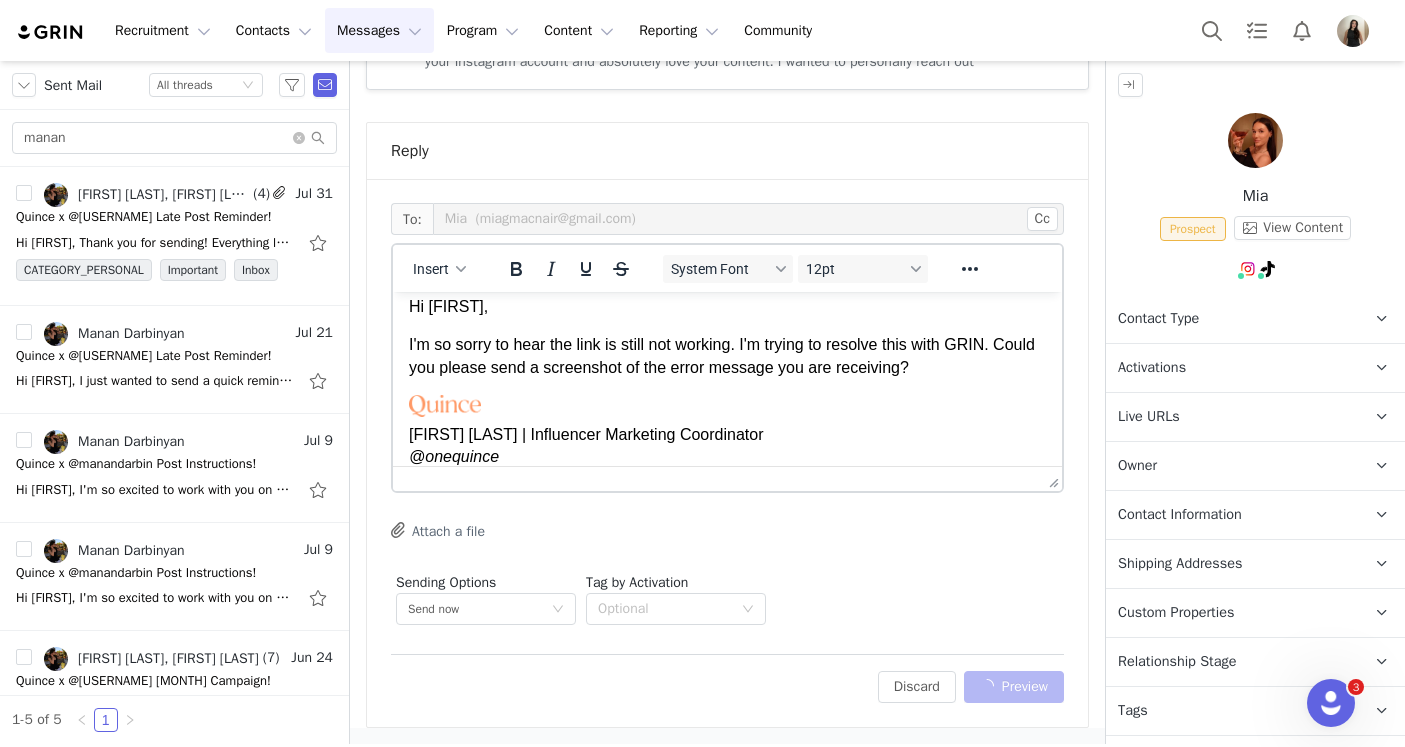 scroll, scrollTop: 1925, scrollLeft: 0, axis: vertical 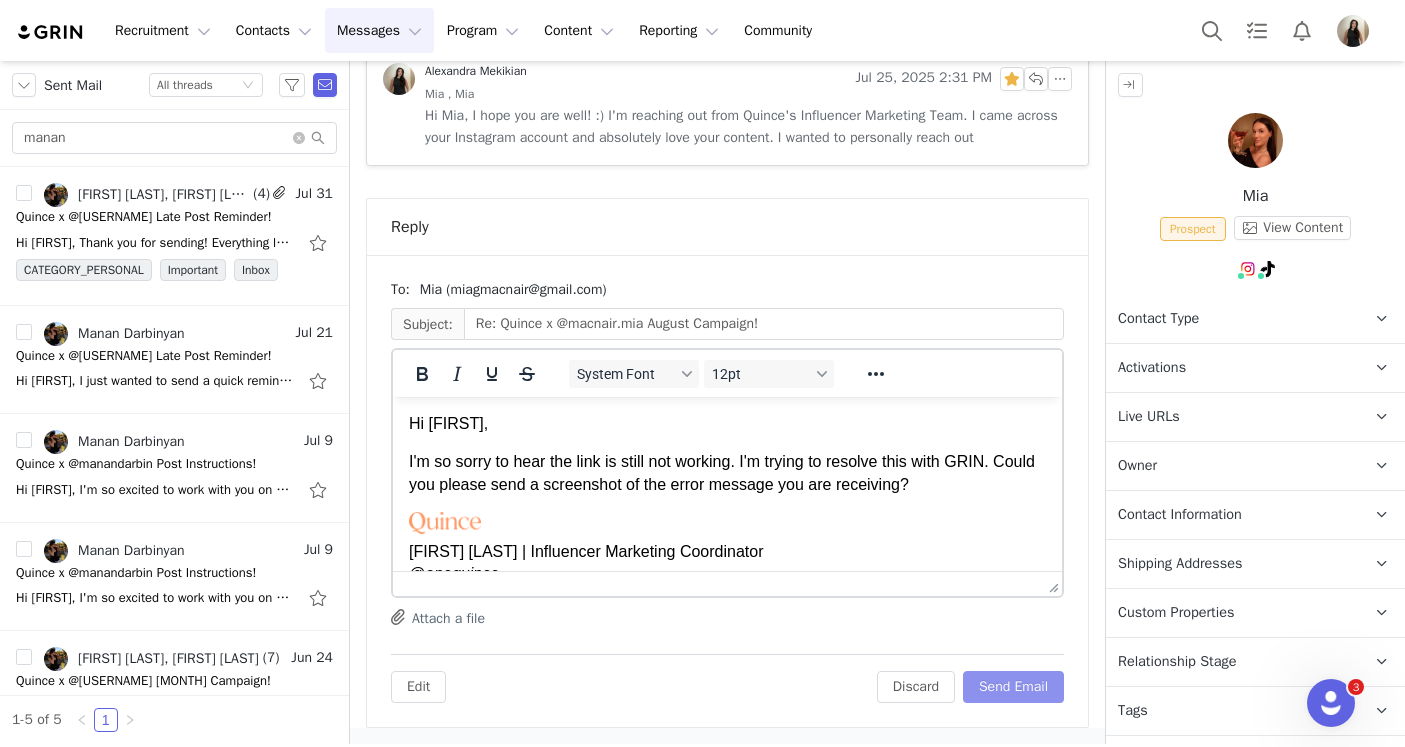 click on "Send Email" at bounding box center (1013, 687) 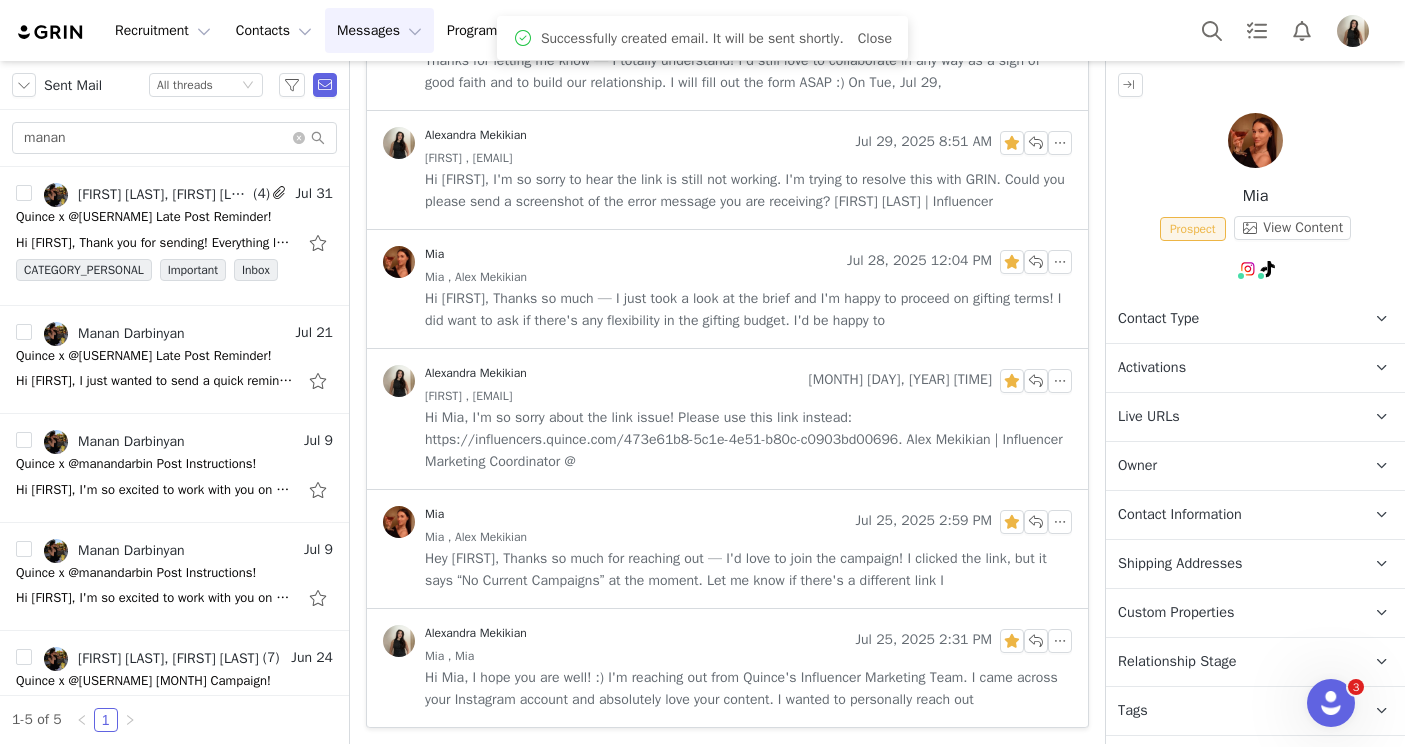 scroll, scrollTop: 1363, scrollLeft: 0, axis: vertical 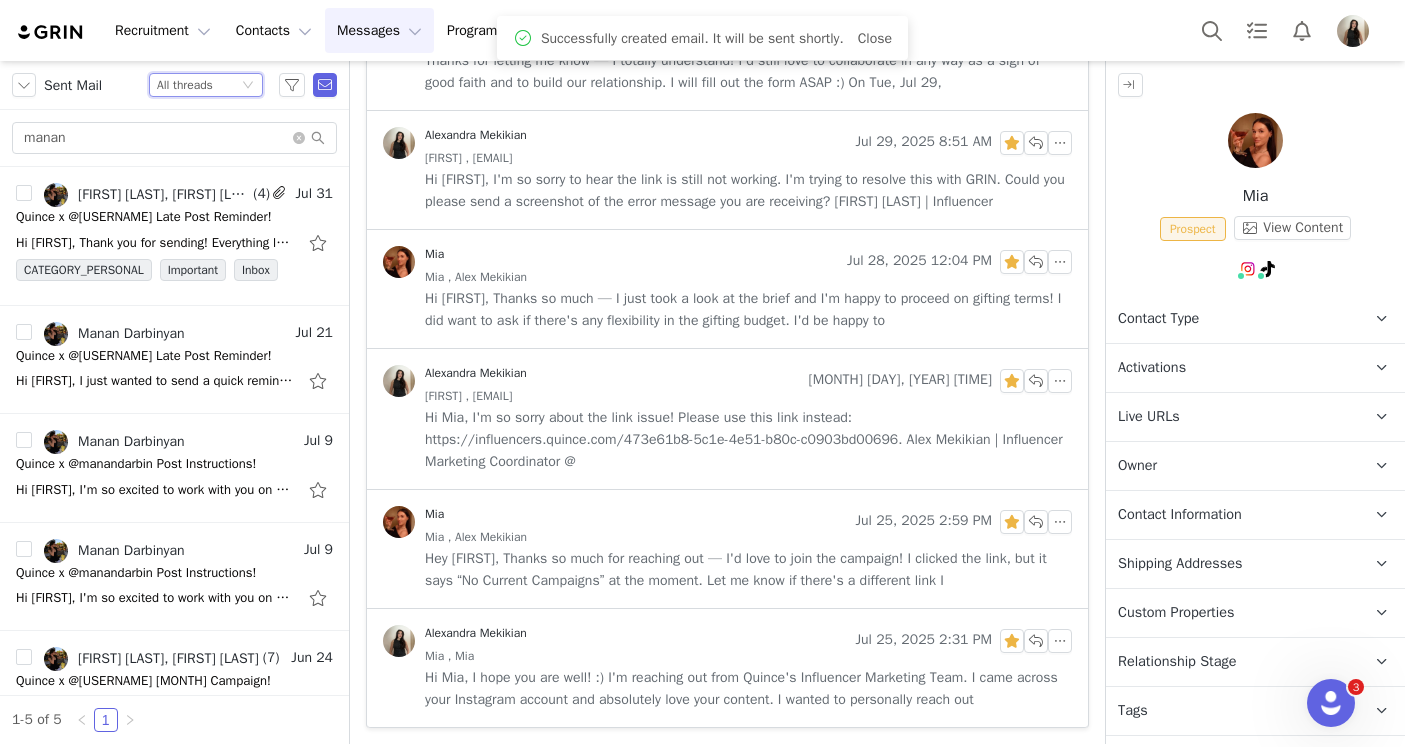 click on "Status All threads" at bounding box center (206, 85) 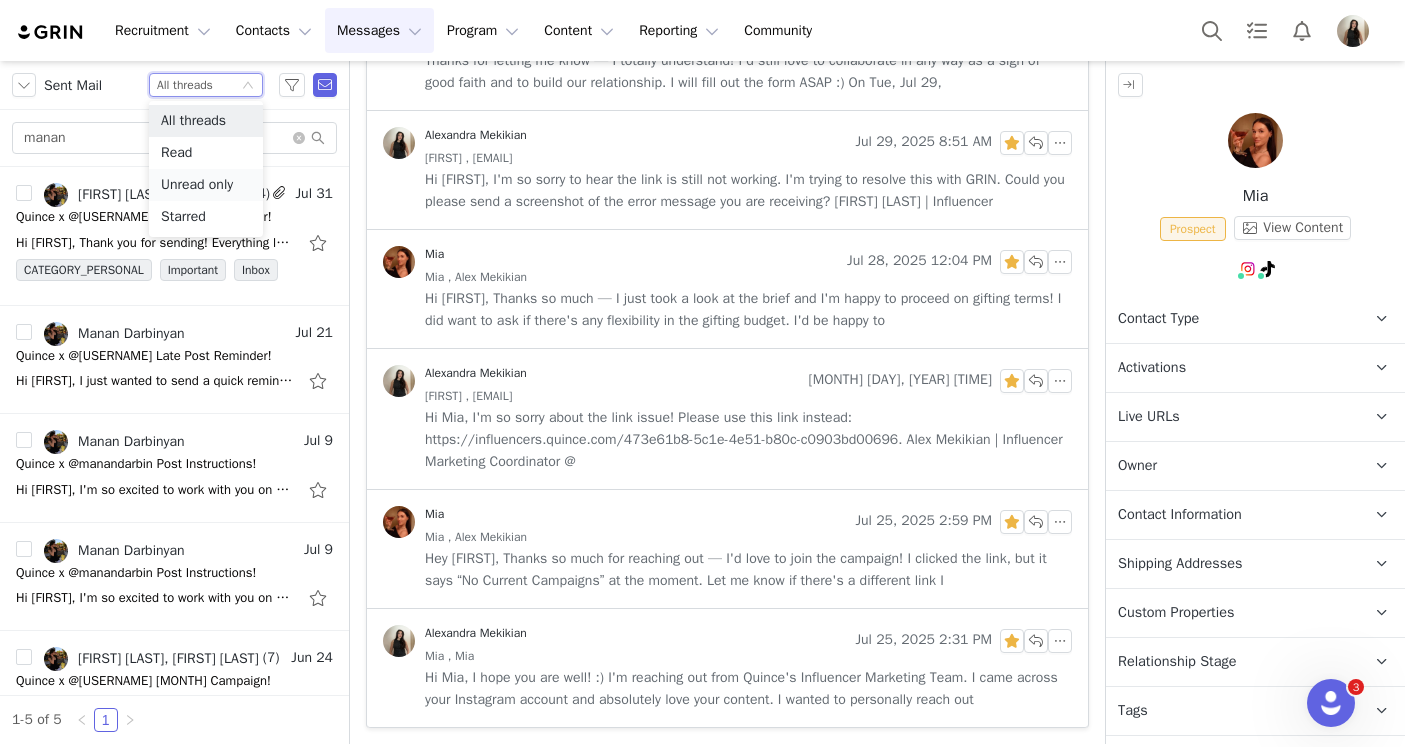 click on "Unread only" at bounding box center (206, 185) 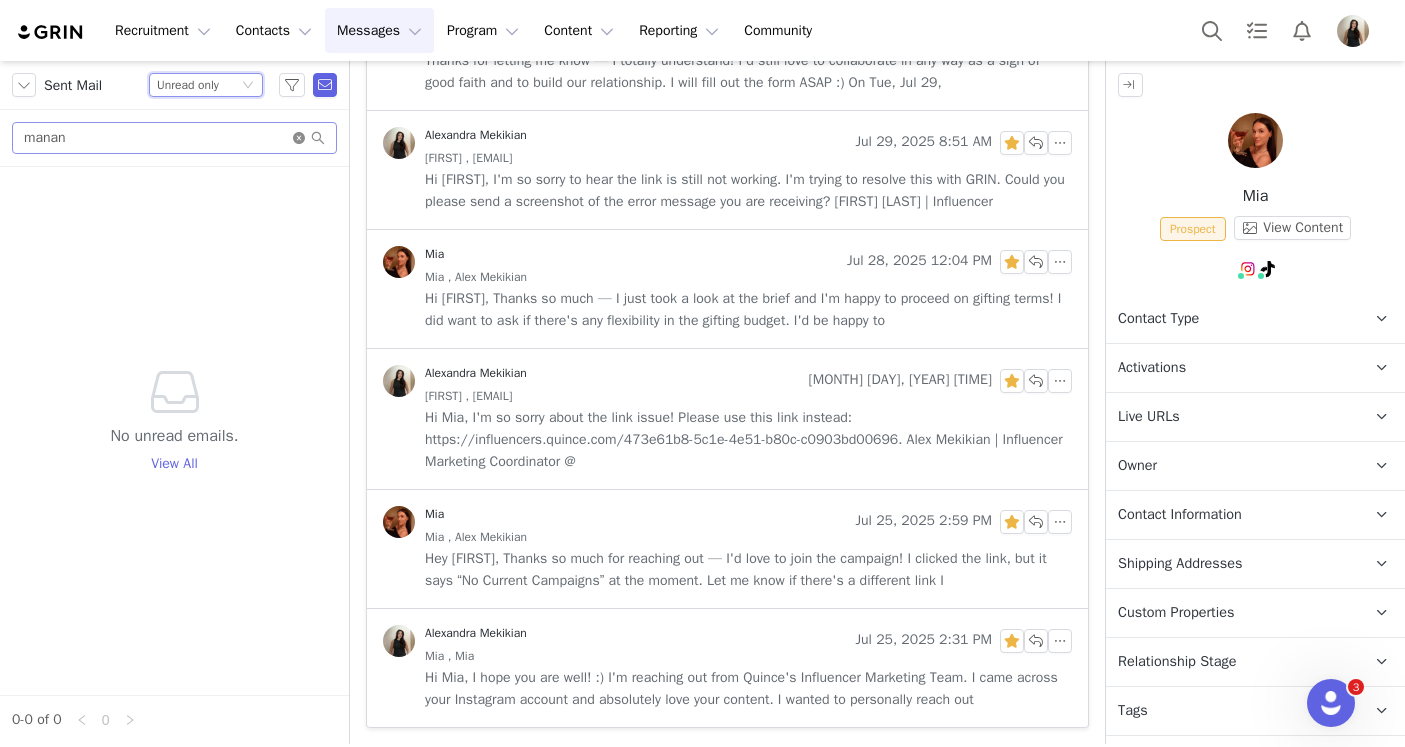 click 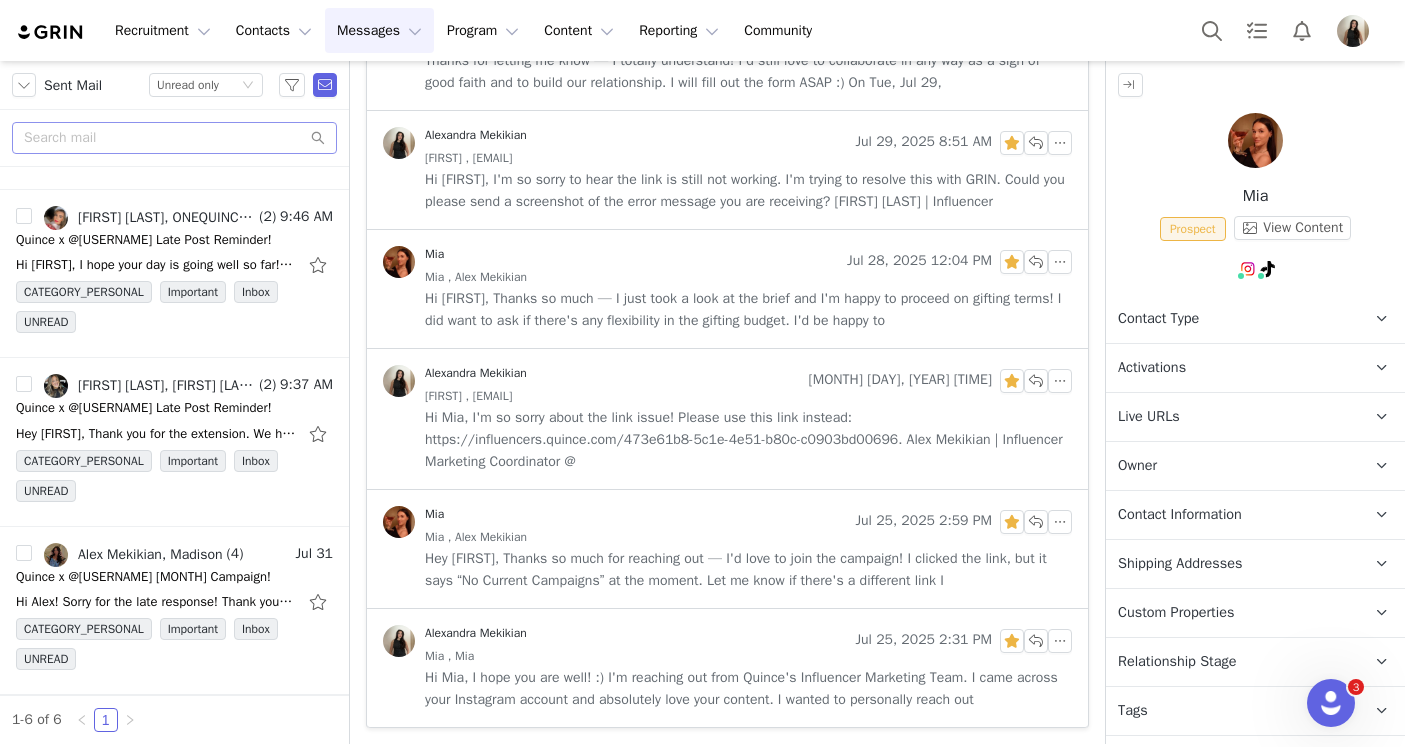 scroll, scrollTop: 0, scrollLeft: 0, axis: both 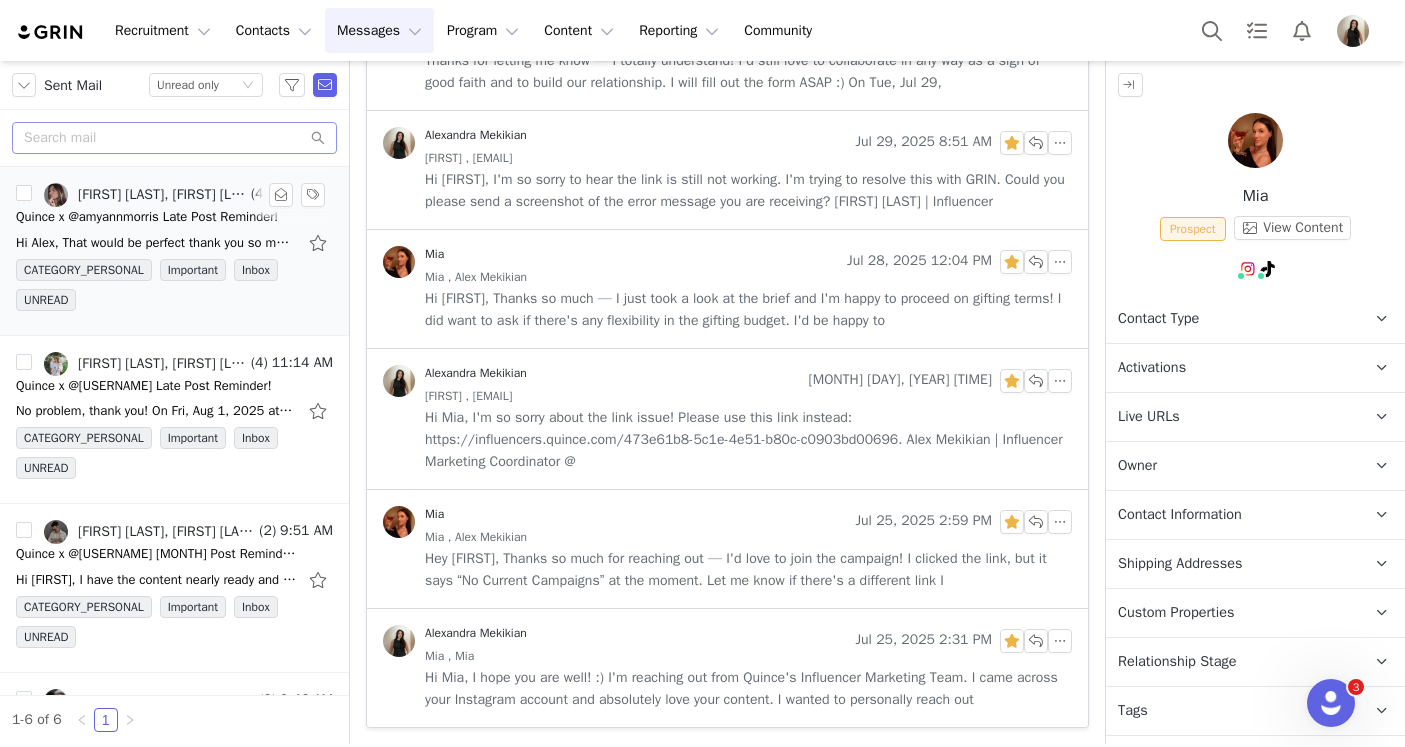 click on "Quince x @amyannmorris Late Post Reminder!" at bounding box center (147, 217) 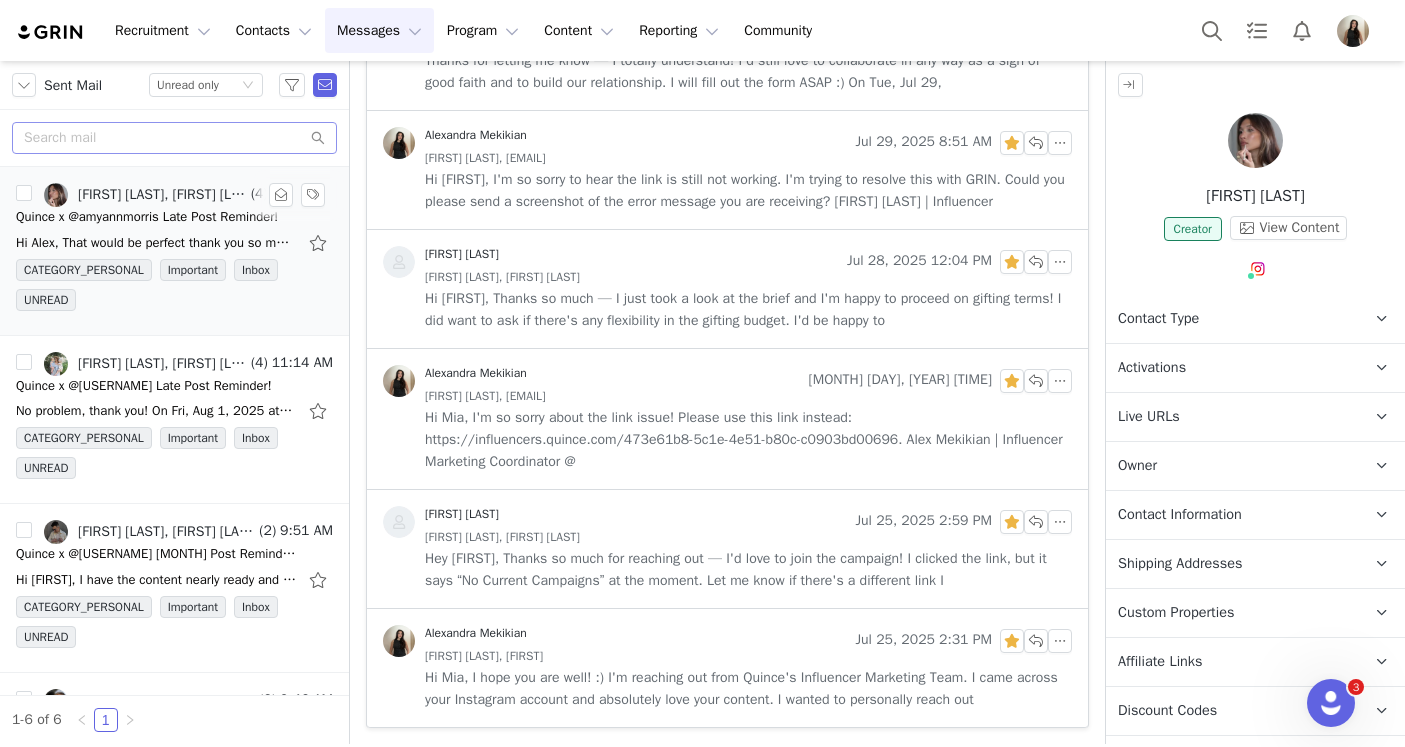 scroll, scrollTop: 0, scrollLeft: 0, axis: both 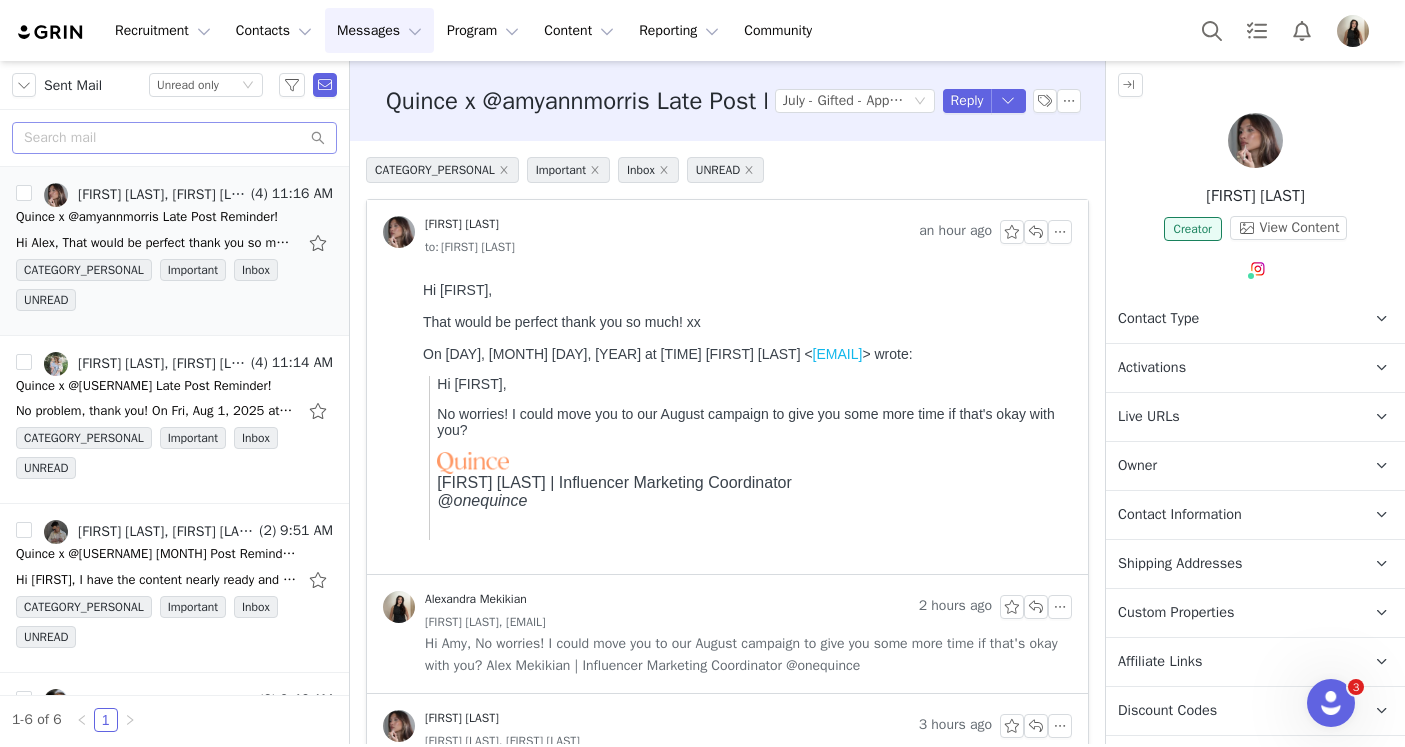 click on "Activations" at bounding box center [1152, 368] 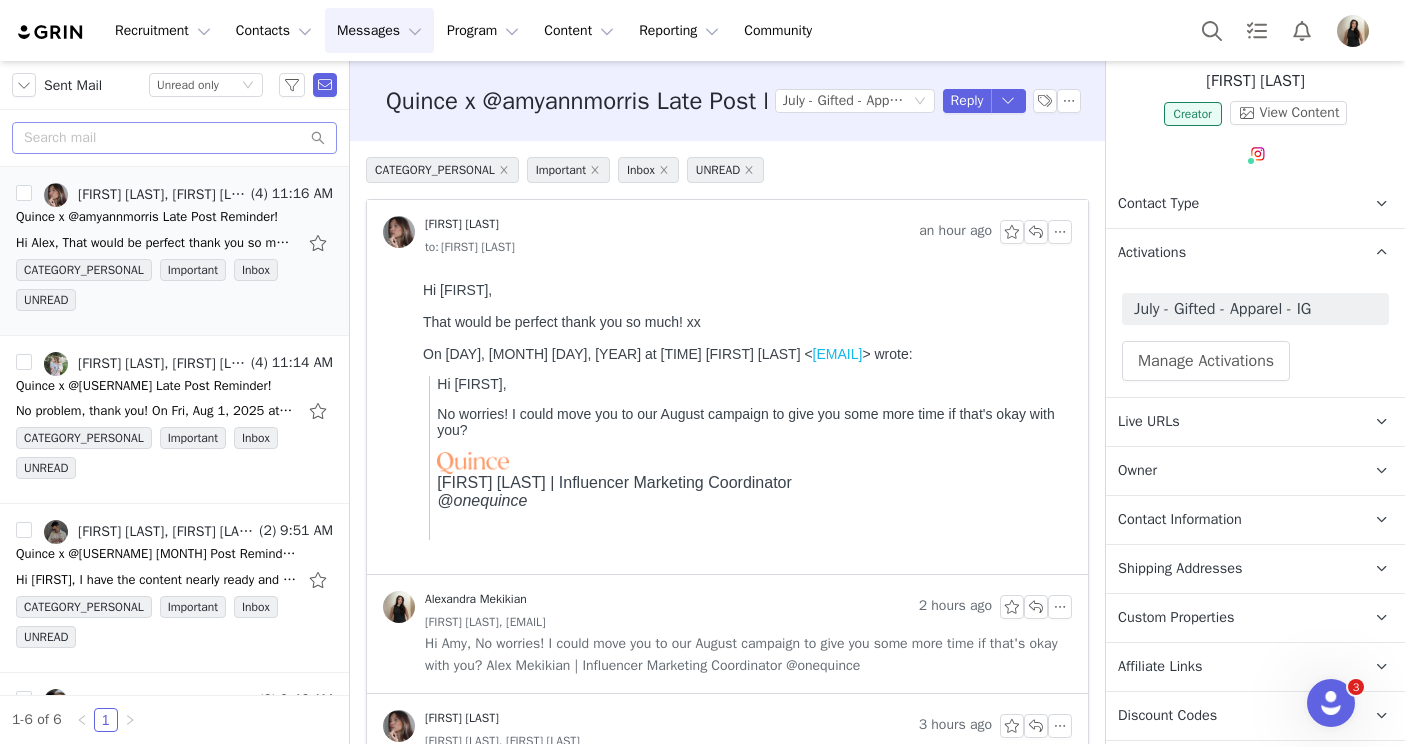 scroll, scrollTop: 116, scrollLeft: 0, axis: vertical 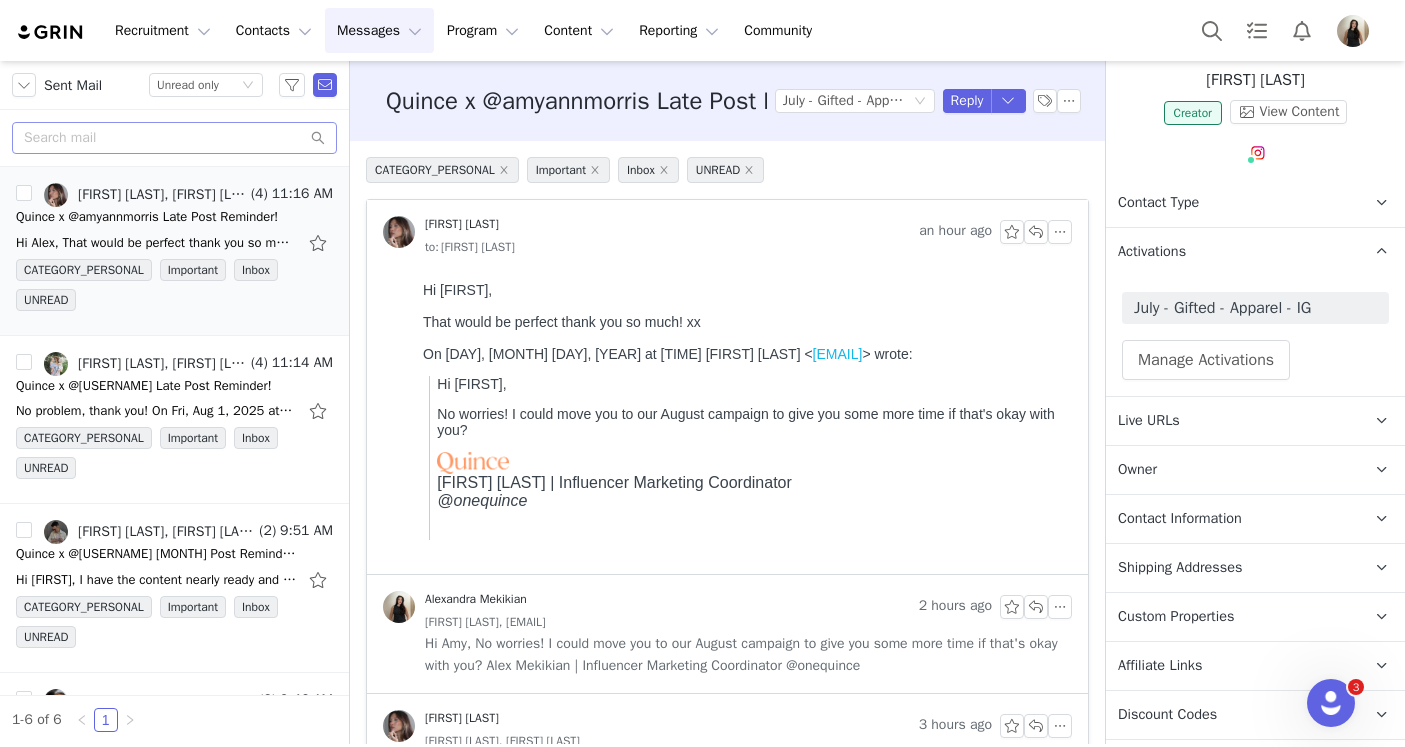 click on "Contact Information" at bounding box center [1180, 519] 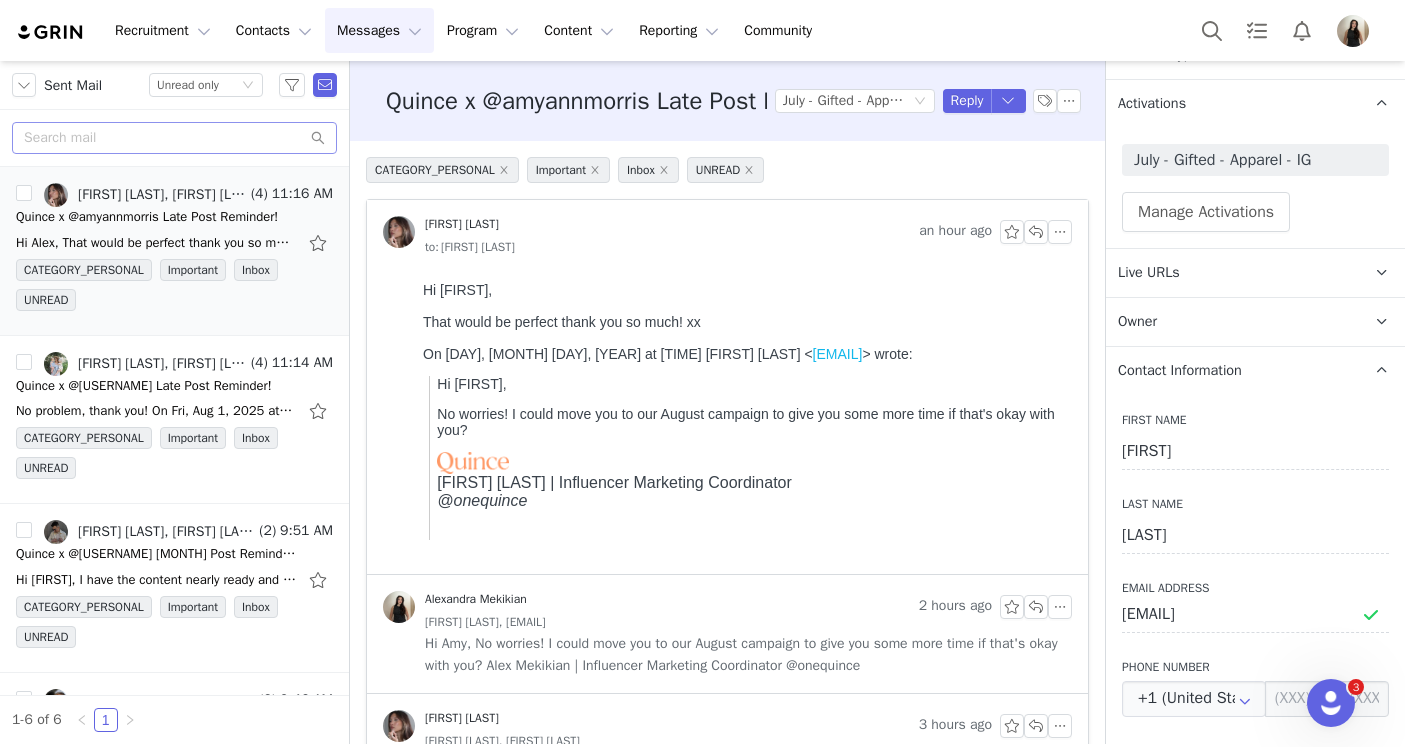 scroll, scrollTop: 287, scrollLeft: 0, axis: vertical 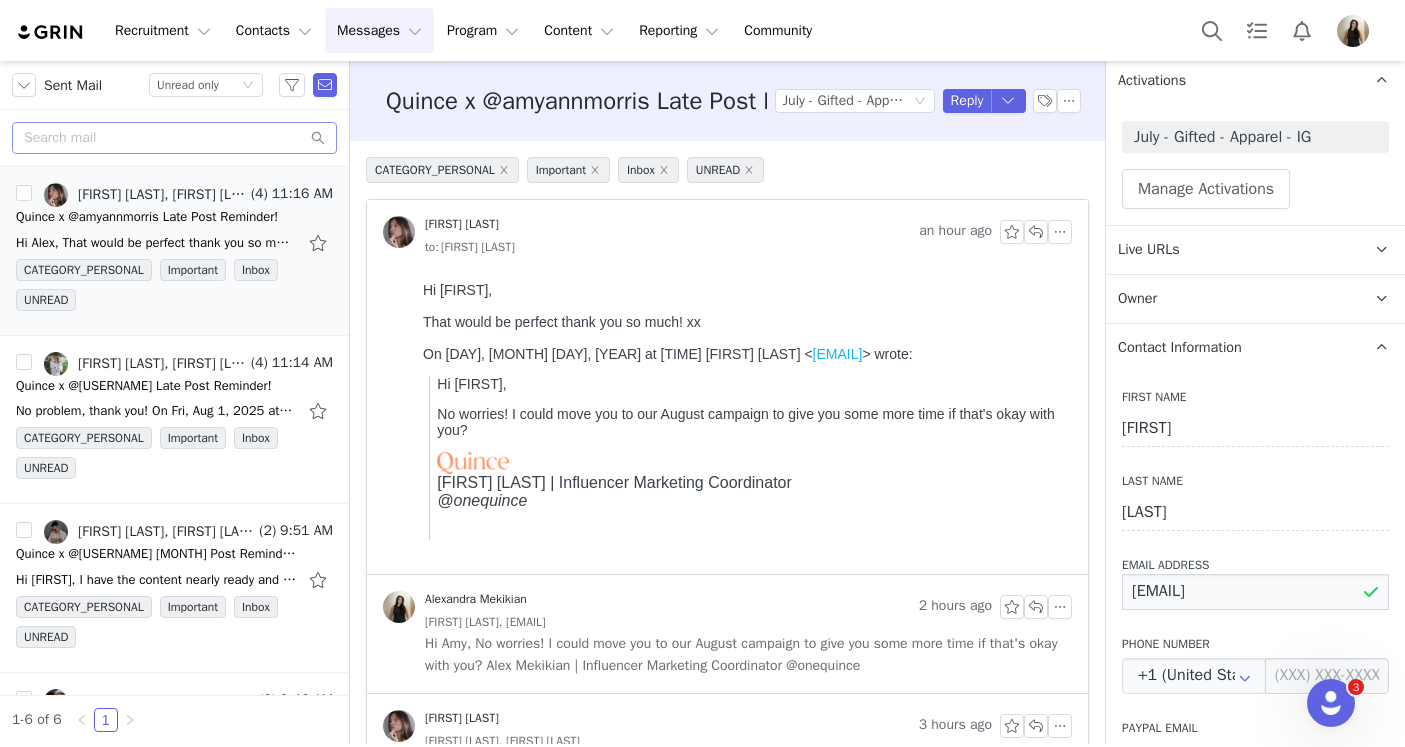 drag, startPoint x: 1338, startPoint y: 590, endPoint x: 1105, endPoint y: 589, distance: 233.00215 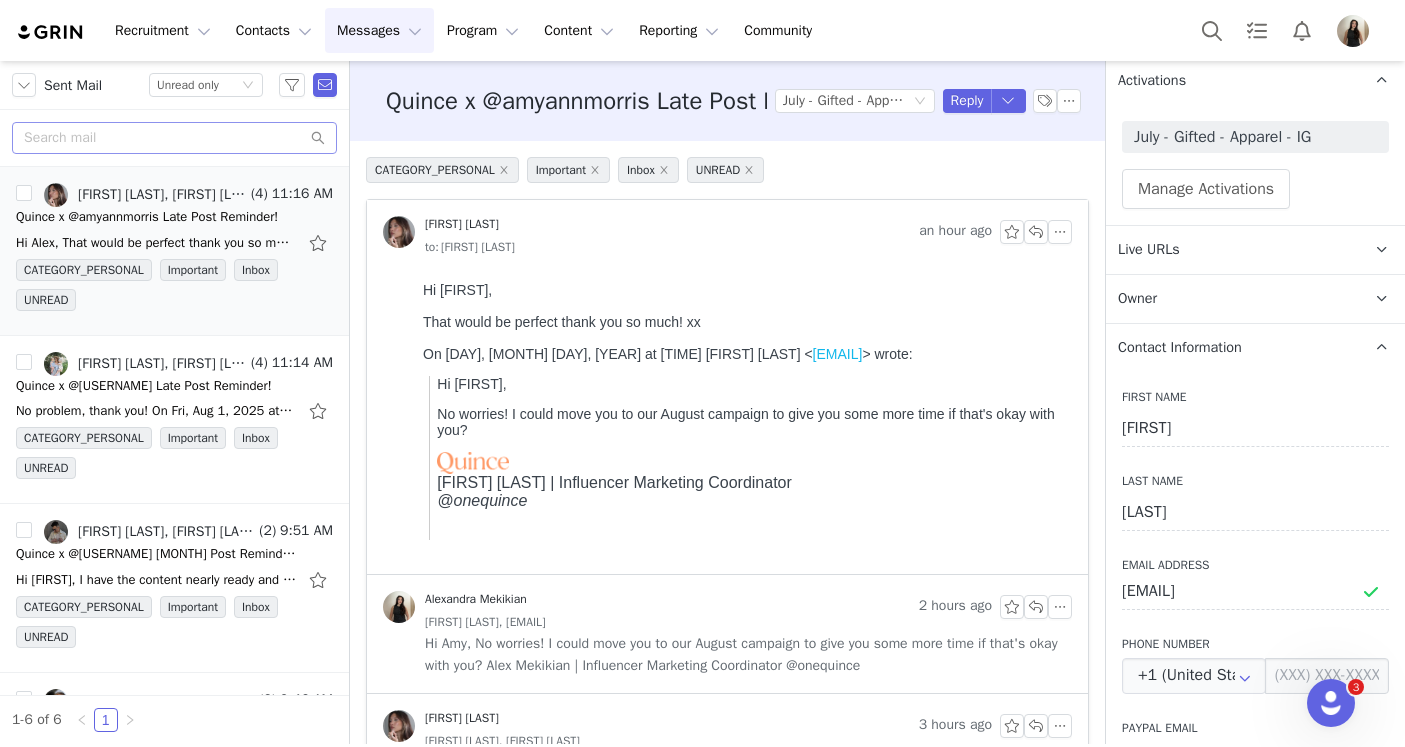click on "Contact Information" at bounding box center [1180, 348] 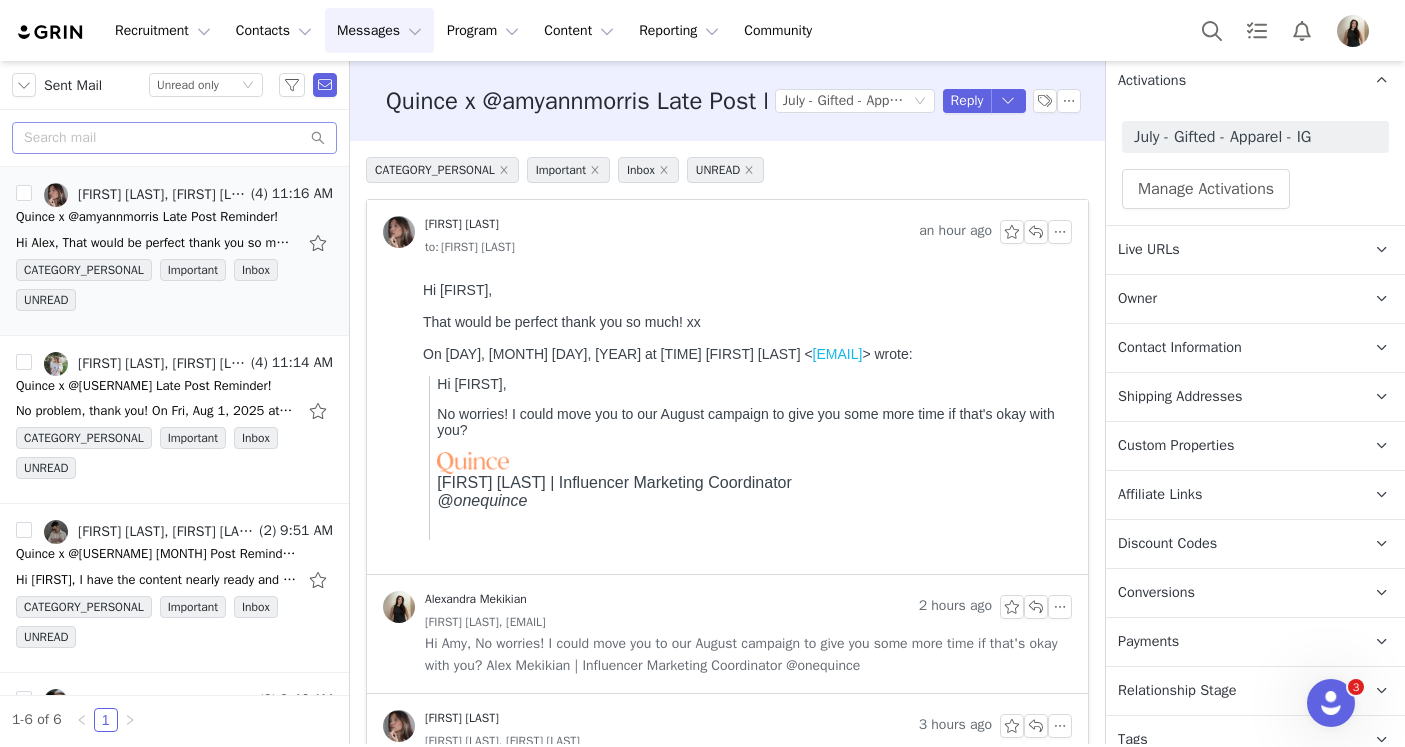 scroll, scrollTop: 0, scrollLeft: 0, axis: both 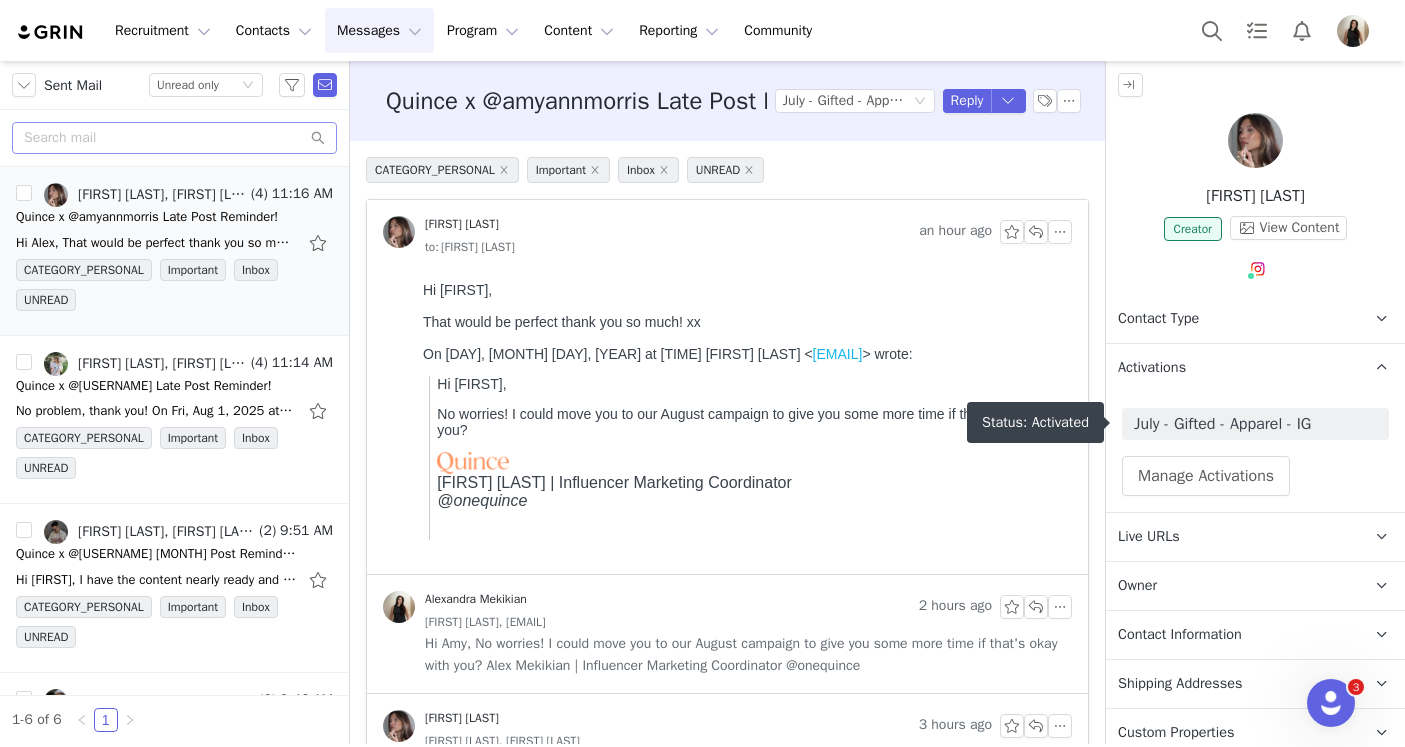 click on "July - Gifted - Apparel - IG" at bounding box center (1255, 424) 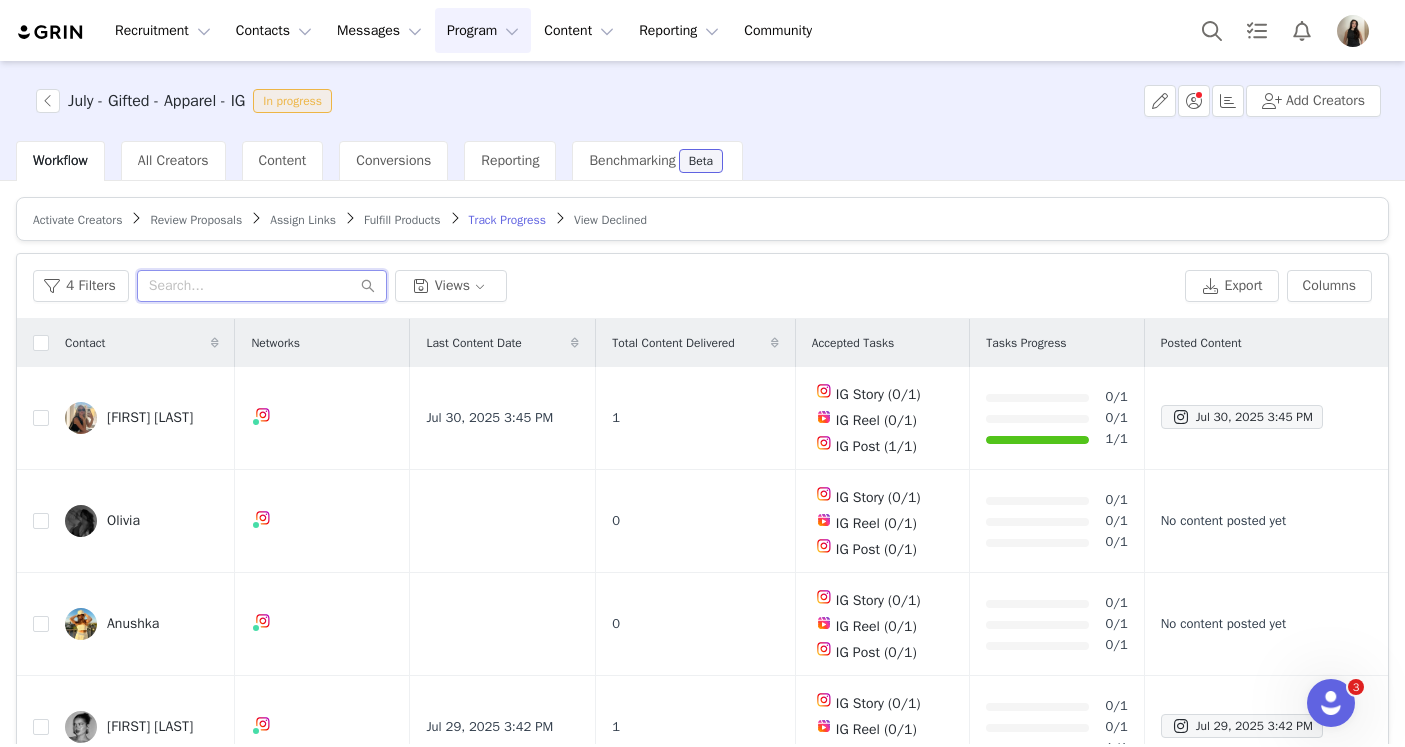 click at bounding box center (262, 286) 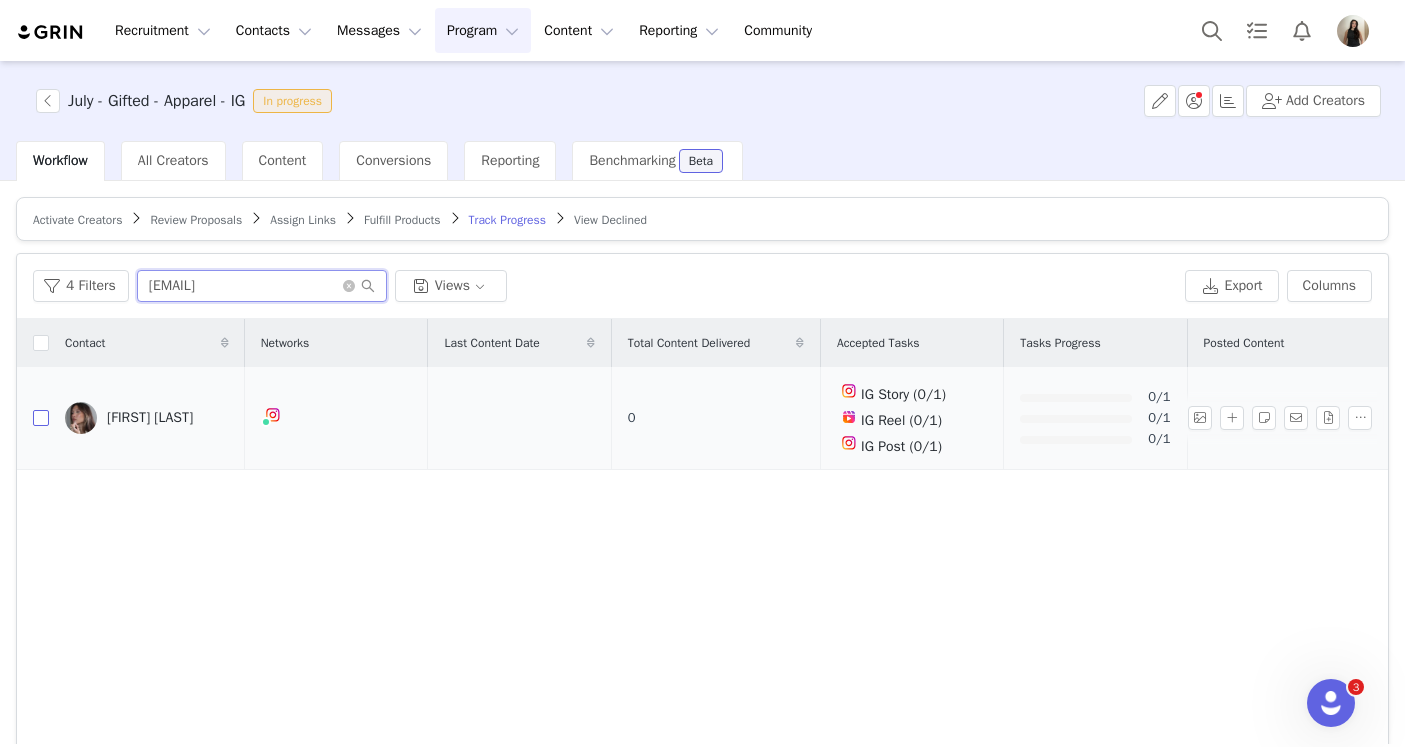 type on "[EMAIL]" 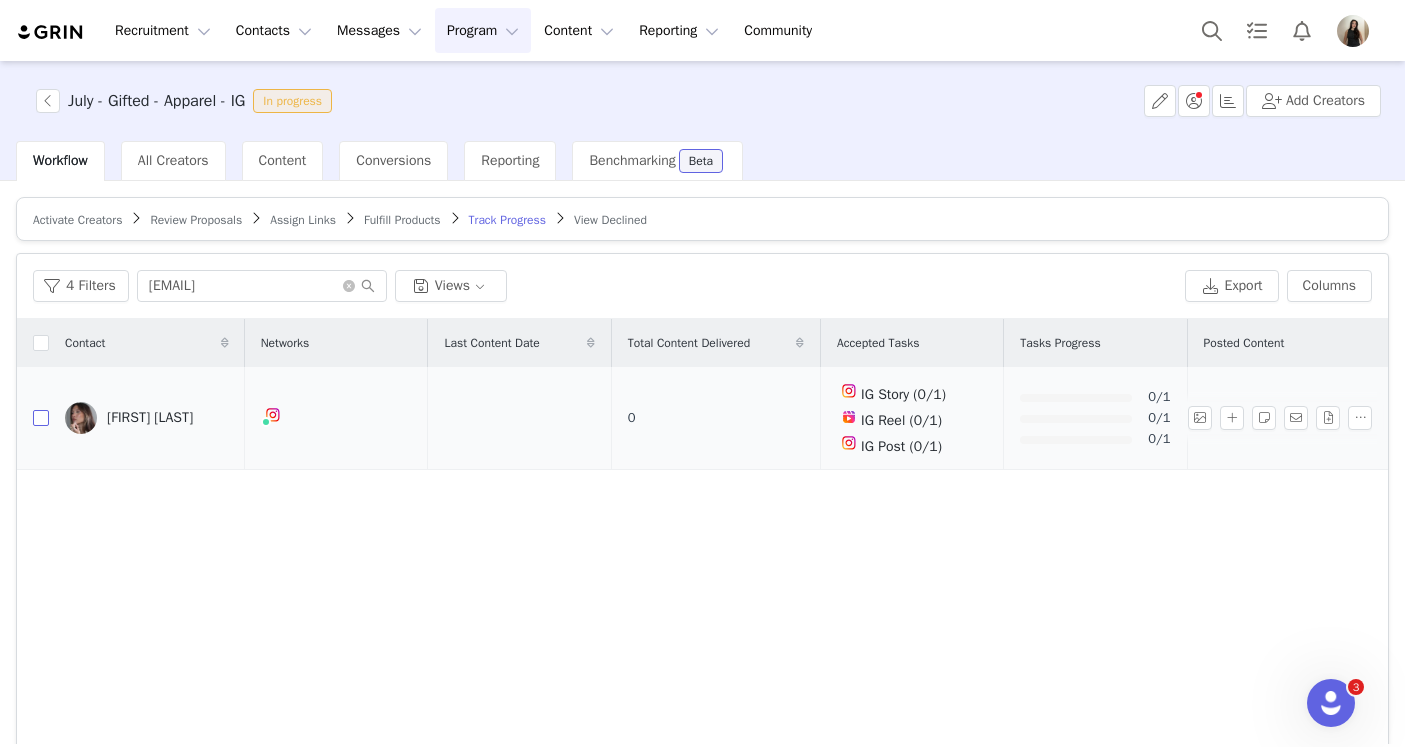 click at bounding box center [41, 418] 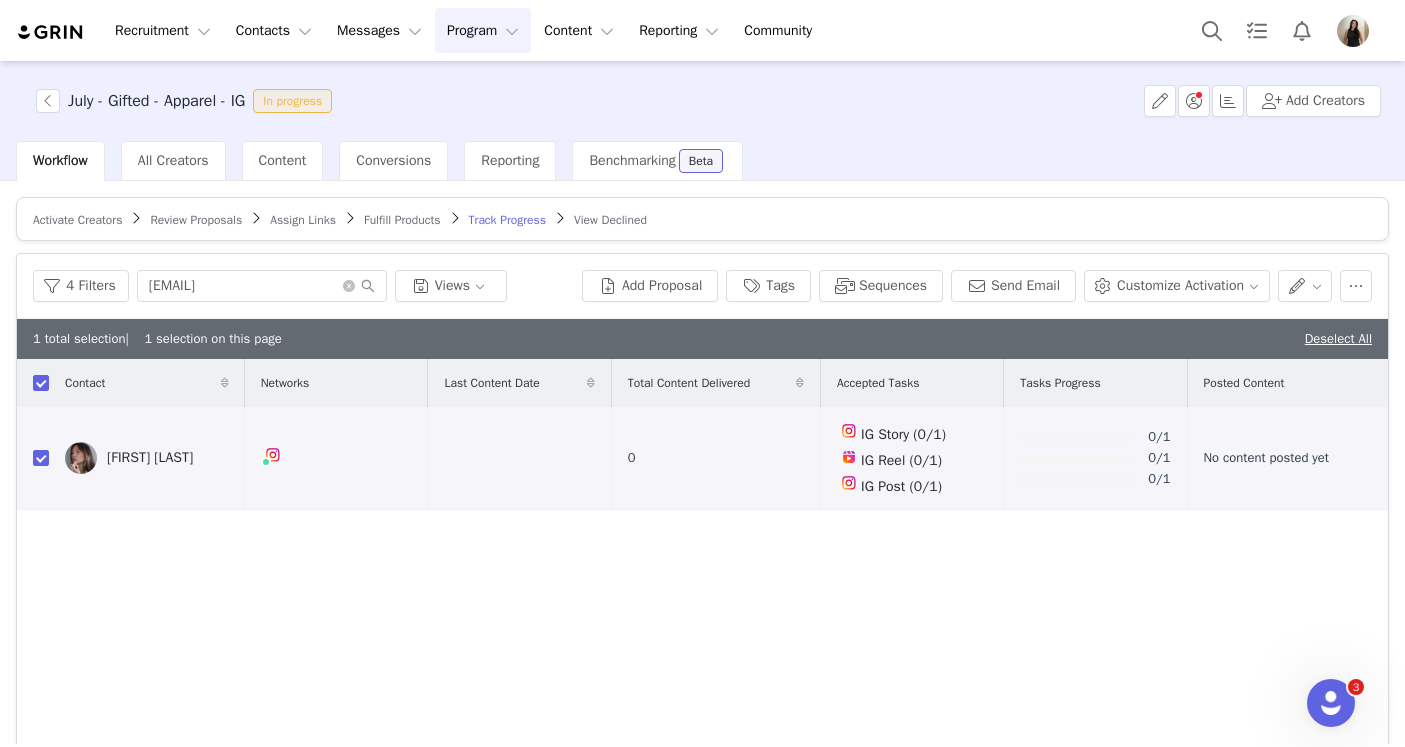 click on "Add Proposal Tags Sequences Send Email  Customize Activation" at bounding box center [977, 286] 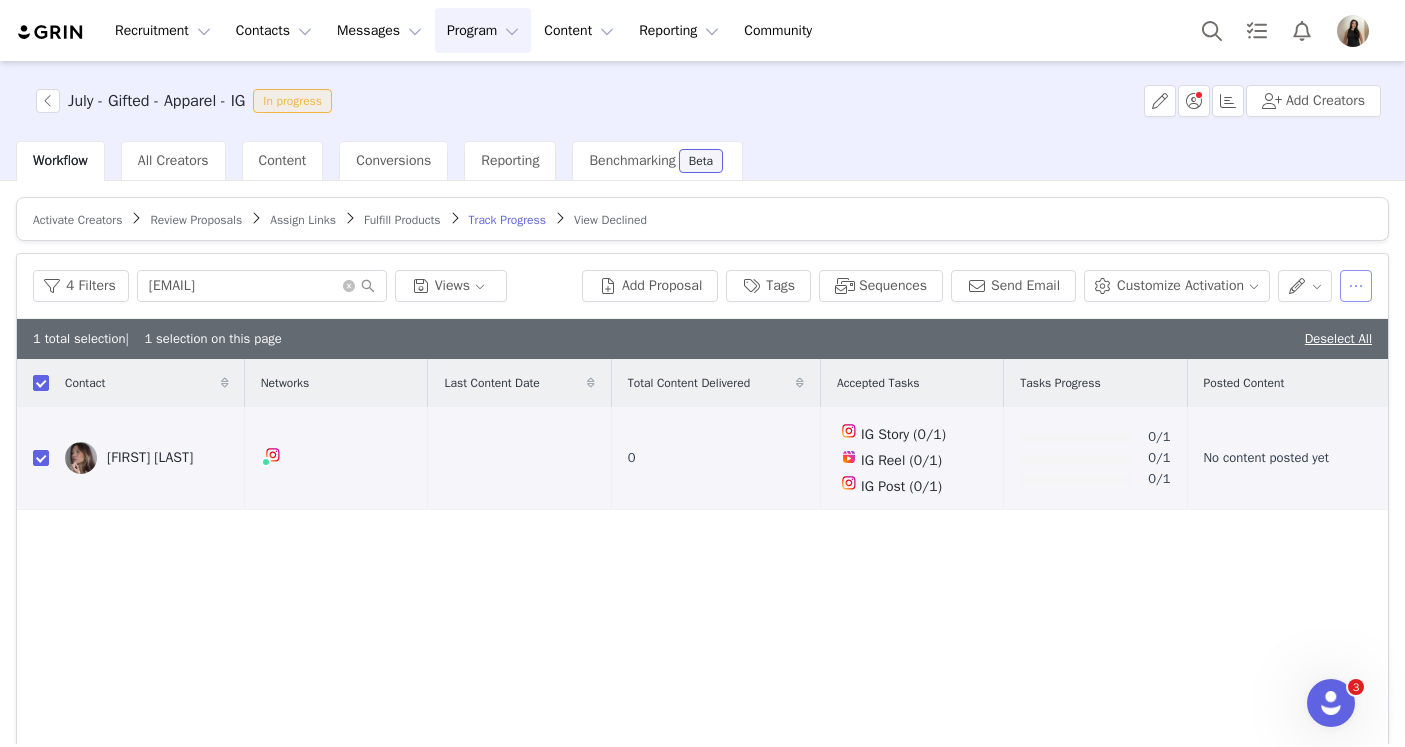 click at bounding box center [1356, 286] 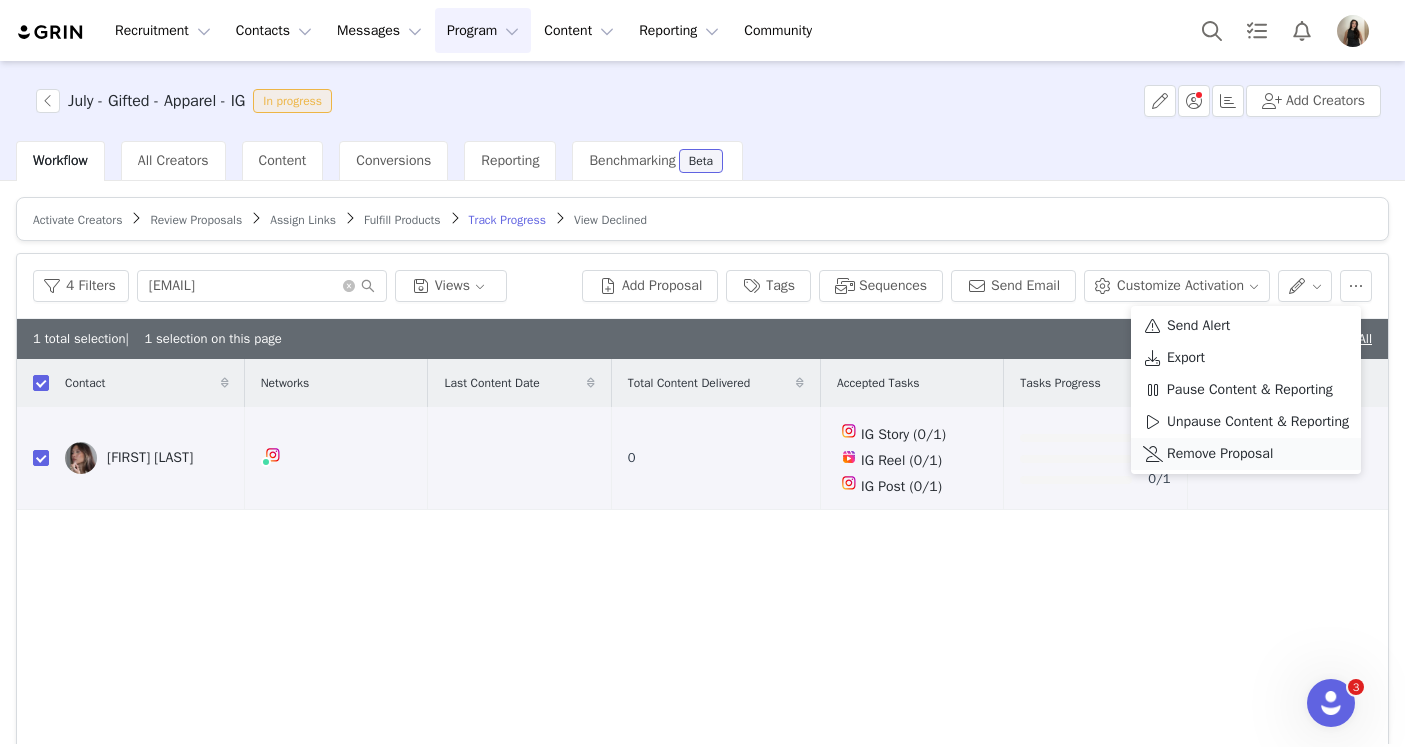 click on "Remove Proposal" at bounding box center (1220, 454) 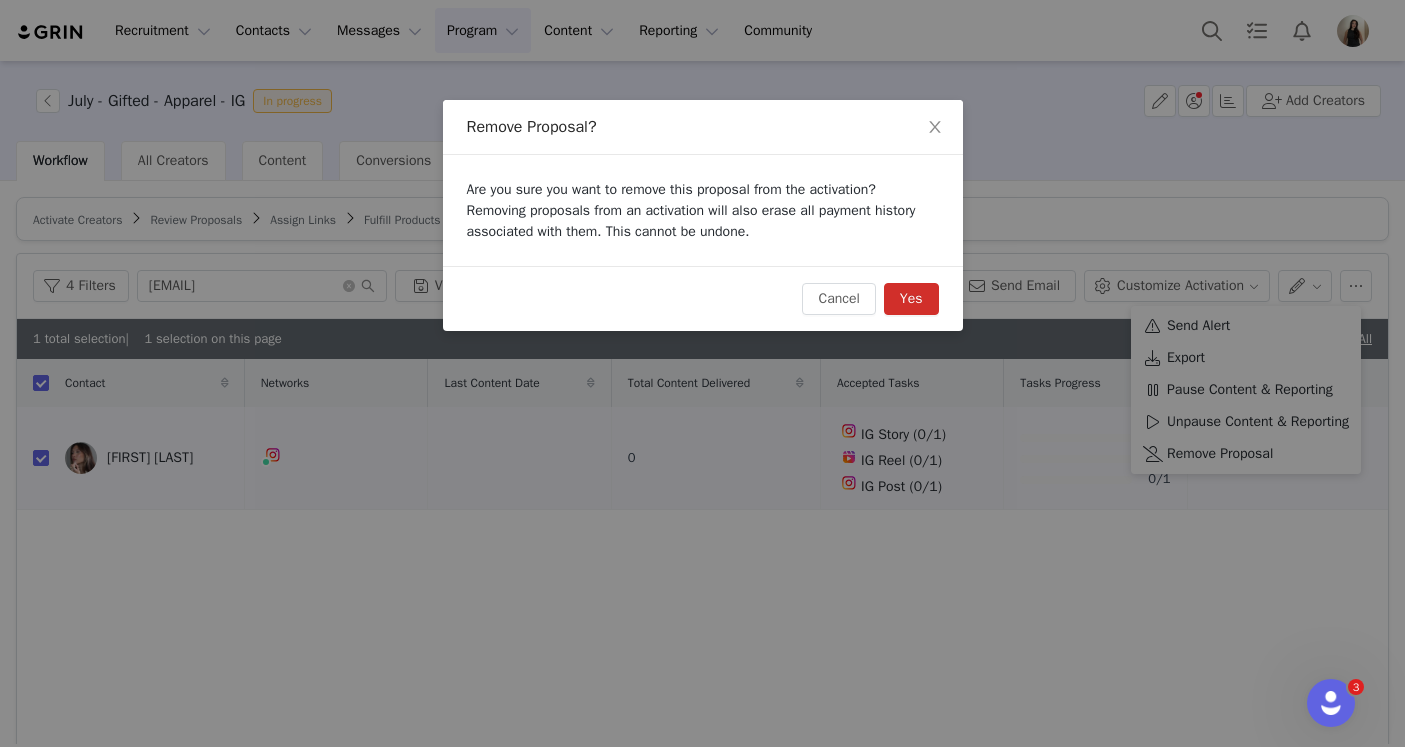 click on "Yes" at bounding box center [911, 299] 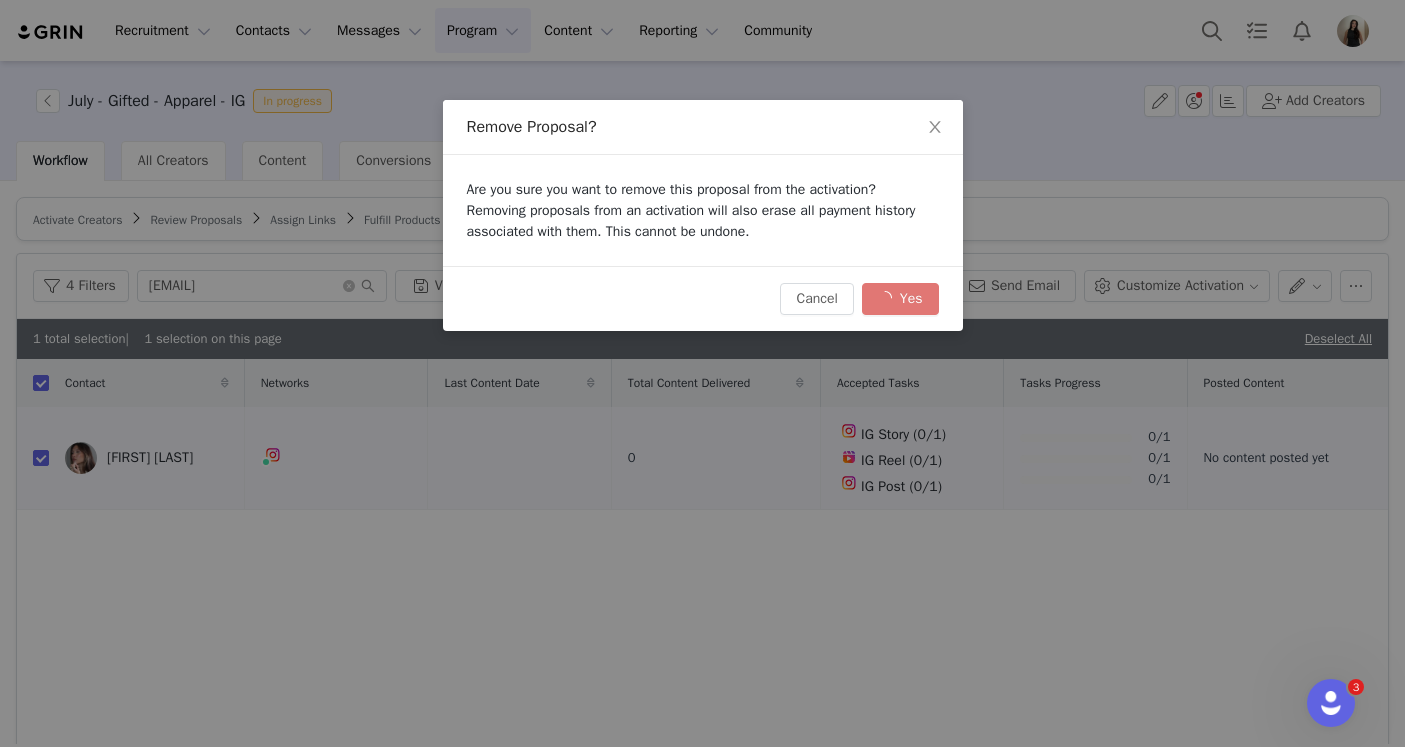 checkbox on "false" 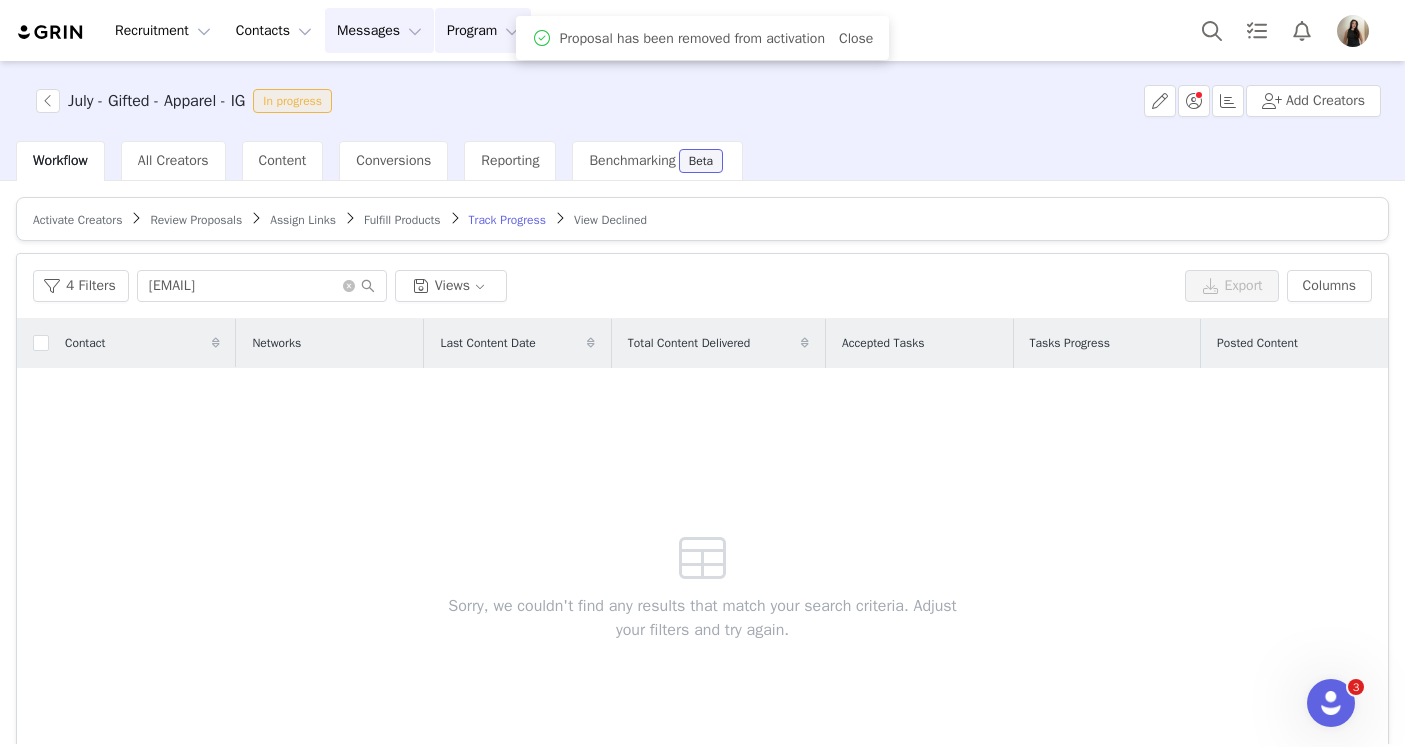 click on "Messages Messages" at bounding box center [379, 30] 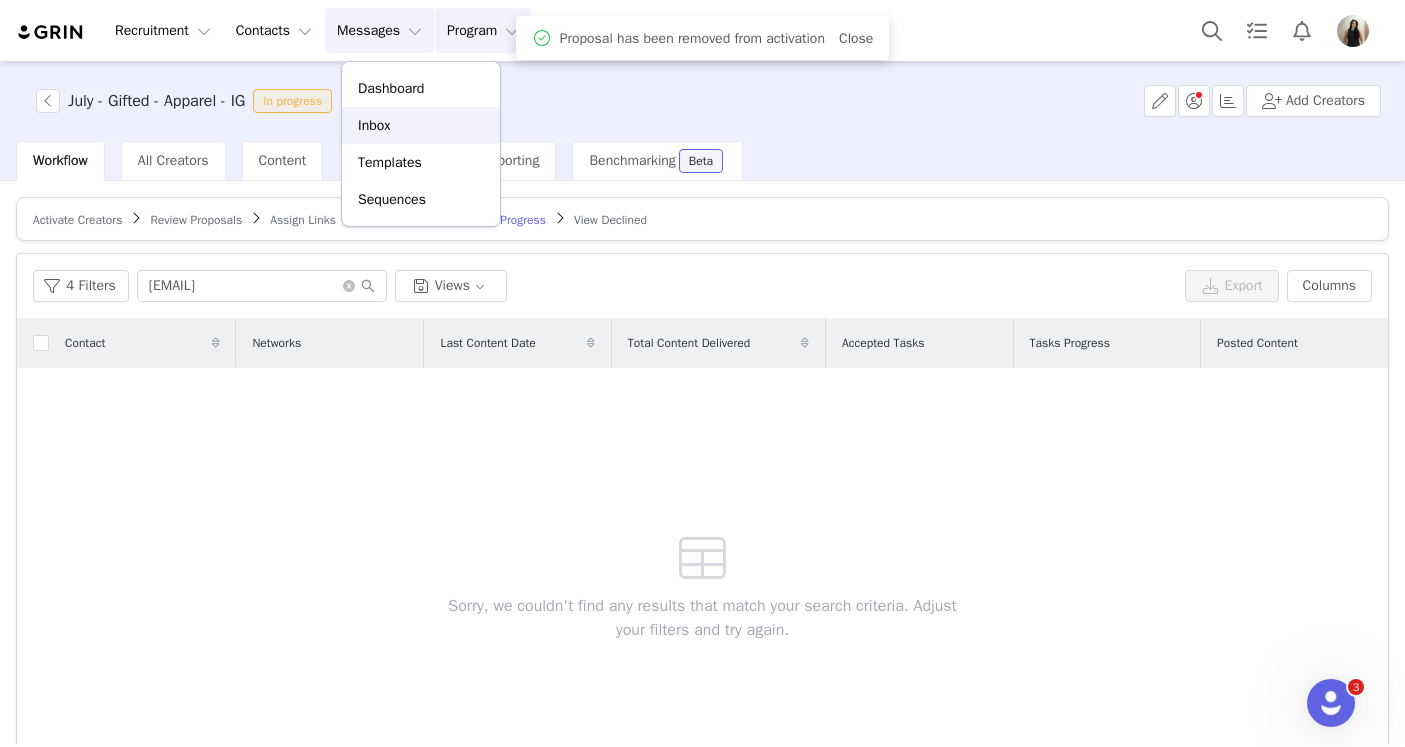 click on "Inbox" at bounding box center [374, 125] 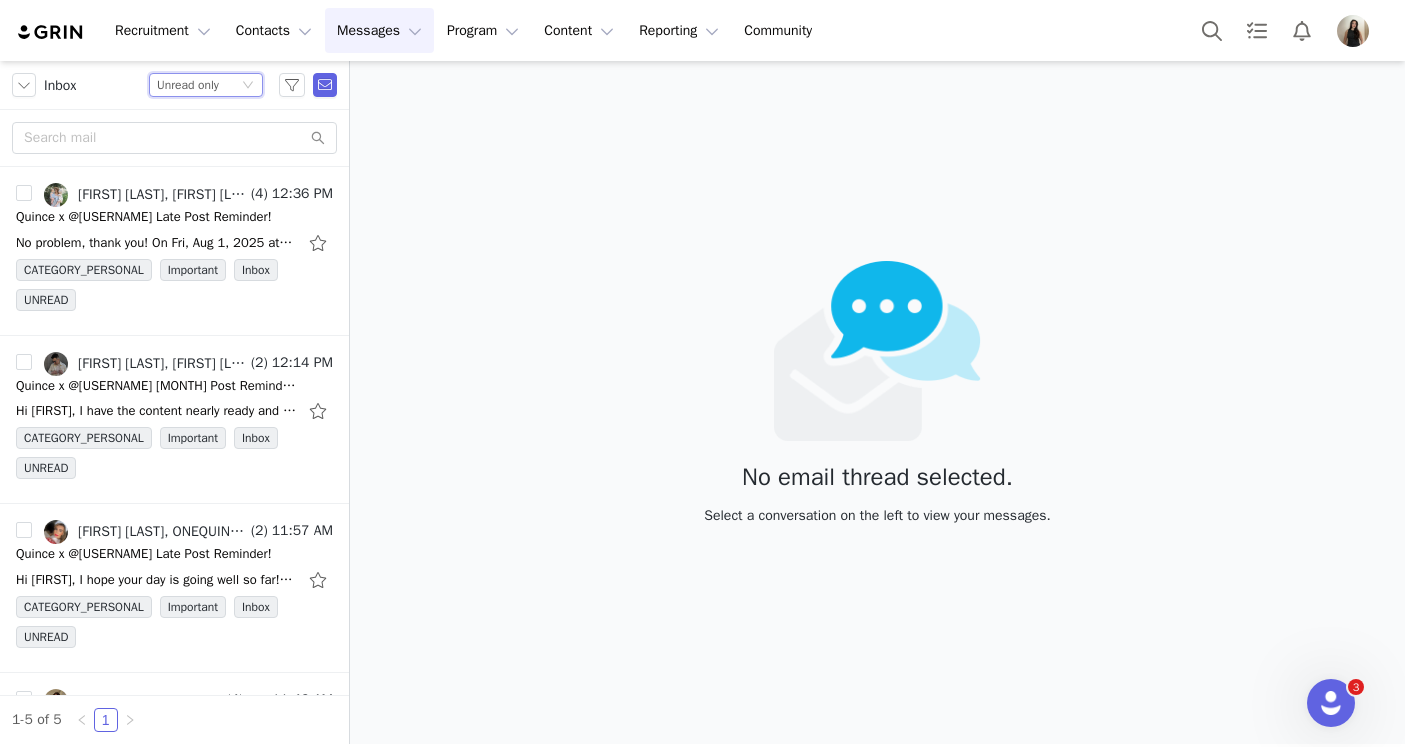 click on "Unread only" at bounding box center (188, 85) 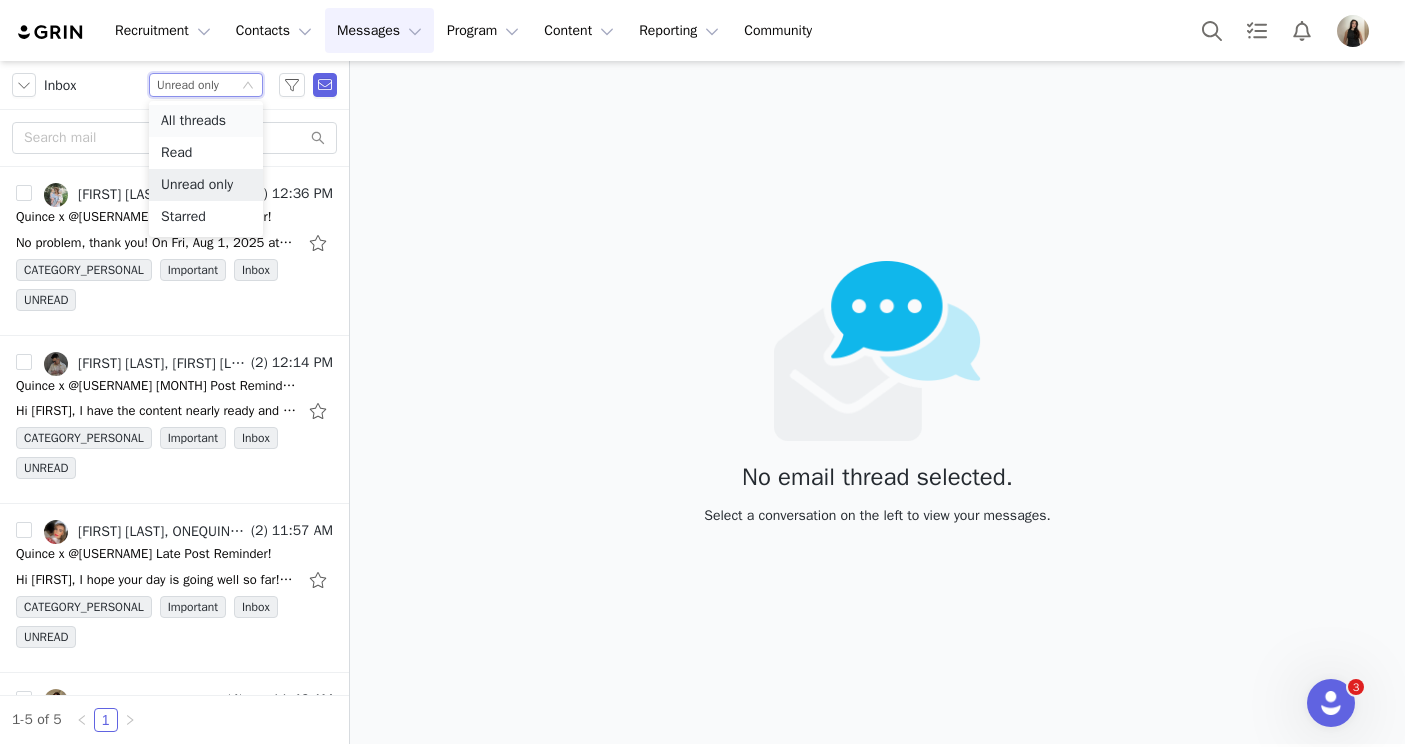 click on "All threads" at bounding box center (206, 121) 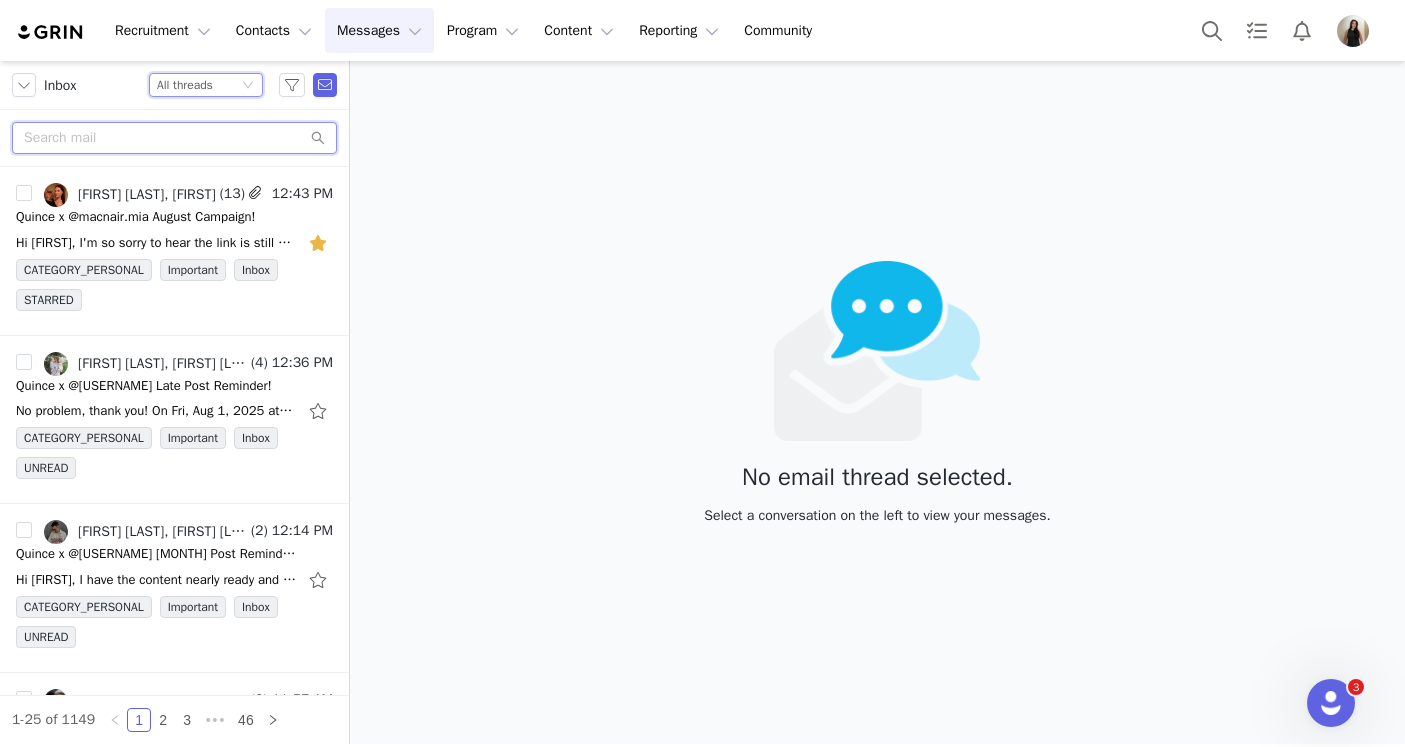click at bounding box center (174, 138) 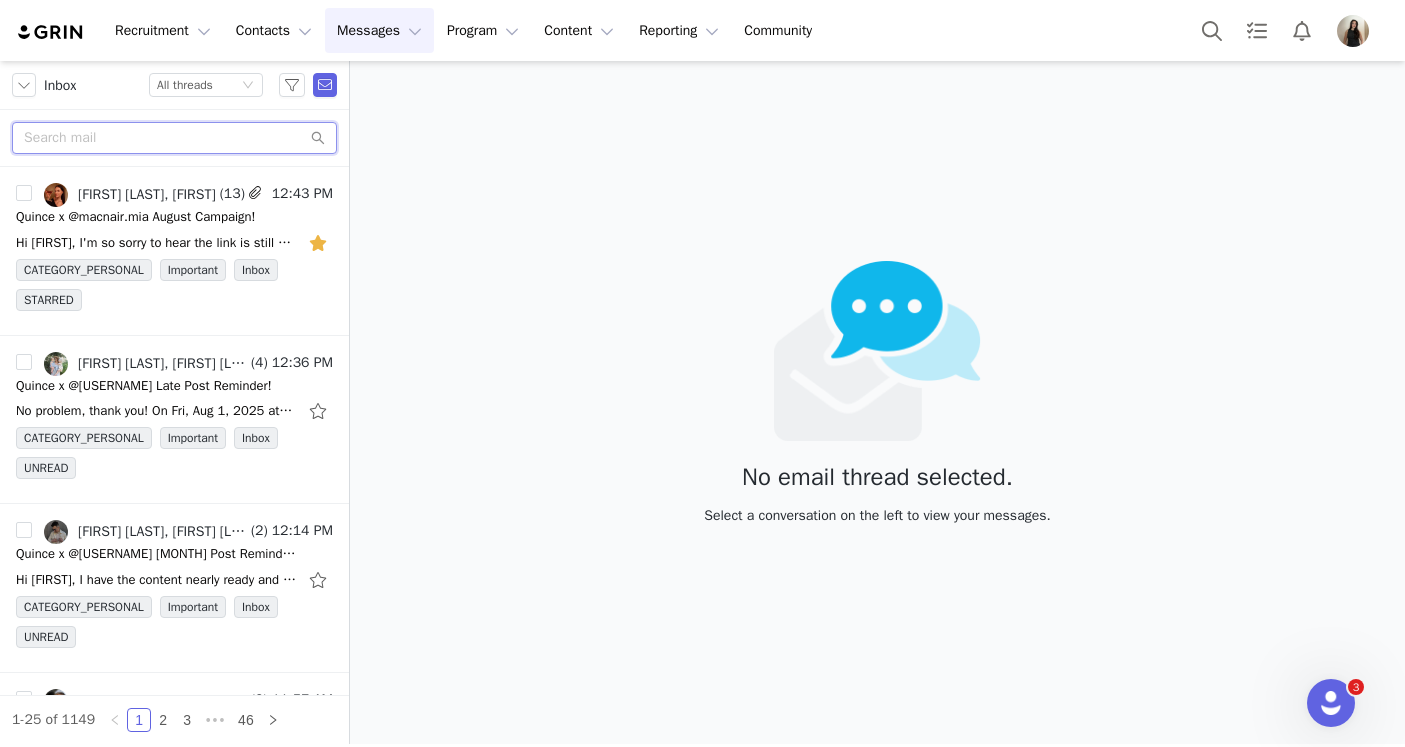 paste on "[EMAIL]" 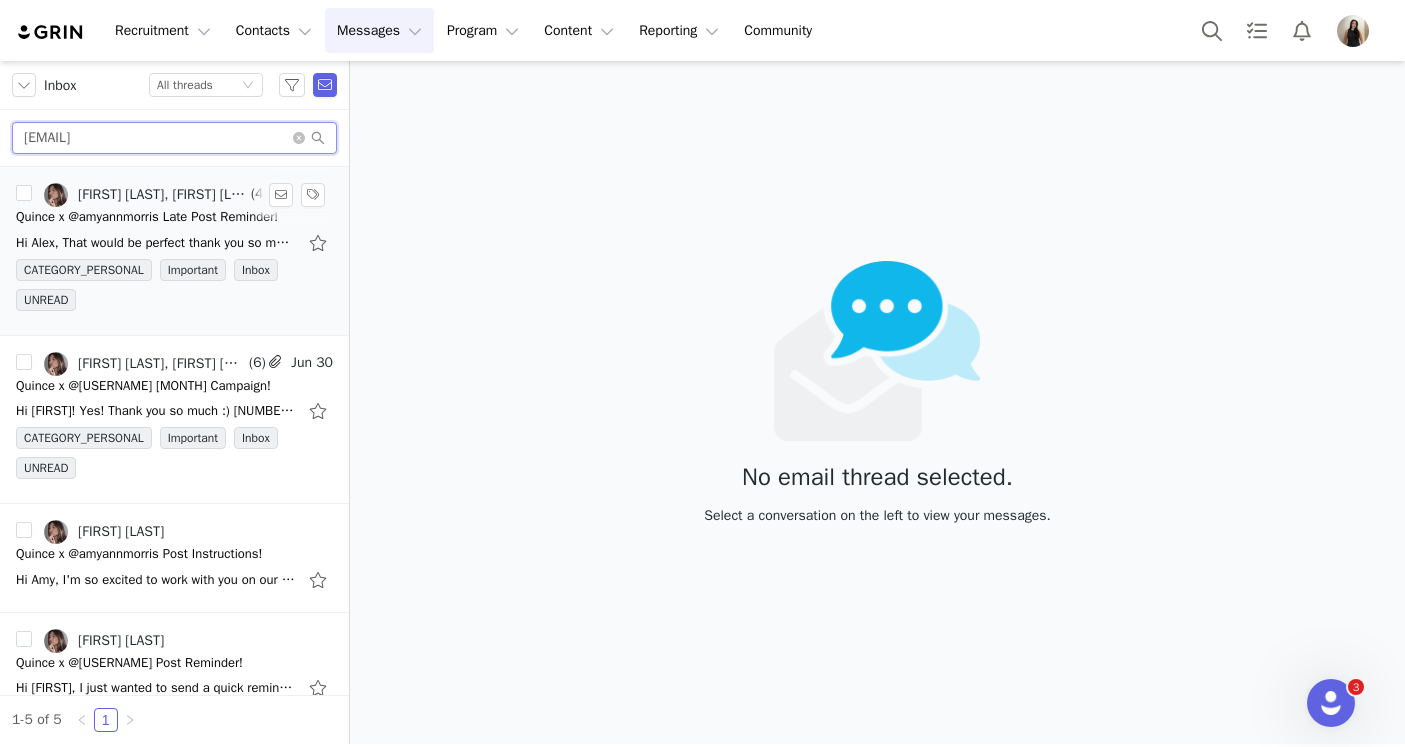 type on "[EMAIL]" 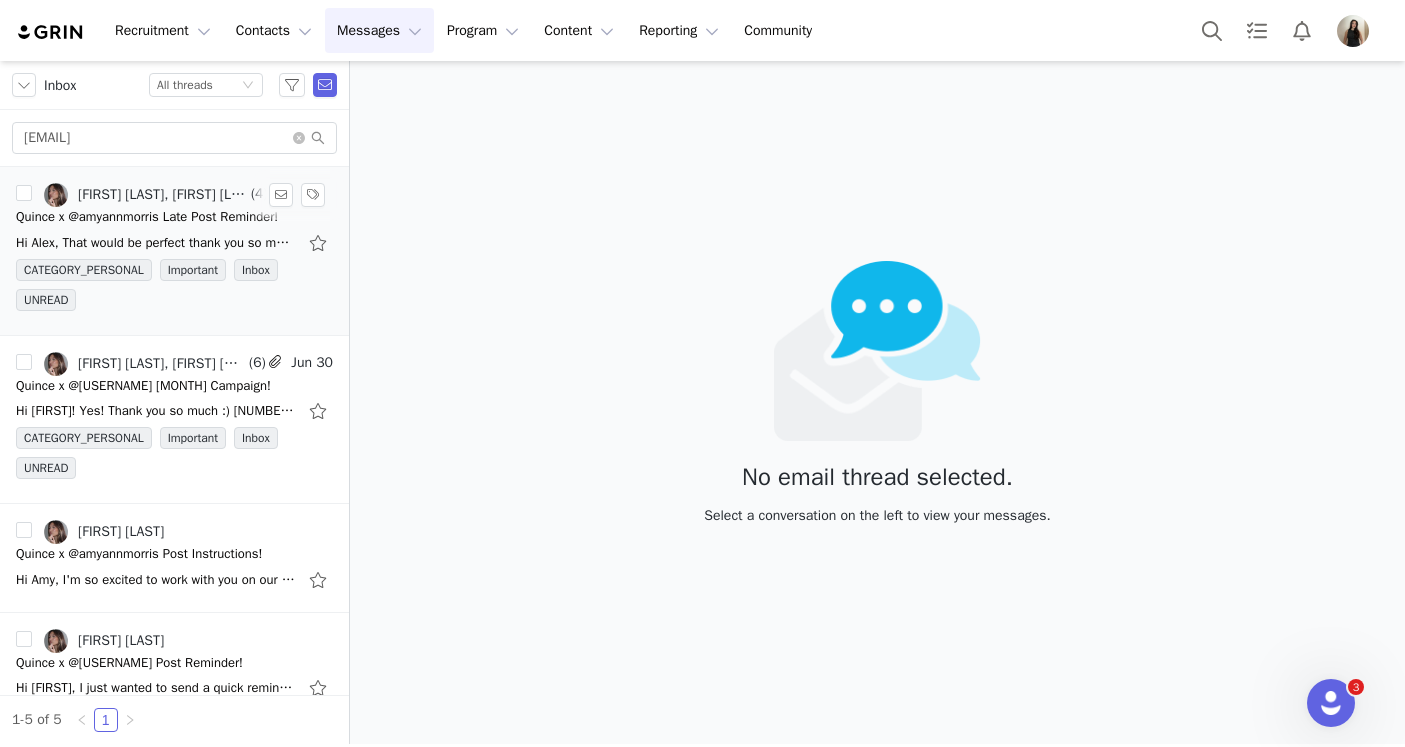 click on "Quince x @amyannmorris Late Post Reminder!" at bounding box center (147, 217) 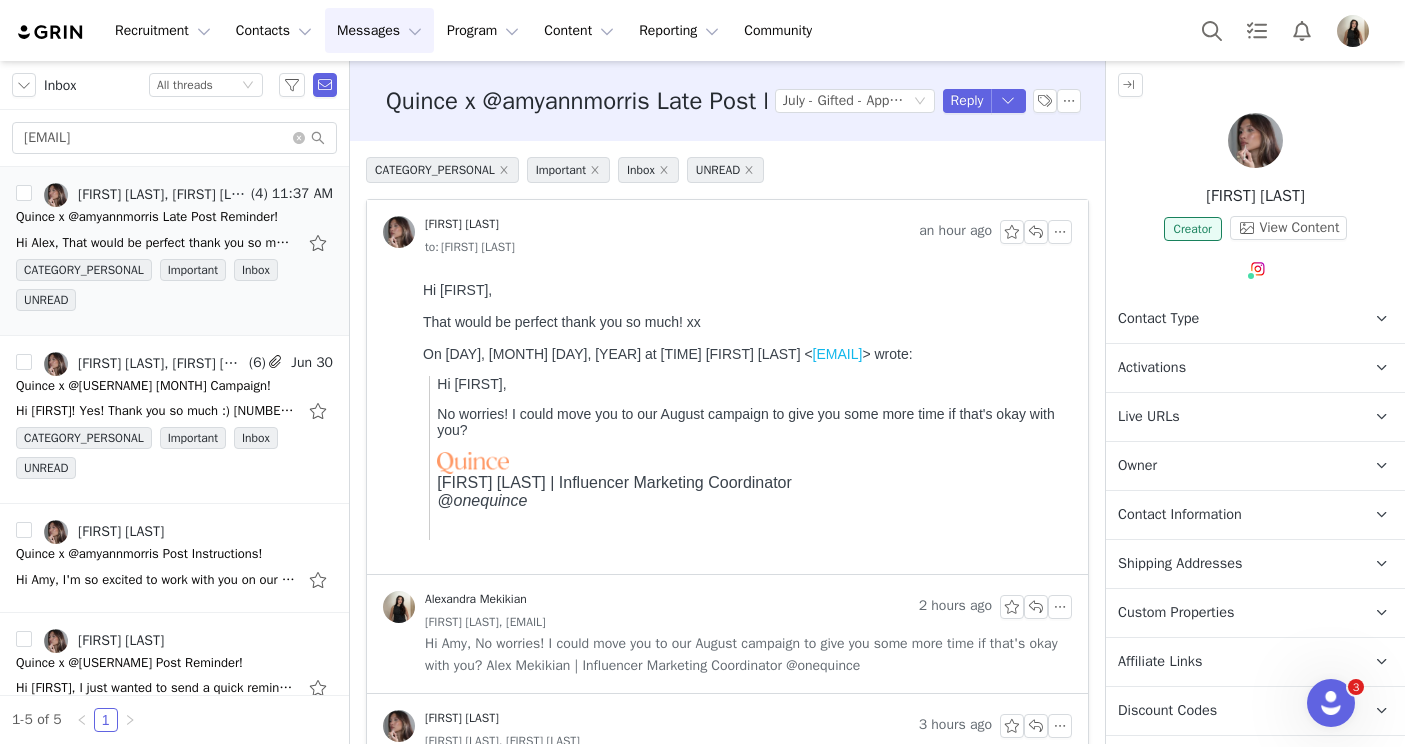 scroll, scrollTop: 0, scrollLeft: 0, axis: both 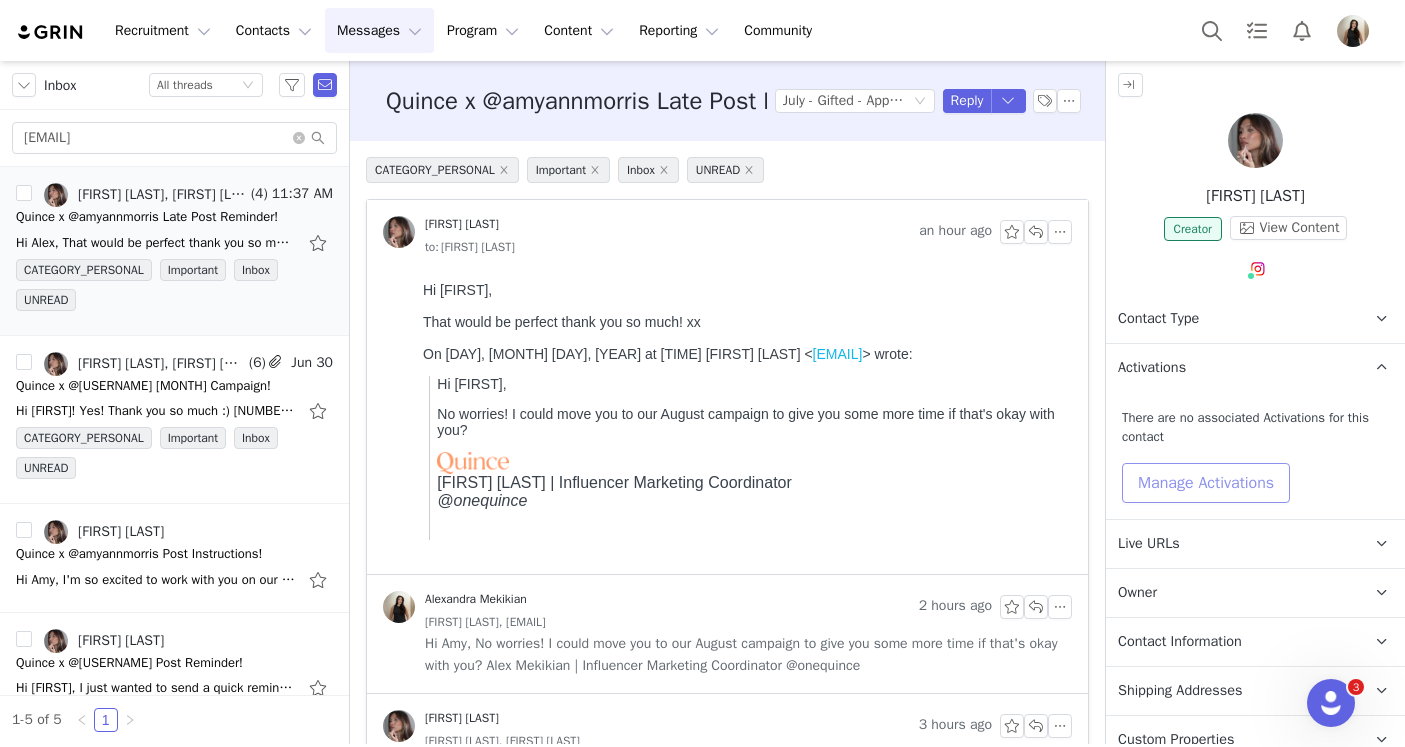 click on "Manage Activations" at bounding box center [1206, 483] 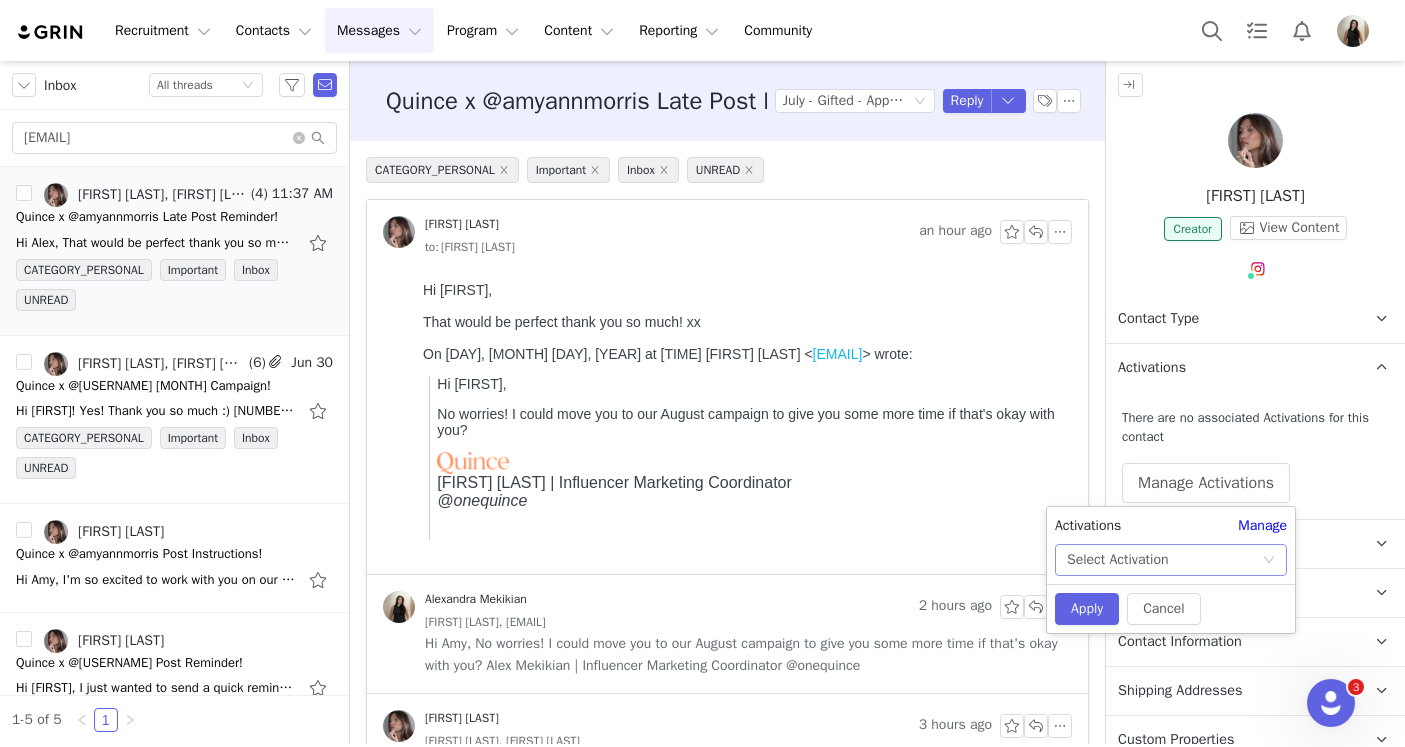click on "Select Activation" at bounding box center [1117, 560] 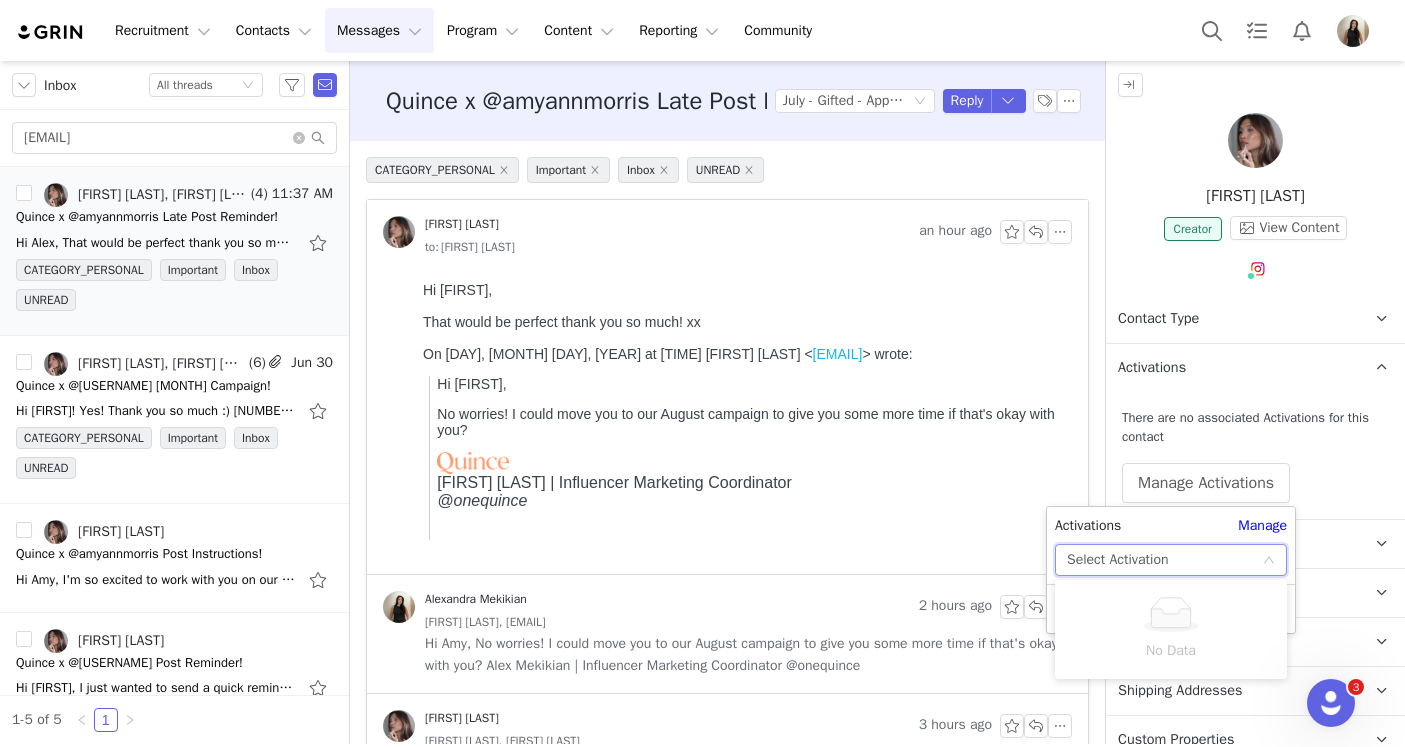 click on "Select Activation" at bounding box center (1117, 560) 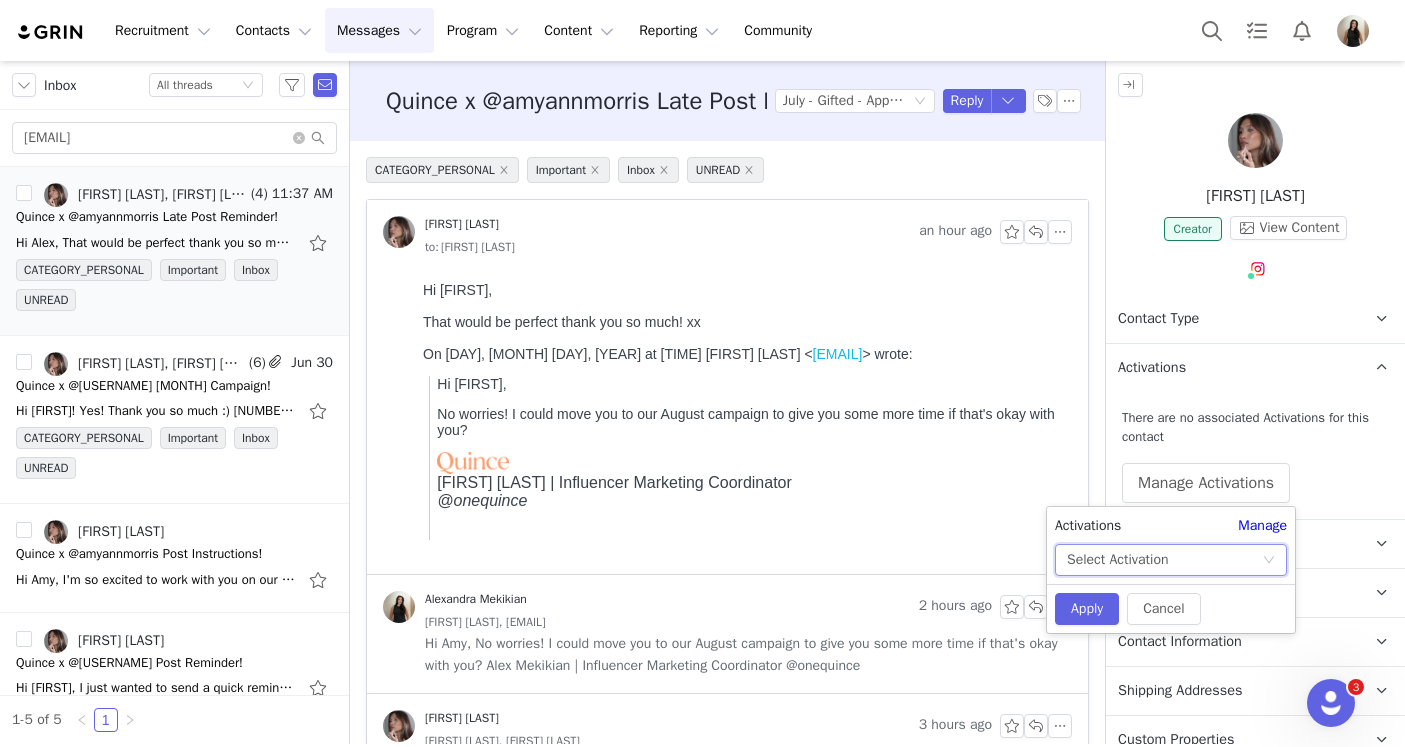 click on "Select Activation" at bounding box center [1164, 560] 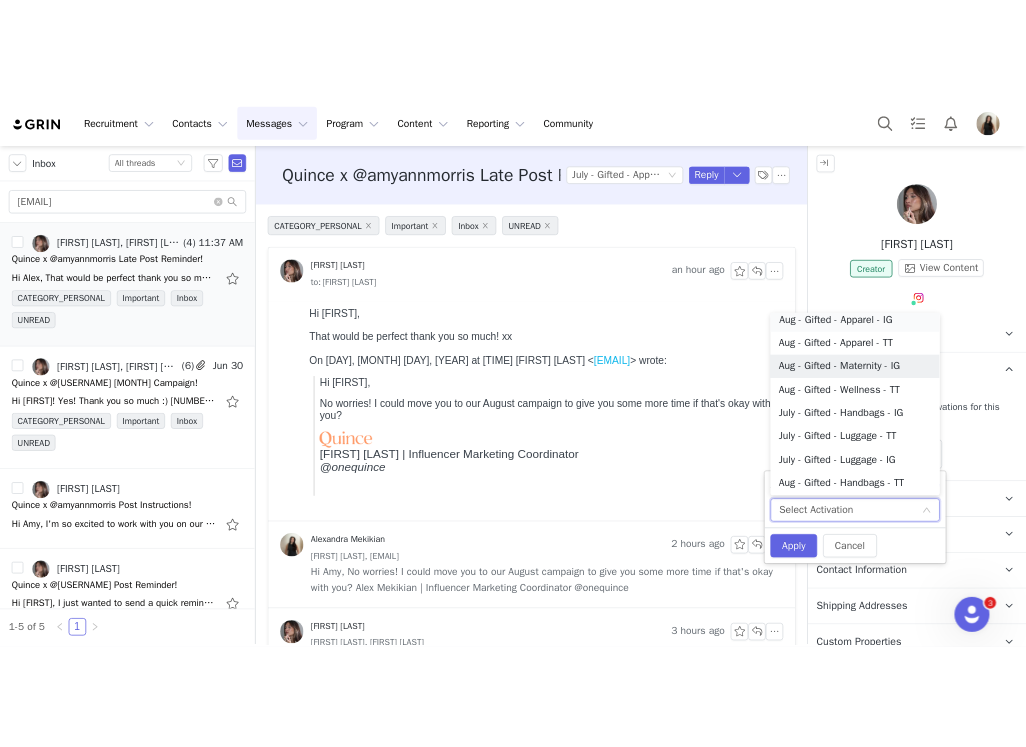 scroll, scrollTop: 4, scrollLeft: 0, axis: vertical 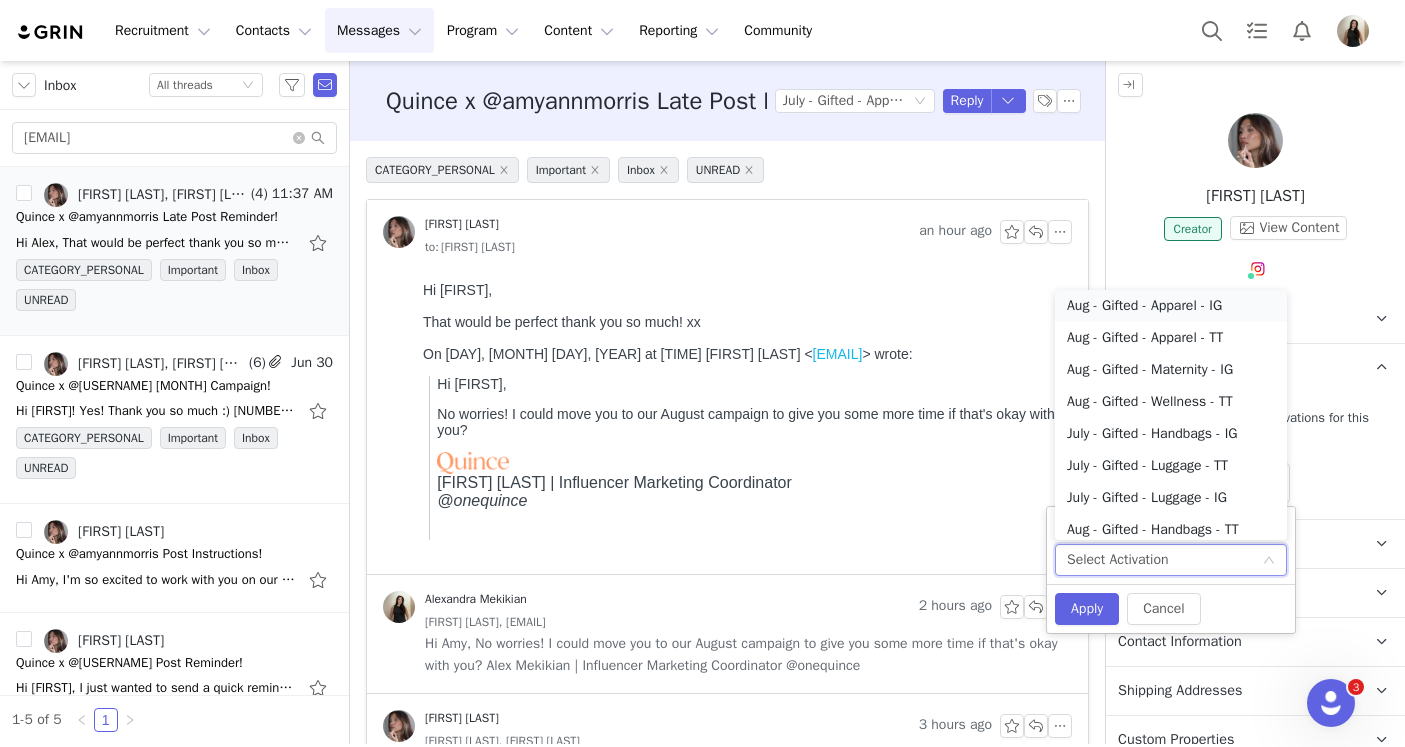 click on "Aug - Gifted - Apparel - IG" at bounding box center (1171, 306) 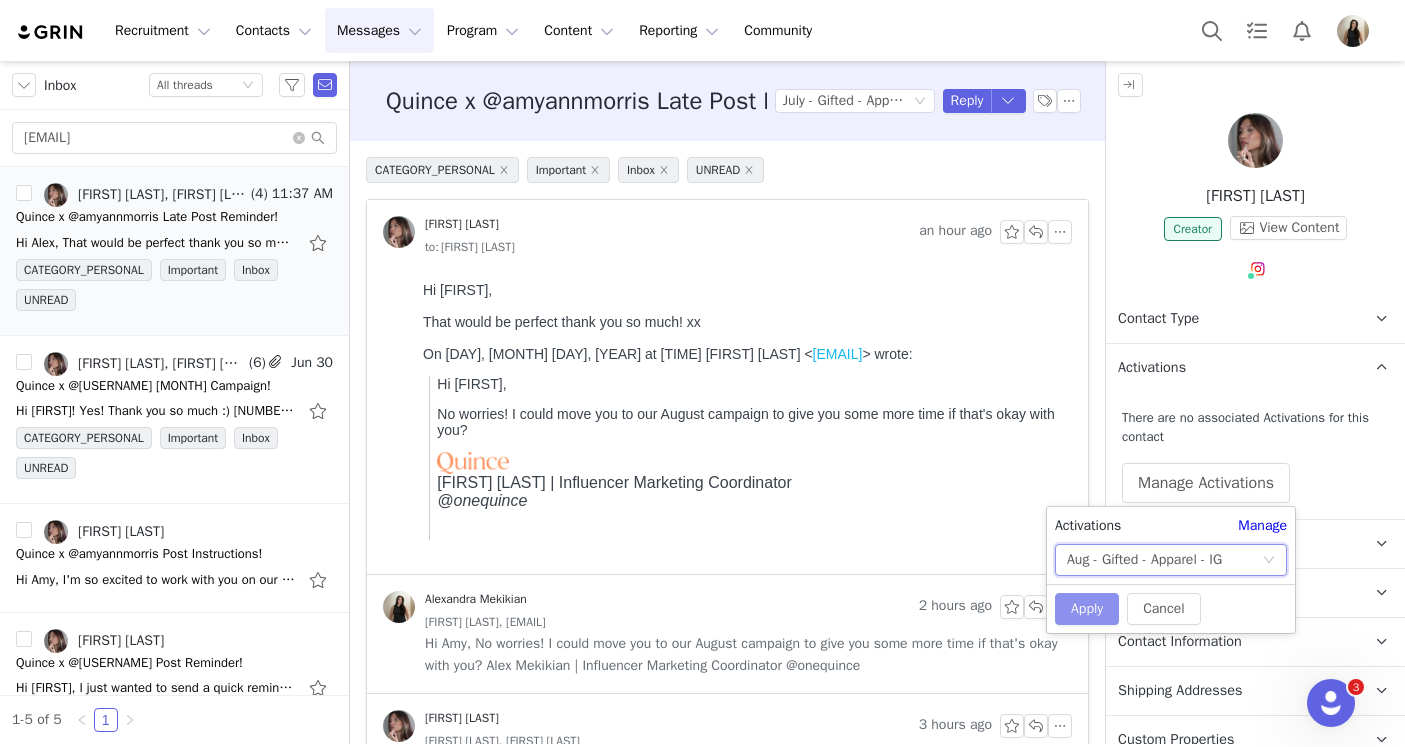 click on "Apply" at bounding box center (1087, 609) 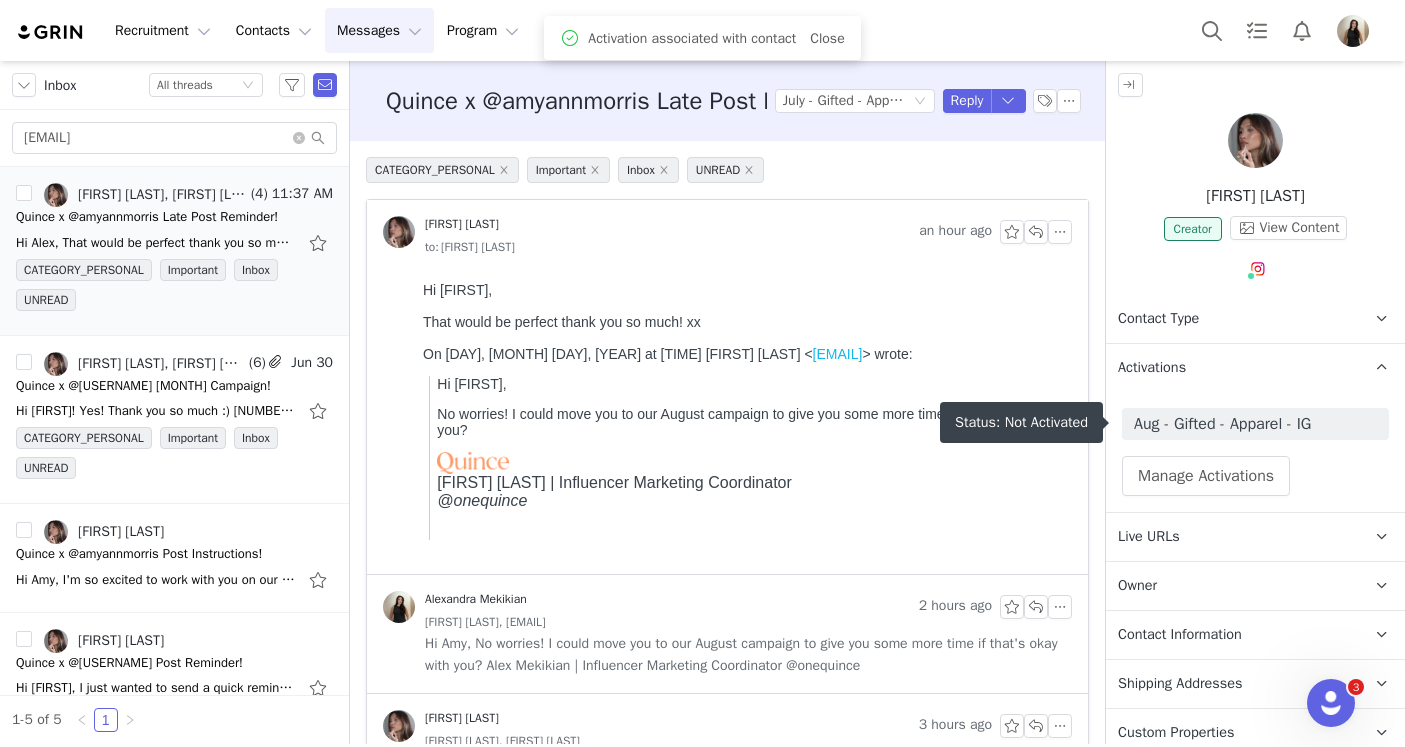 click on "Aug - Gifted - Apparel - IG" at bounding box center [1255, 424] 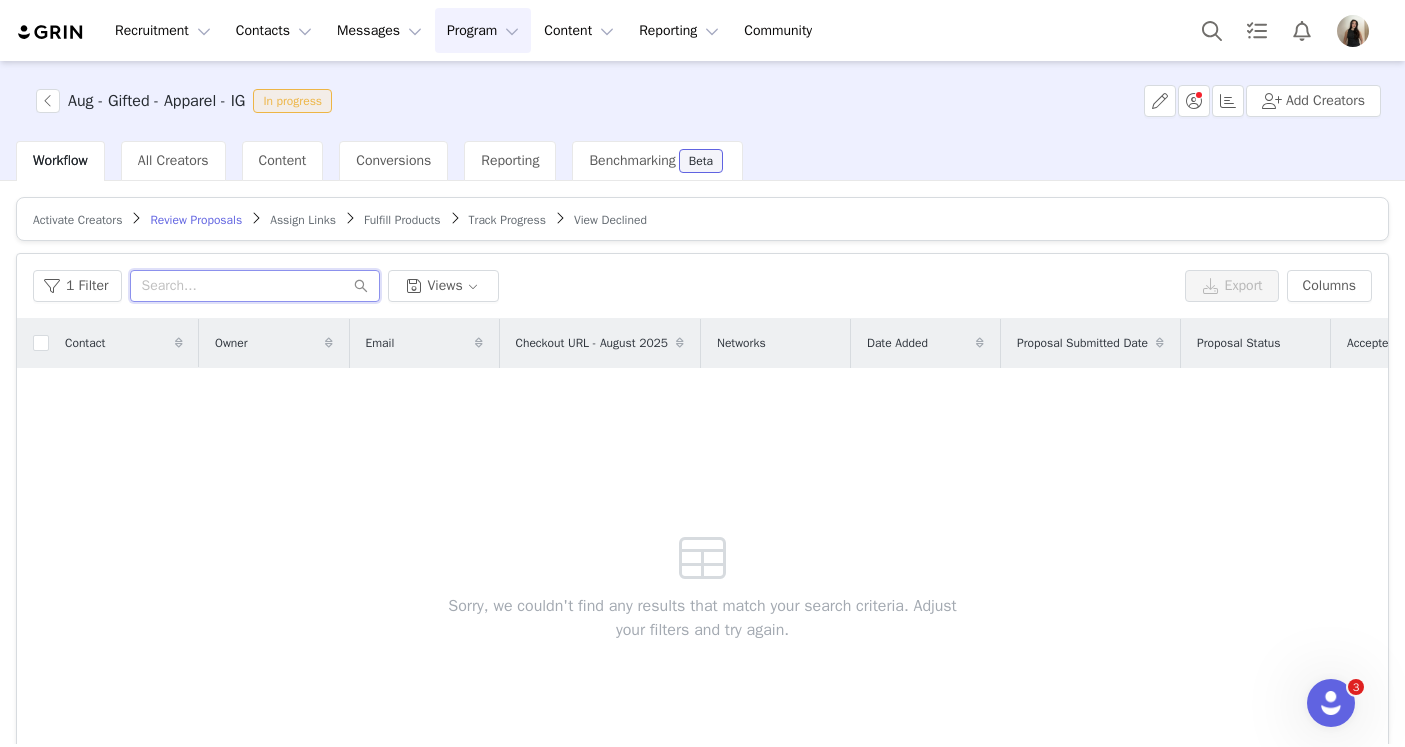 click at bounding box center (255, 286) 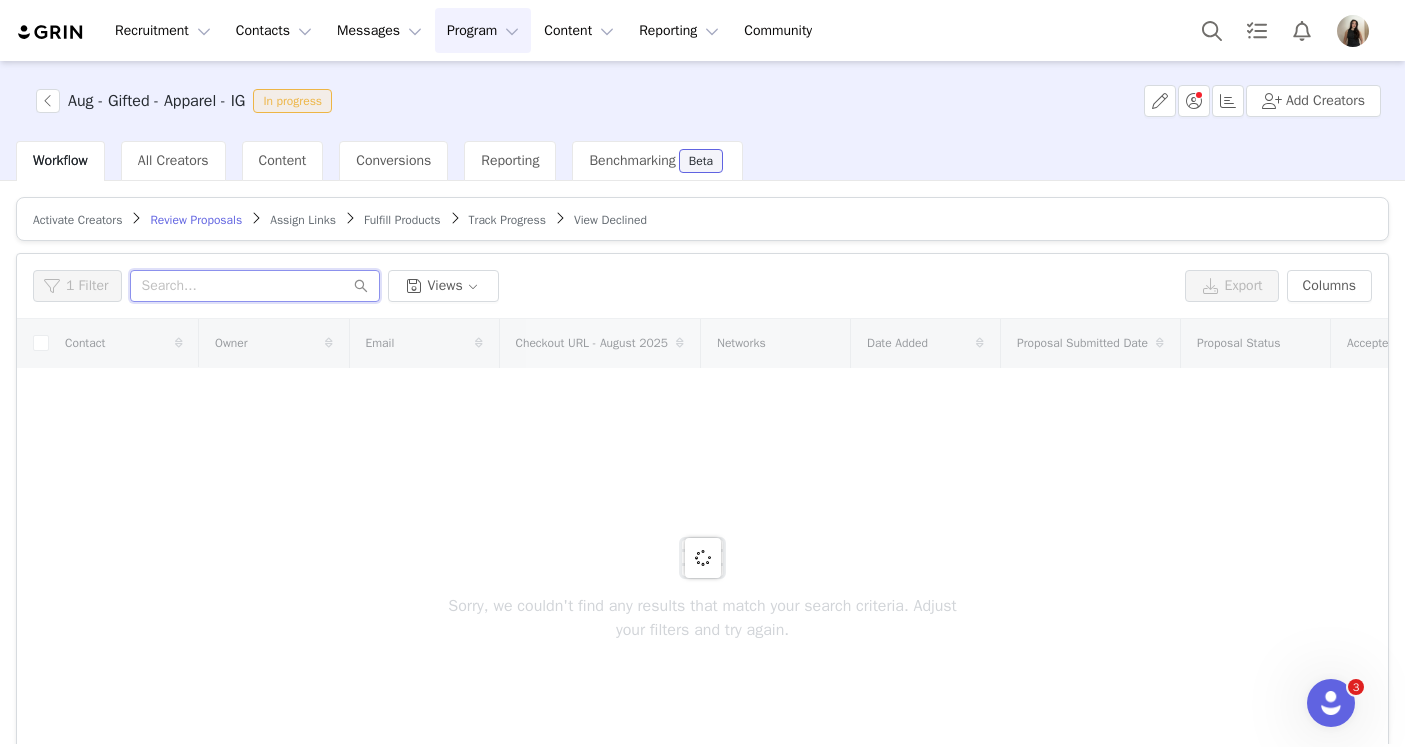 paste on "[EMAIL]" 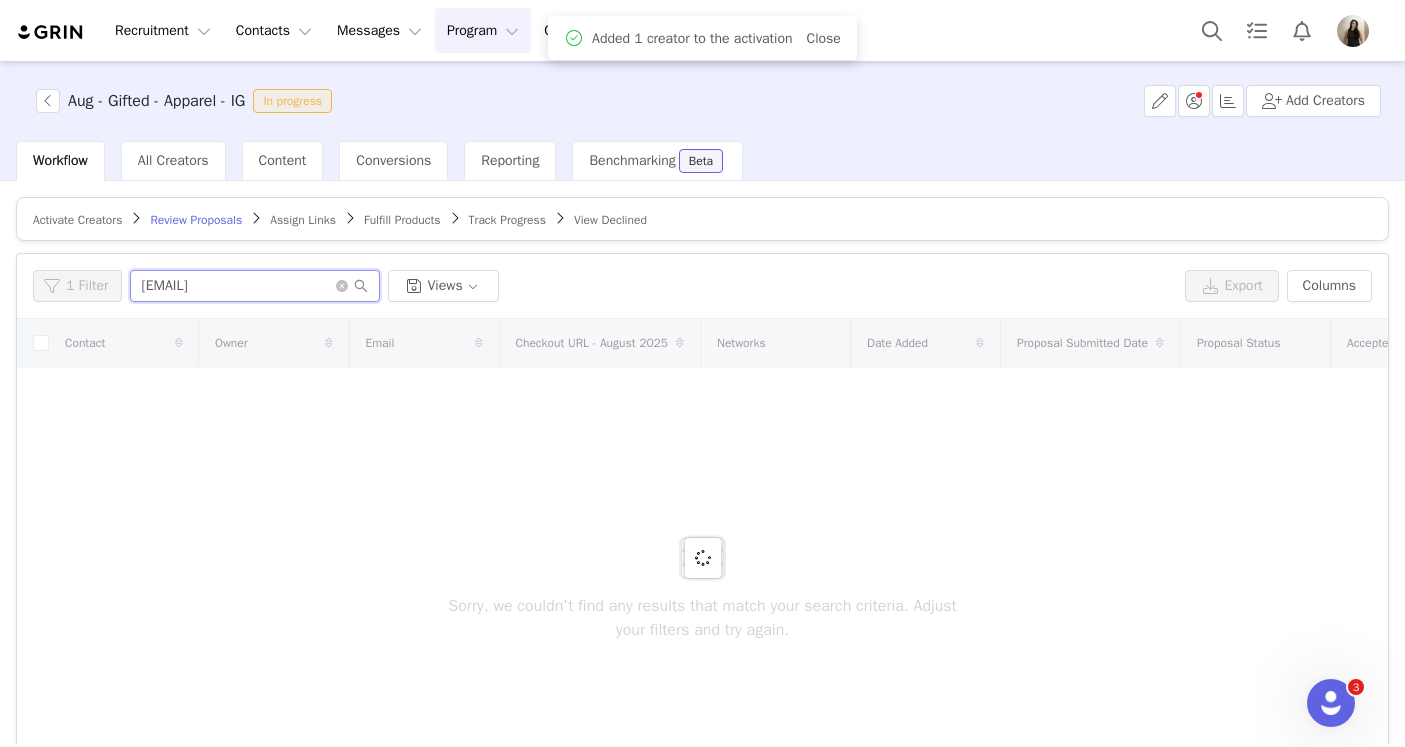type on "[EMAIL]" 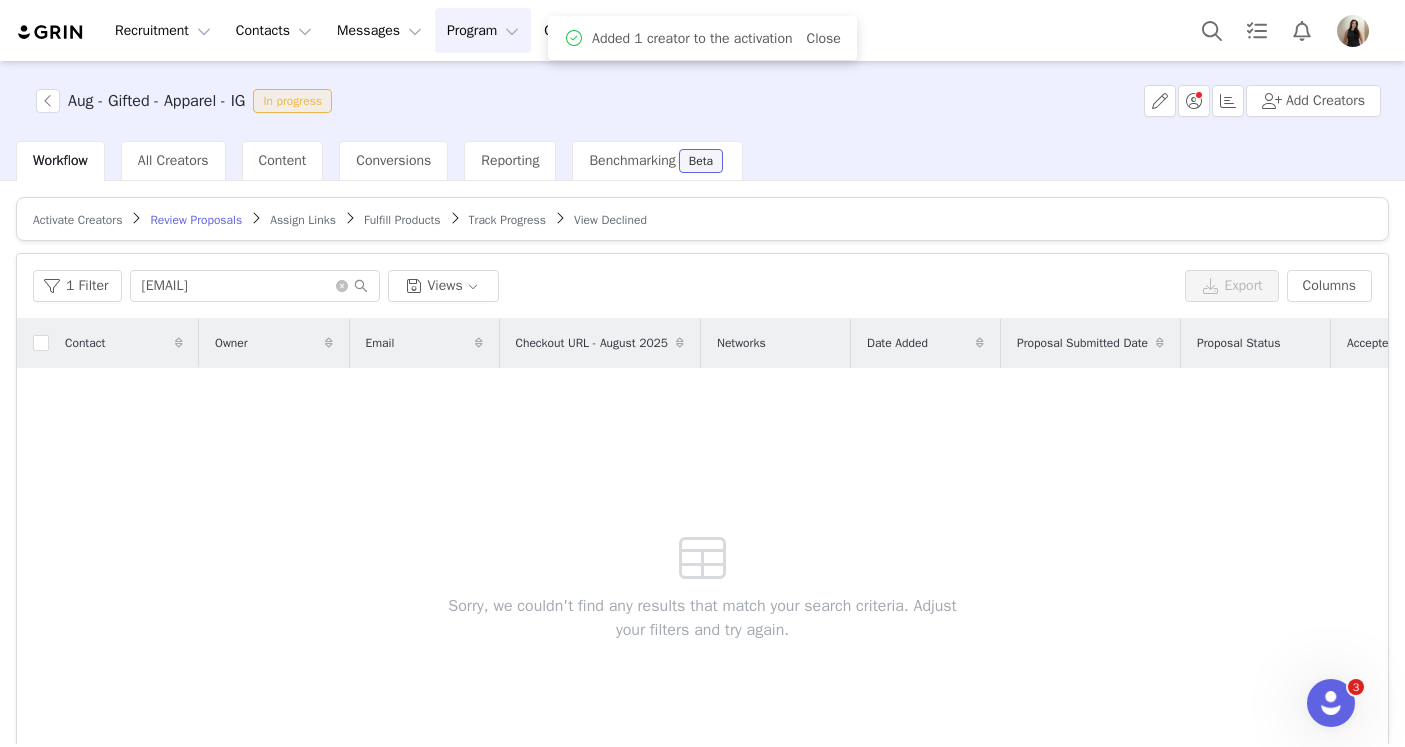 click on "Activate Creators" at bounding box center [77, 220] 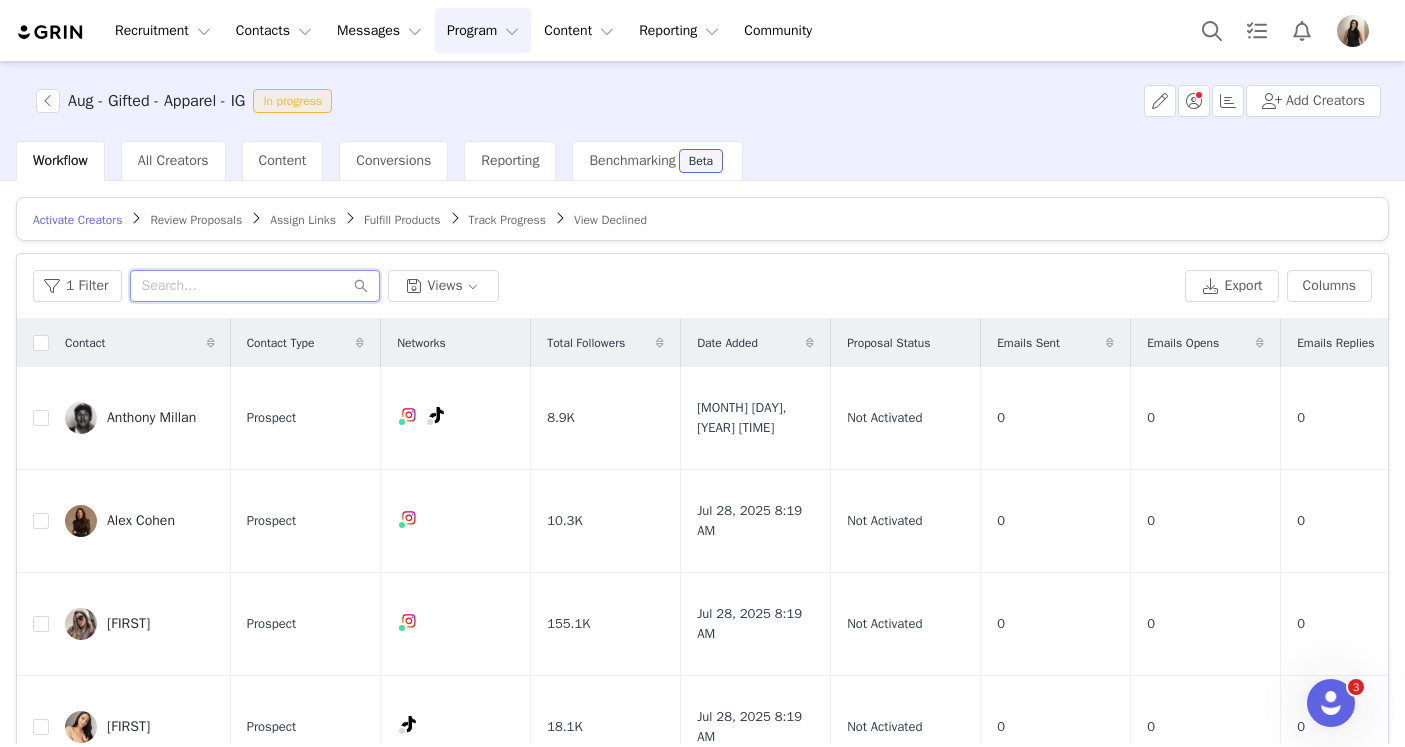 click at bounding box center [255, 286] 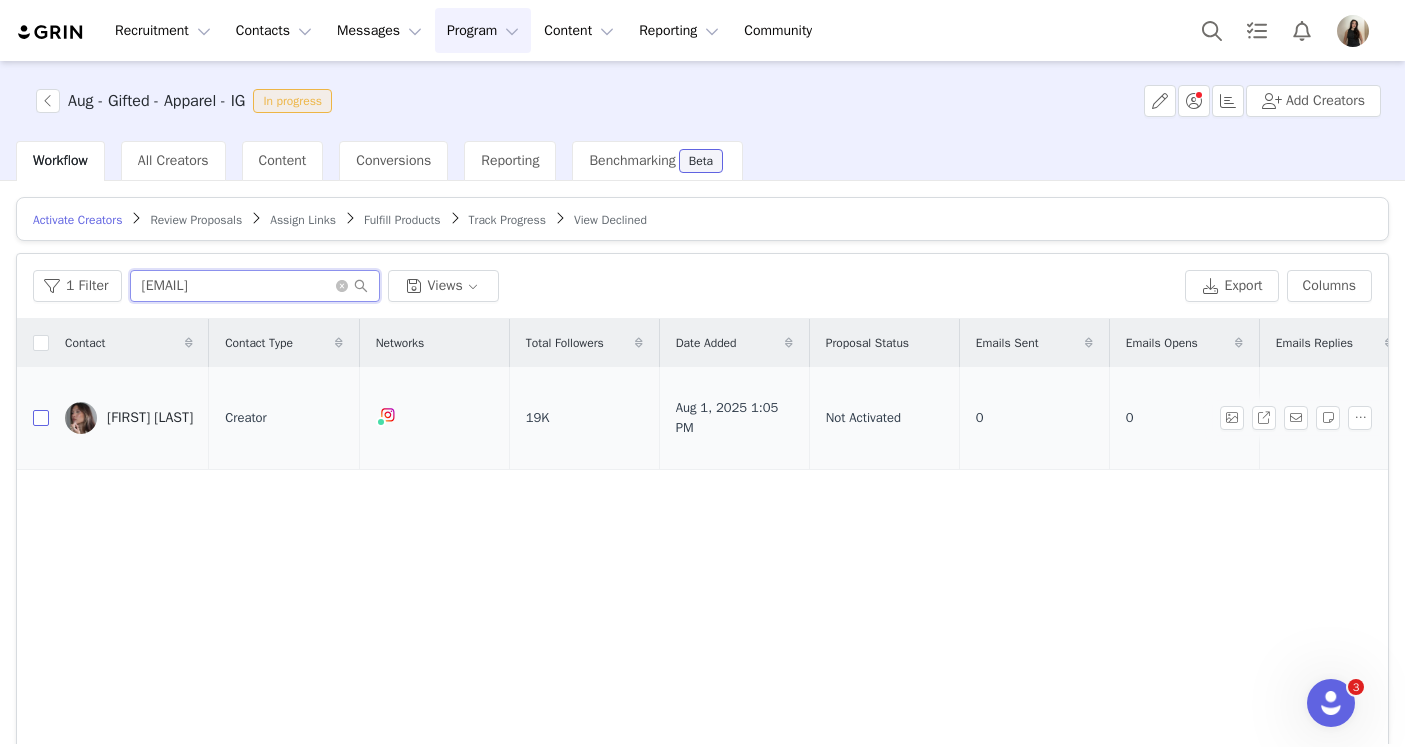 type on "[EMAIL]" 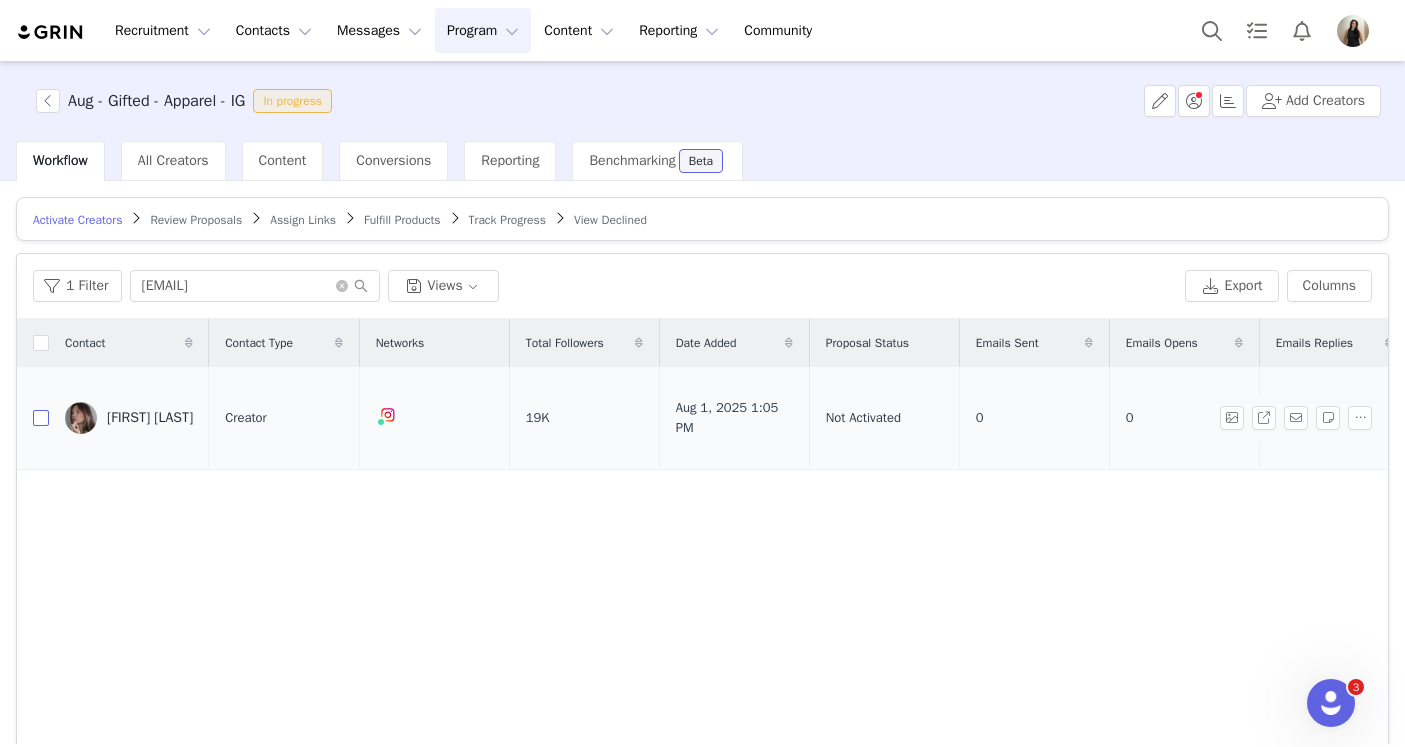 click at bounding box center [41, 418] 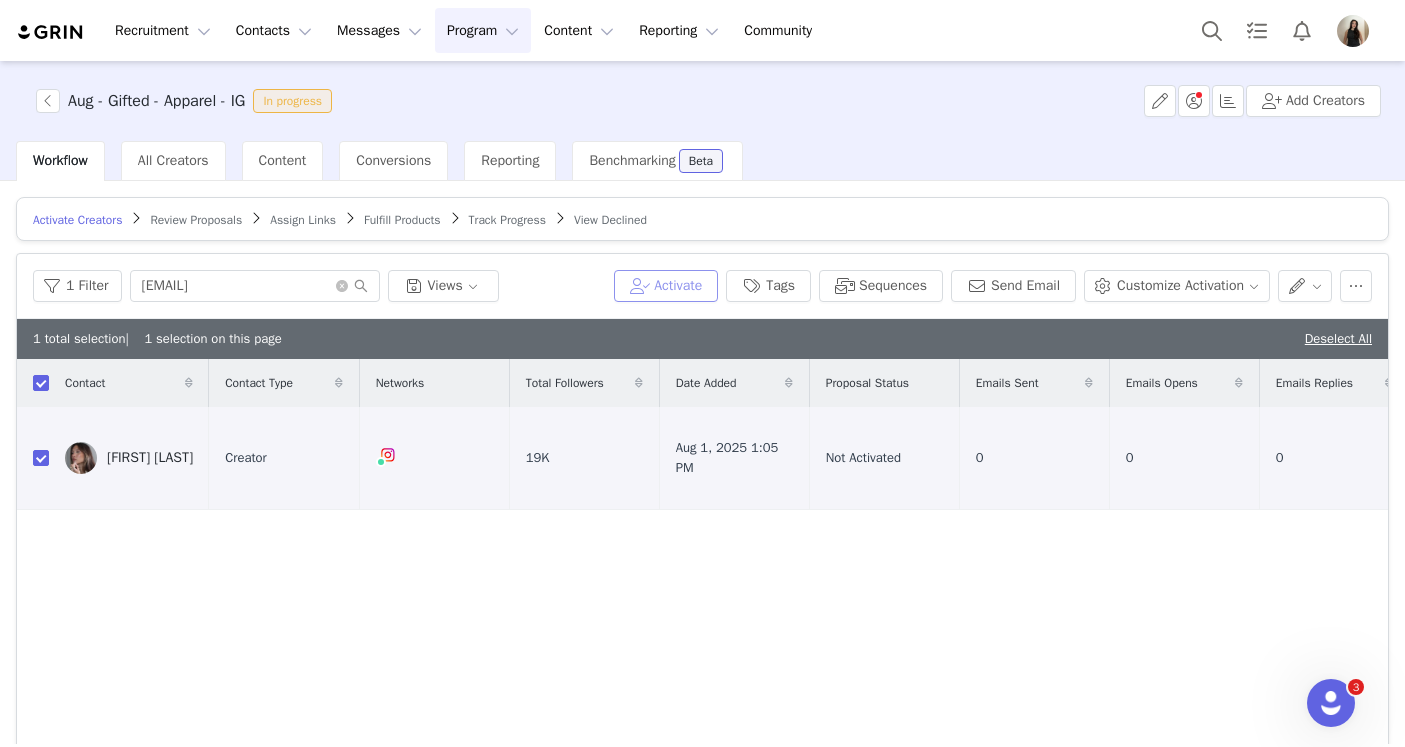 click on "Activate" at bounding box center (666, 286) 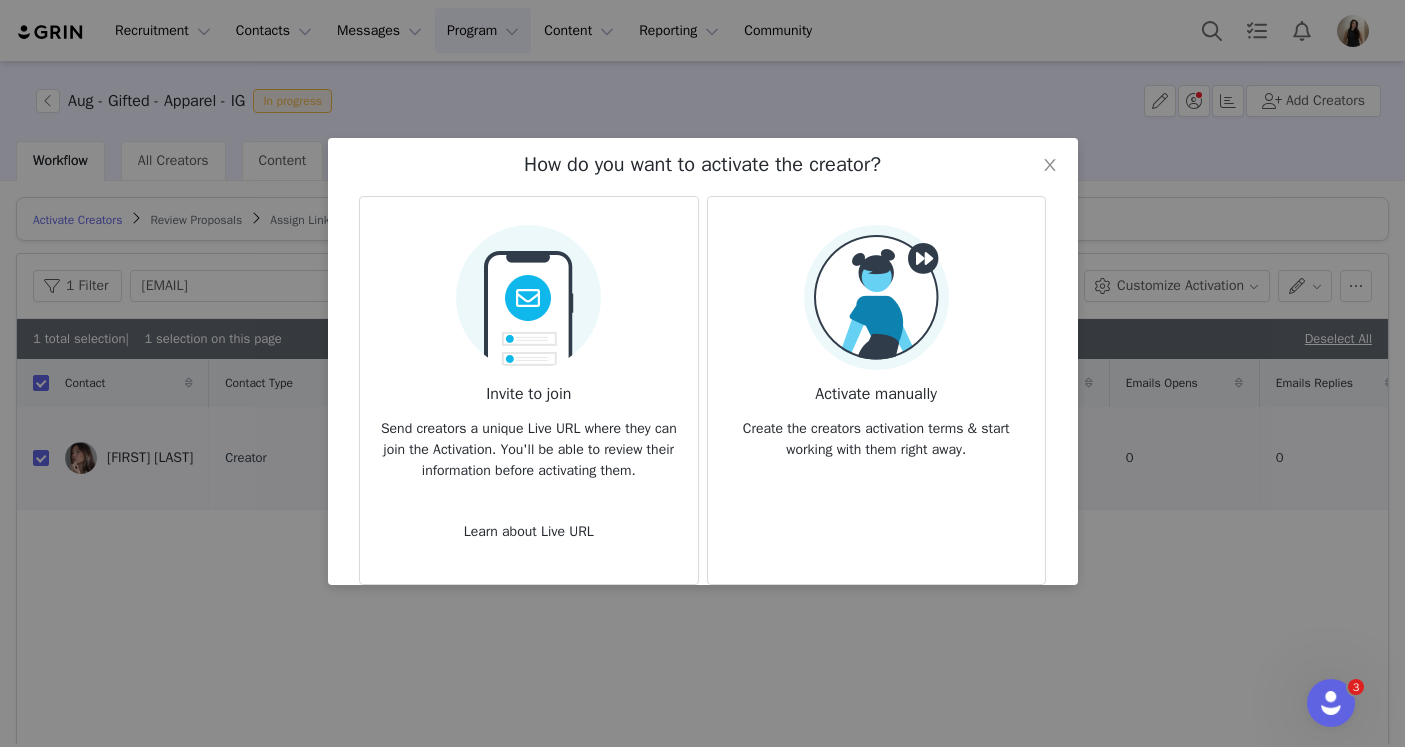click on "Activate manually" at bounding box center (876, 388) 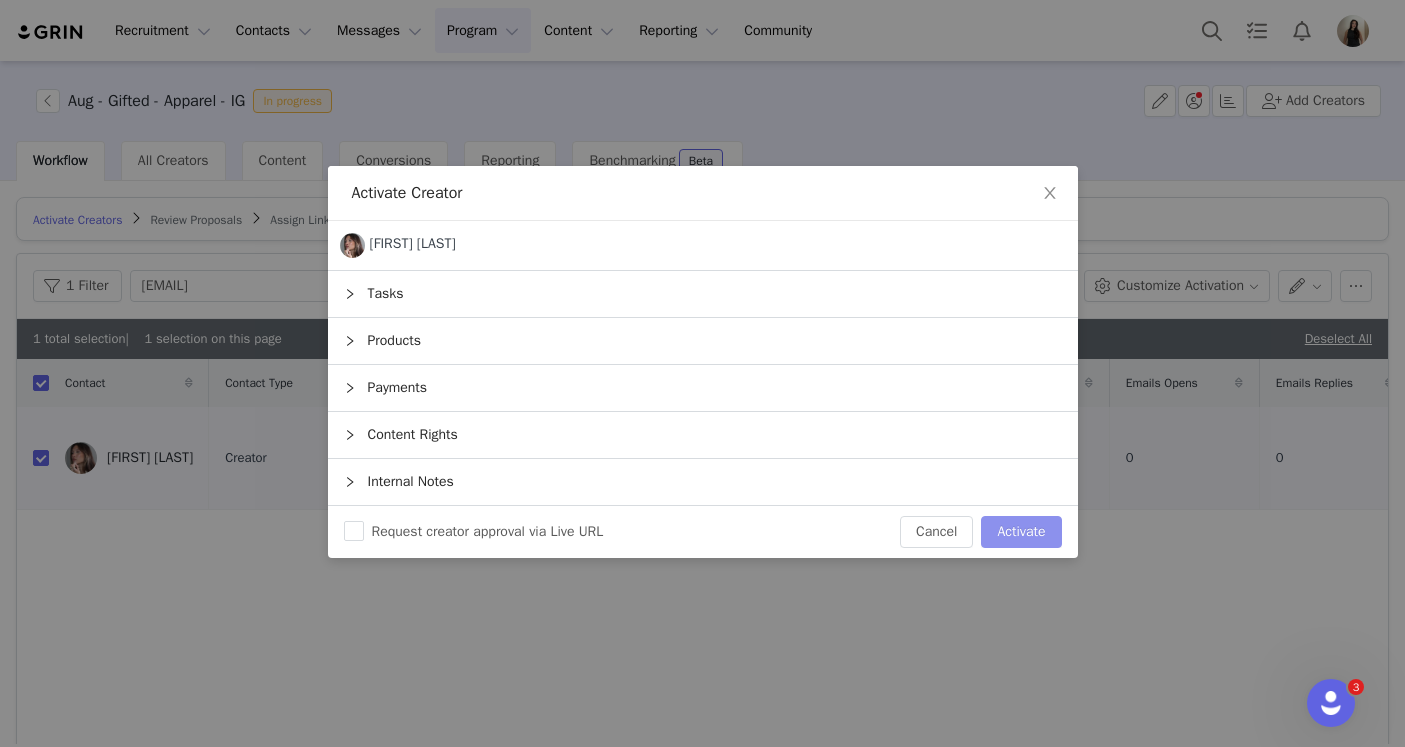 click on "Activate" at bounding box center (1021, 532) 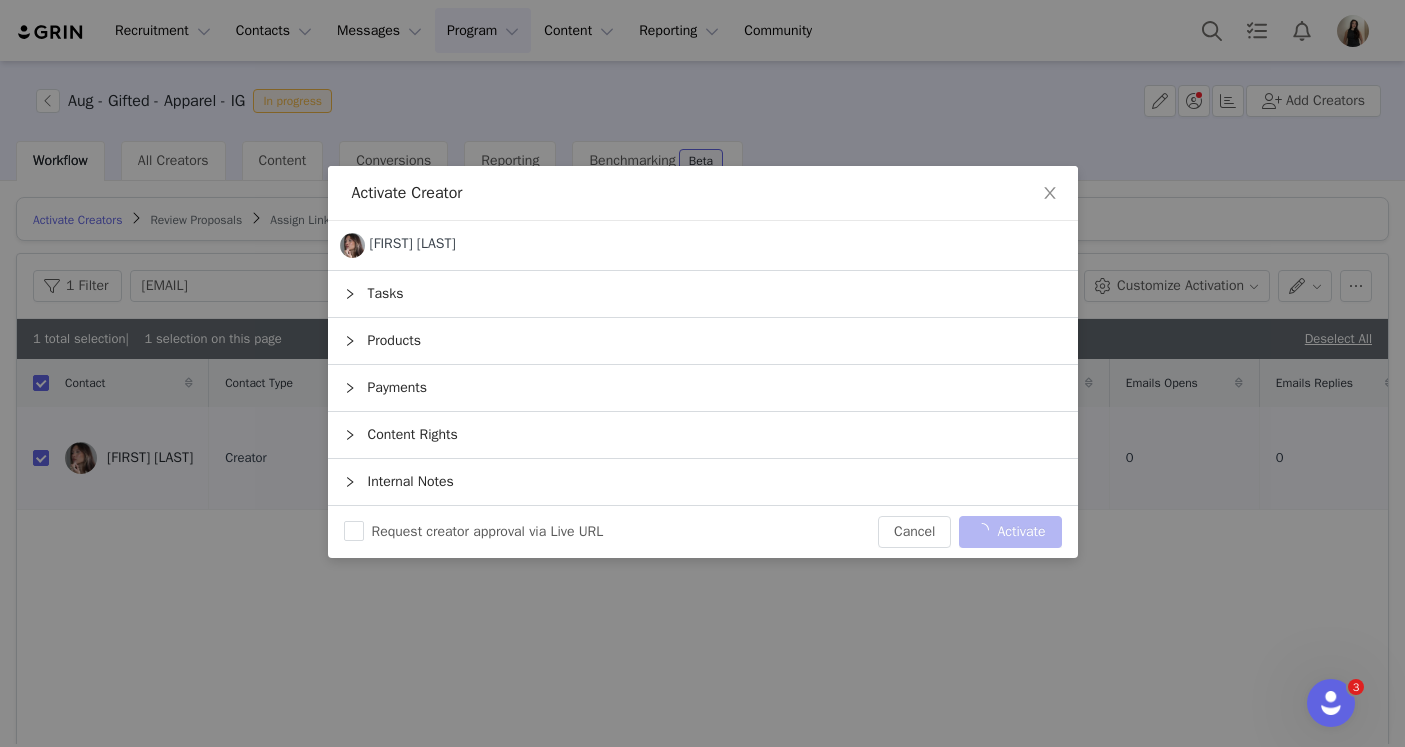 checkbox on "false" 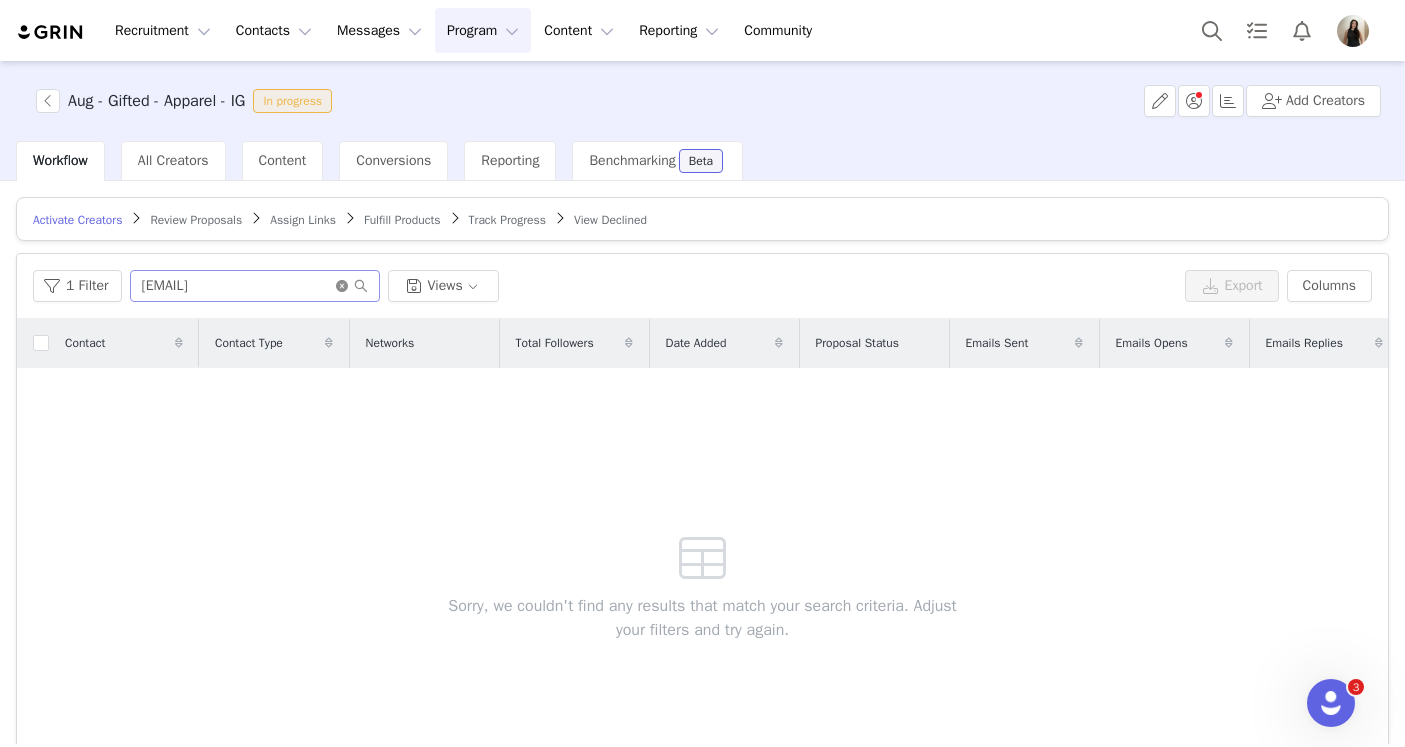 click 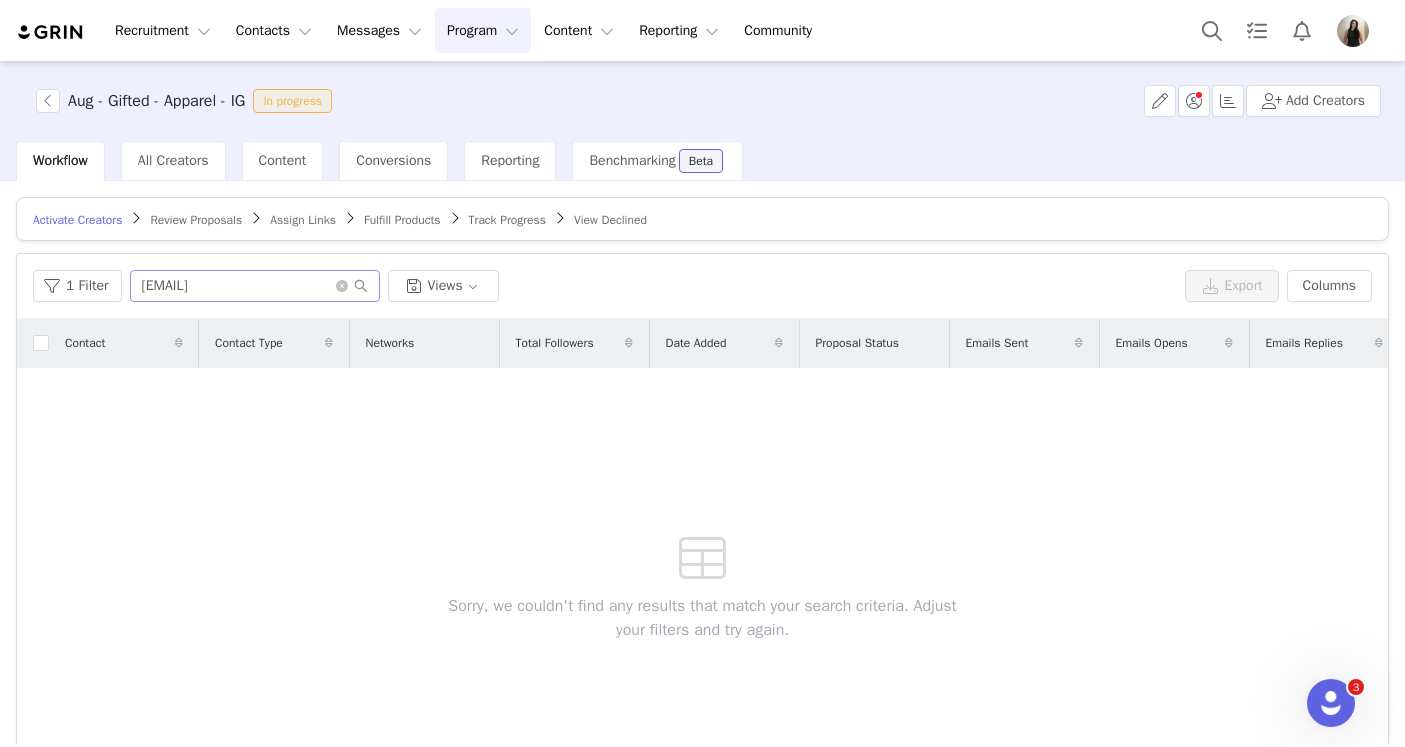 type 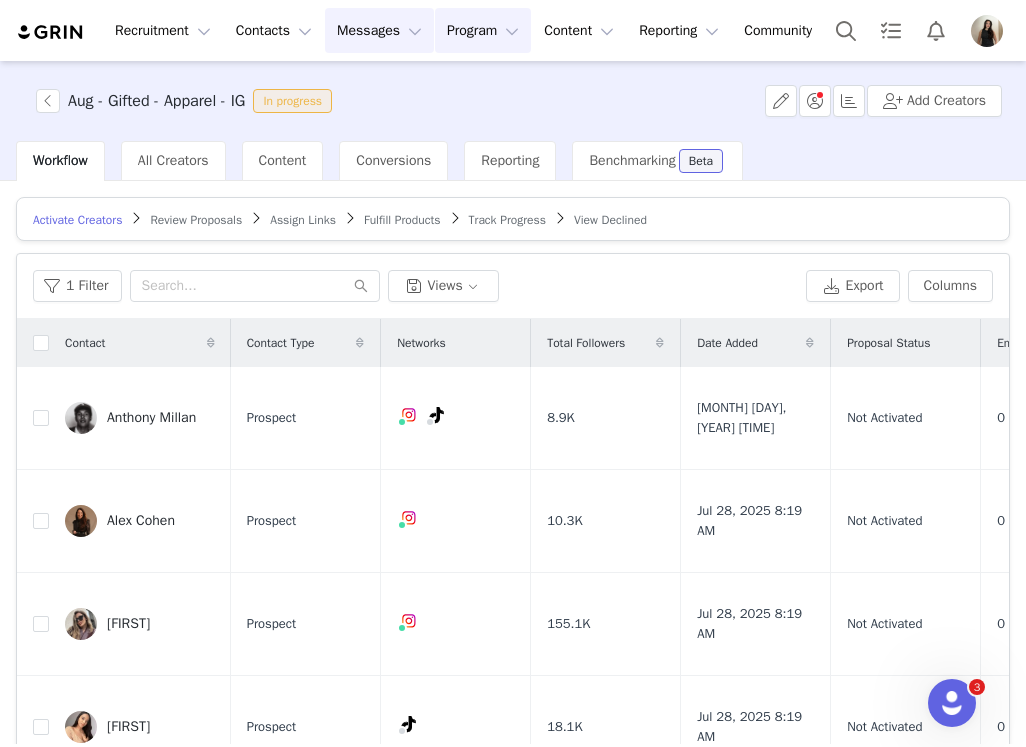 click on "Messages Messages" at bounding box center (379, 30) 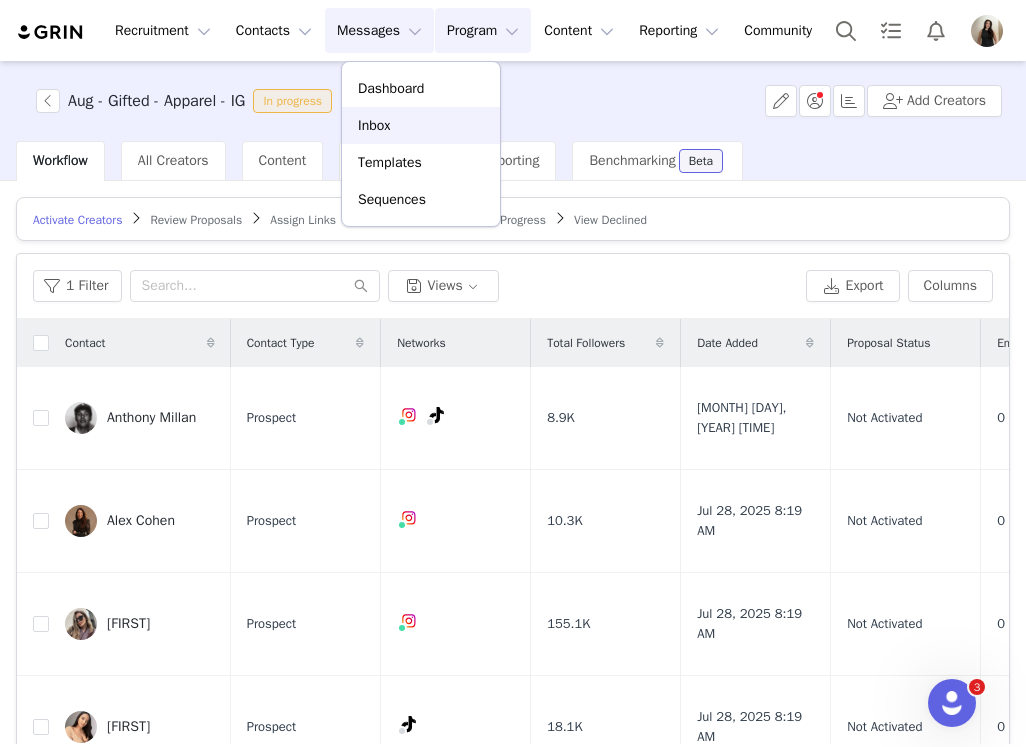 click on "Inbox" at bounding box center [421, 125] 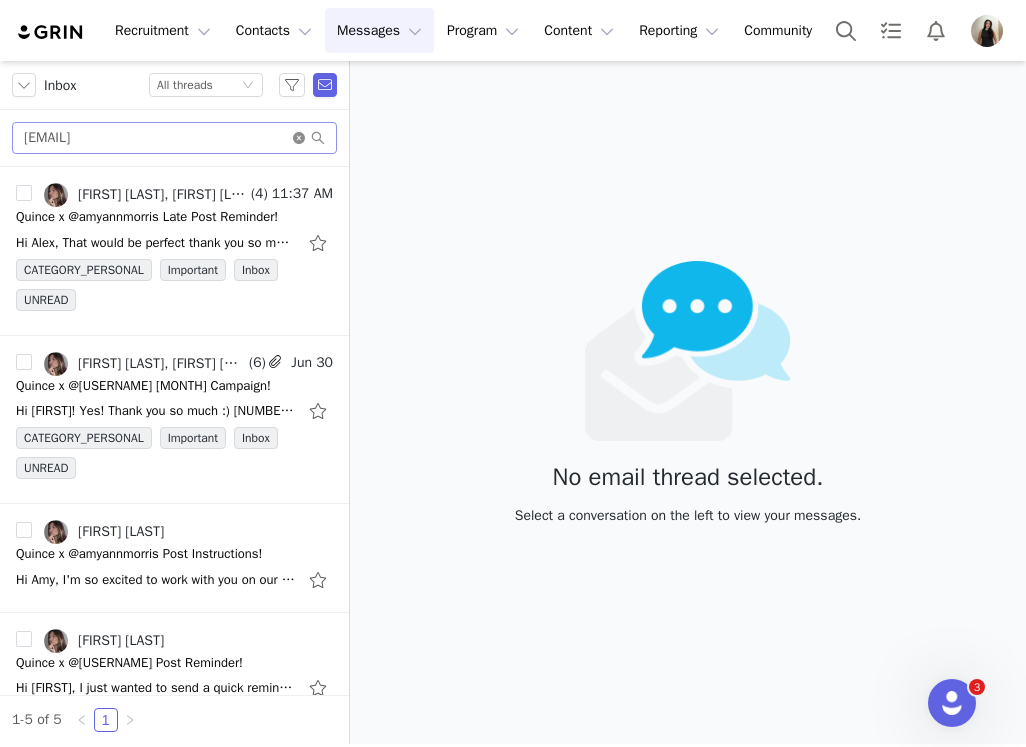 click 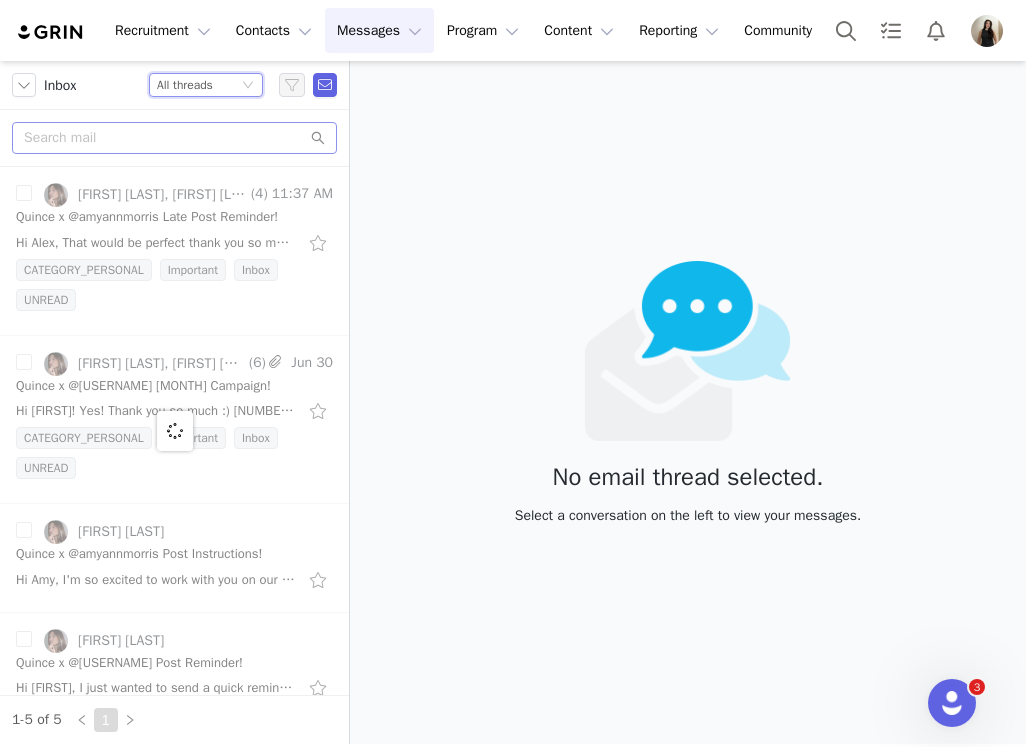 click on "Status All threads" at bounding box center [197, 85] 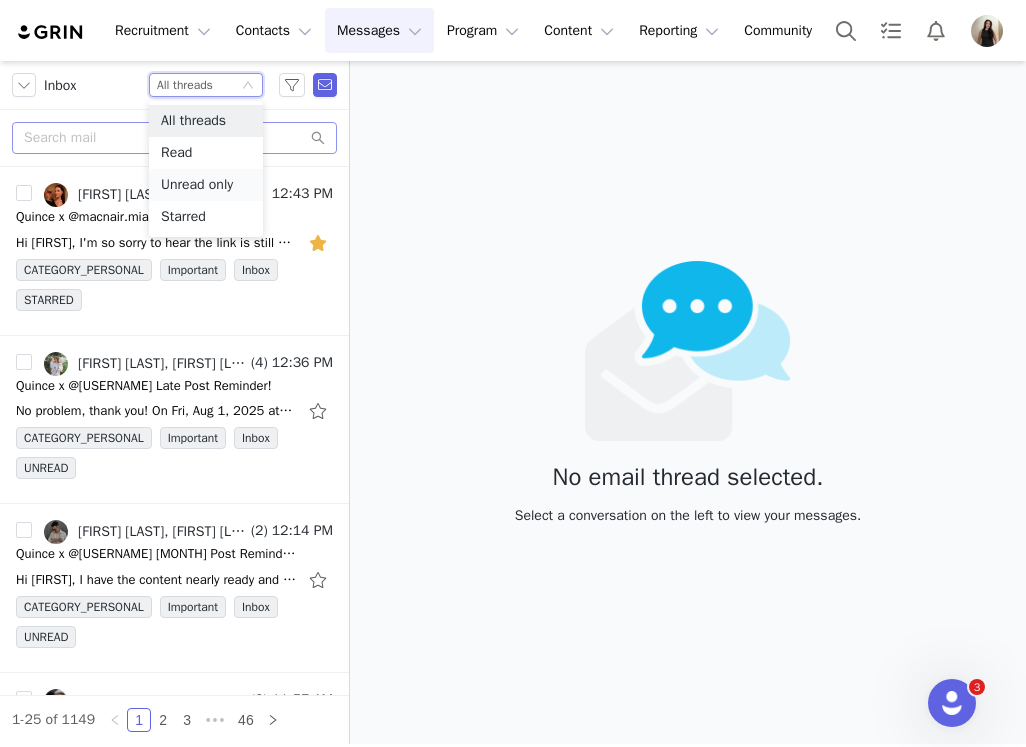 click on "Unread only" at bounding box center (206, 185) 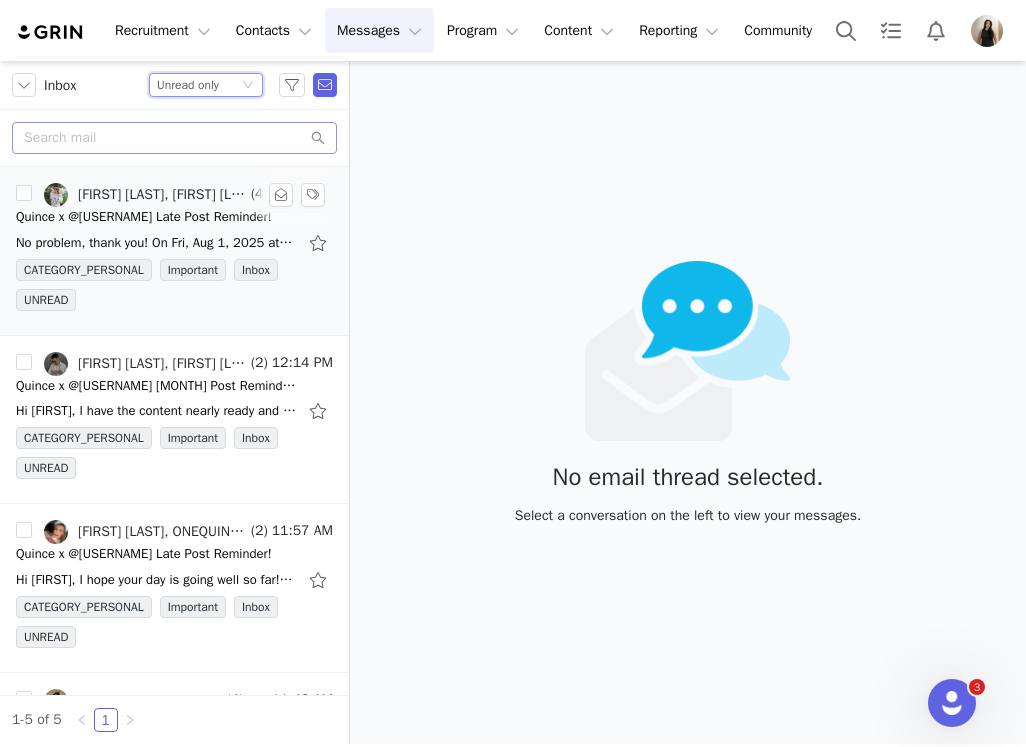 click on "Quince x @[USERNAME] Late Post Reminder!" at bounding box center (144, 217) 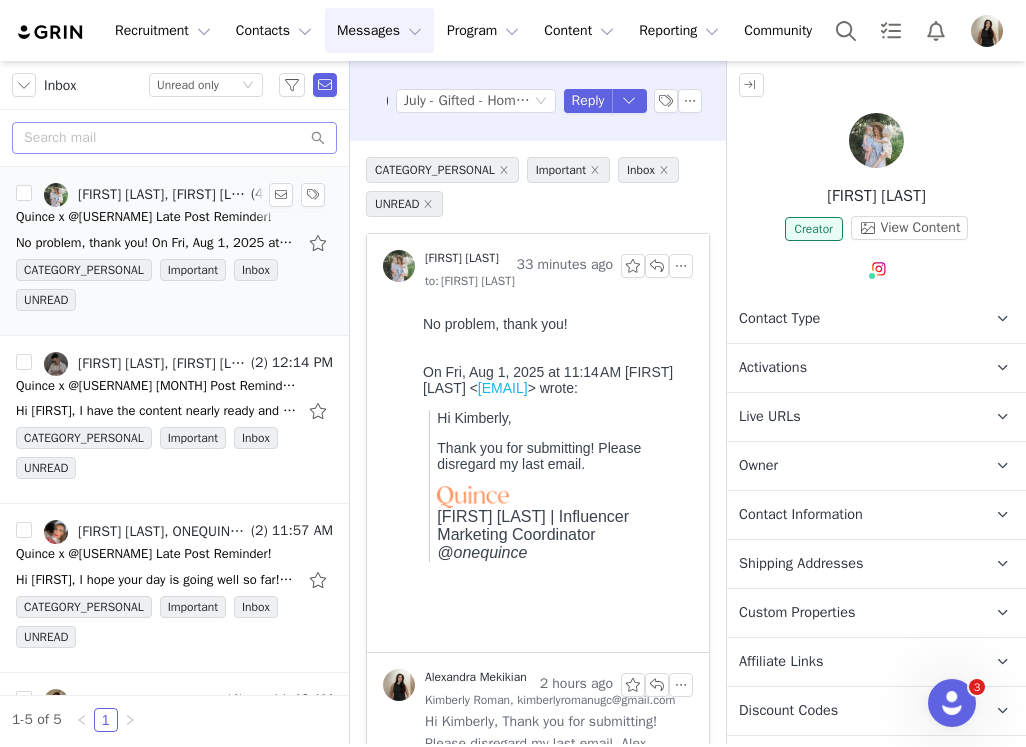 scroll, scrollTop: 0, scrollLeft: 0, axis: both 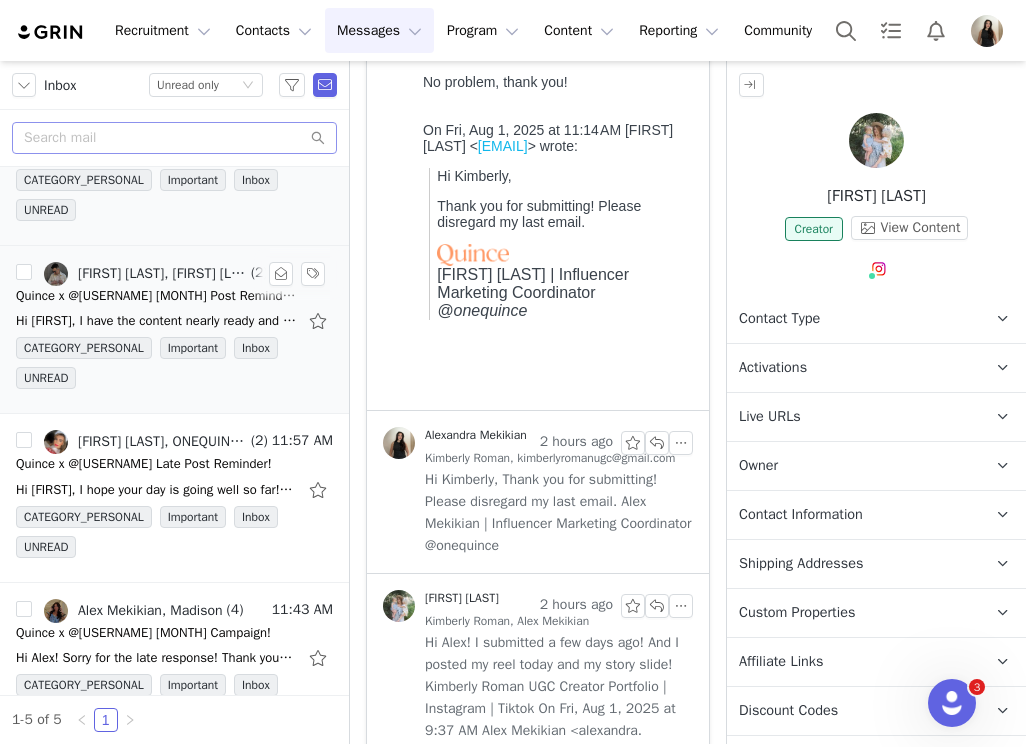 click on "Hi [FIRST], I have the content nearly ready and am finishing final edits. I've had to prioritize some other paid collaborations that have had really big pushes lately, so I'm getting this all" at bounding box center [174, 321] 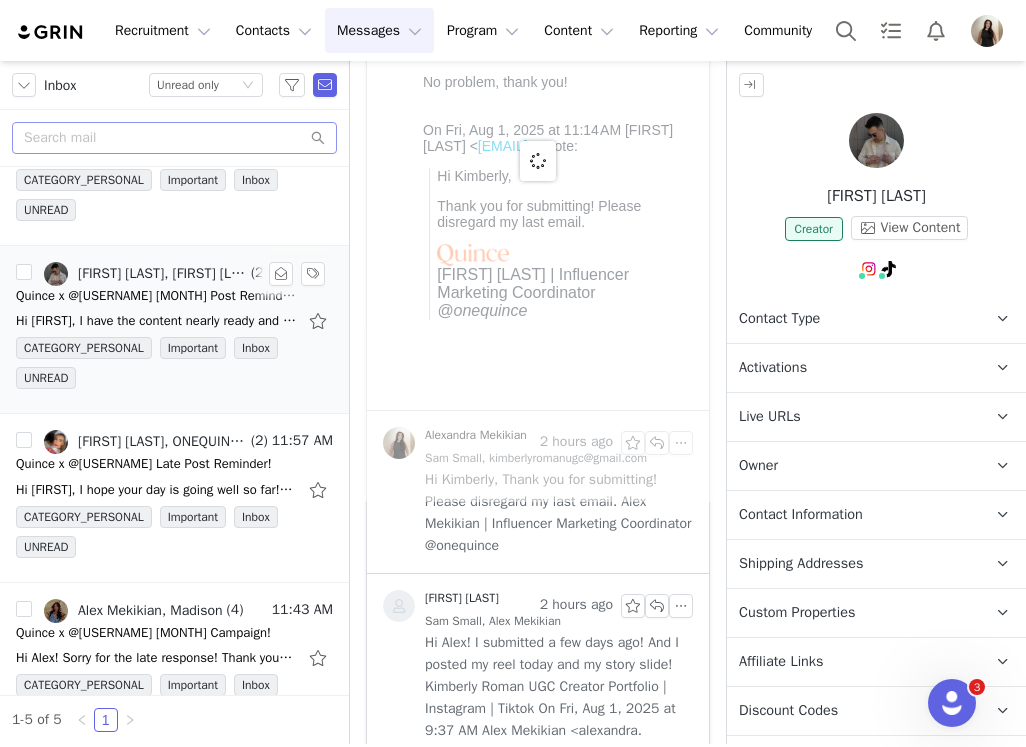 scroll, scrollTop: 0, scrollLeft: 0, axis: both 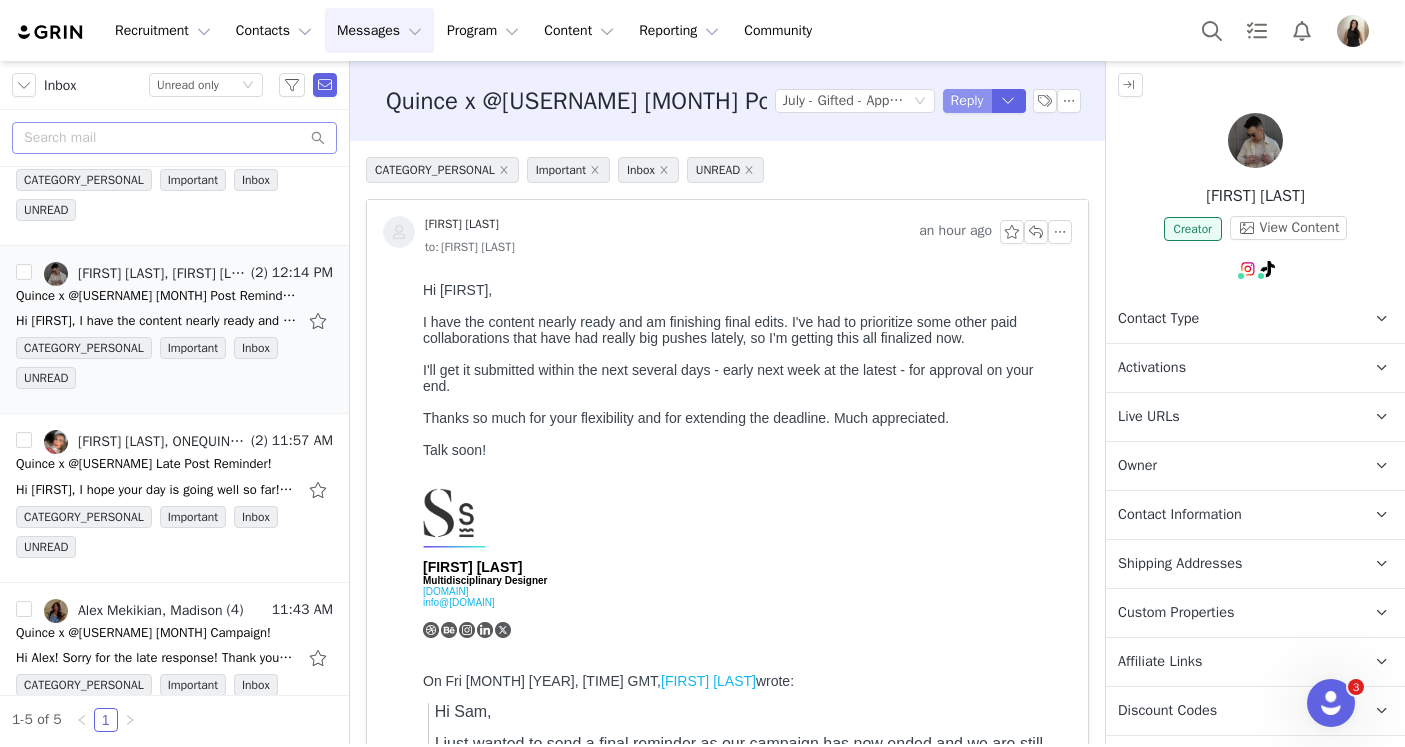 click on "Reply" at bounding box center [967, 101] 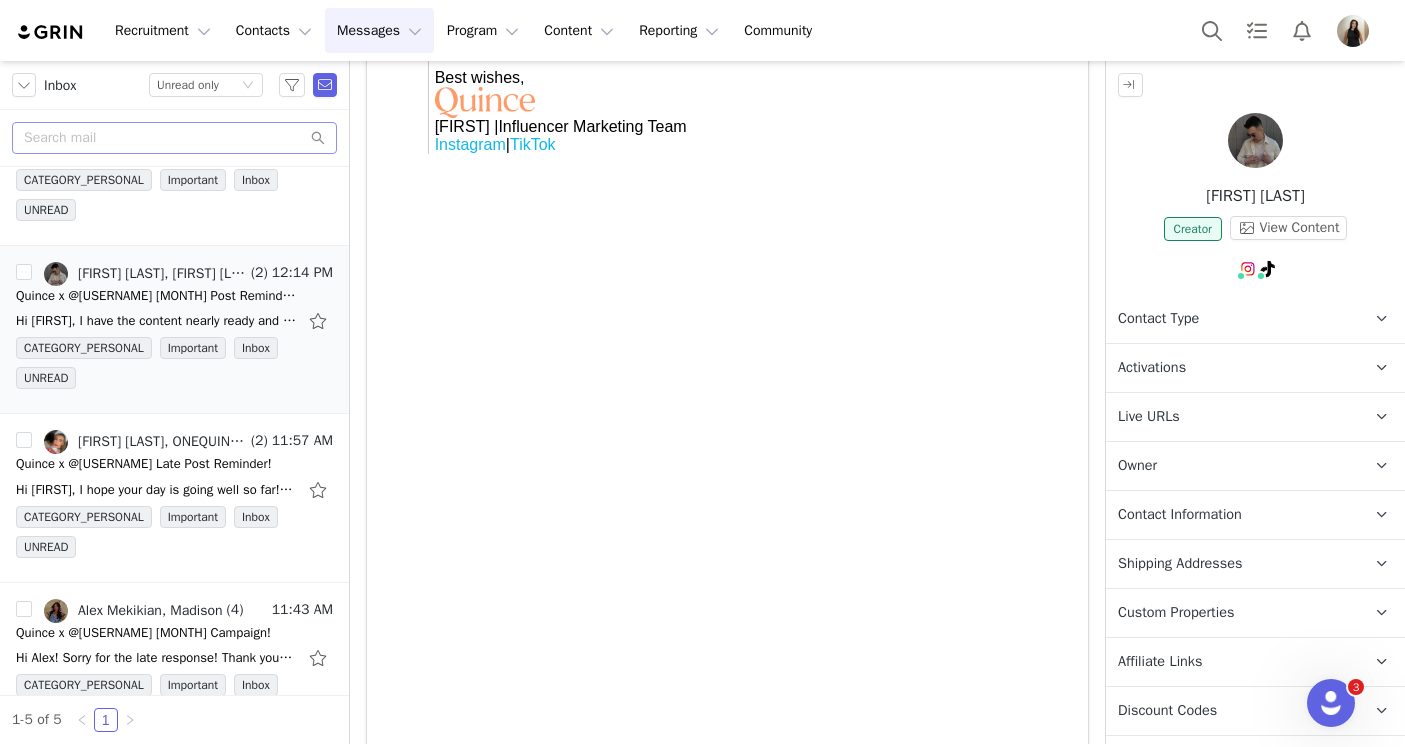 scroll, scrollTop: 2236, scrollLeft: 0, axis: vertical 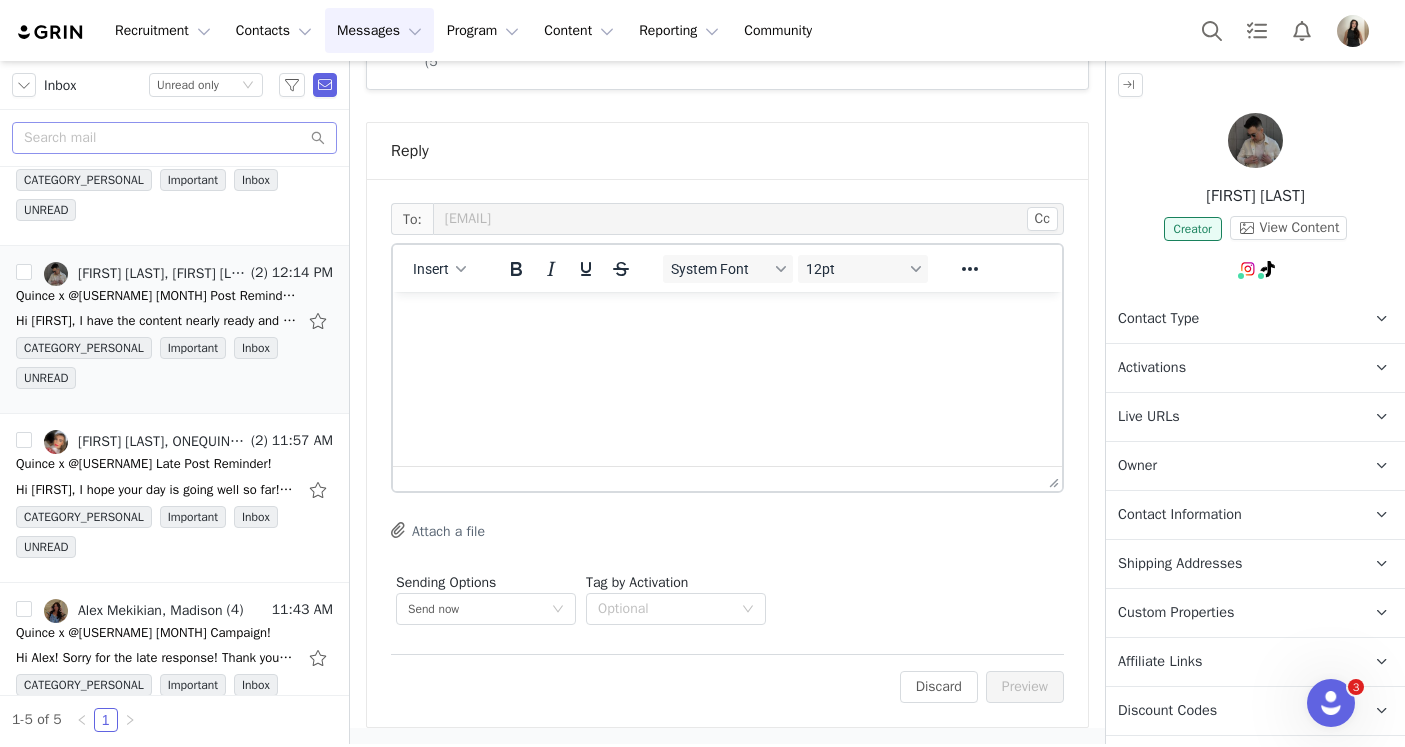 click at bounding box center (727, 319) 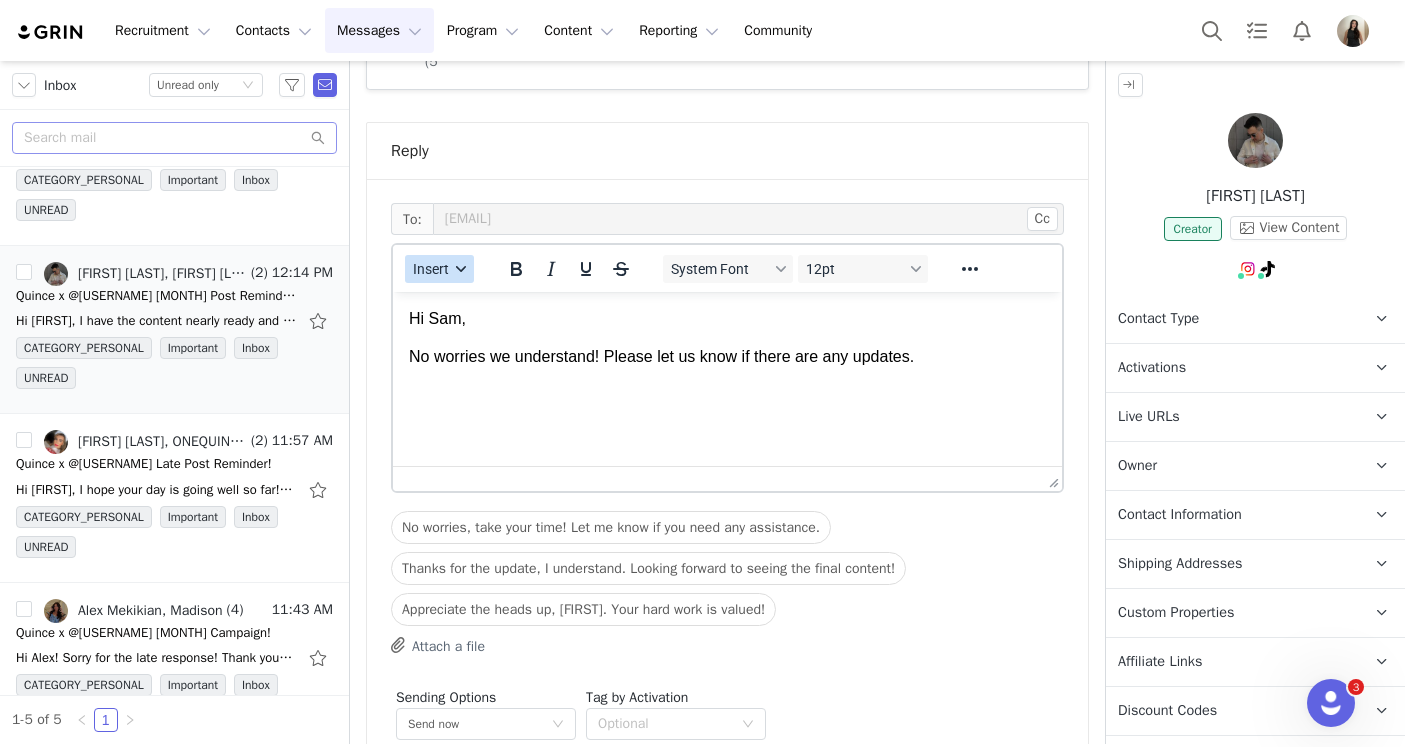 click on "Insert" at bounding box center (439, 269) 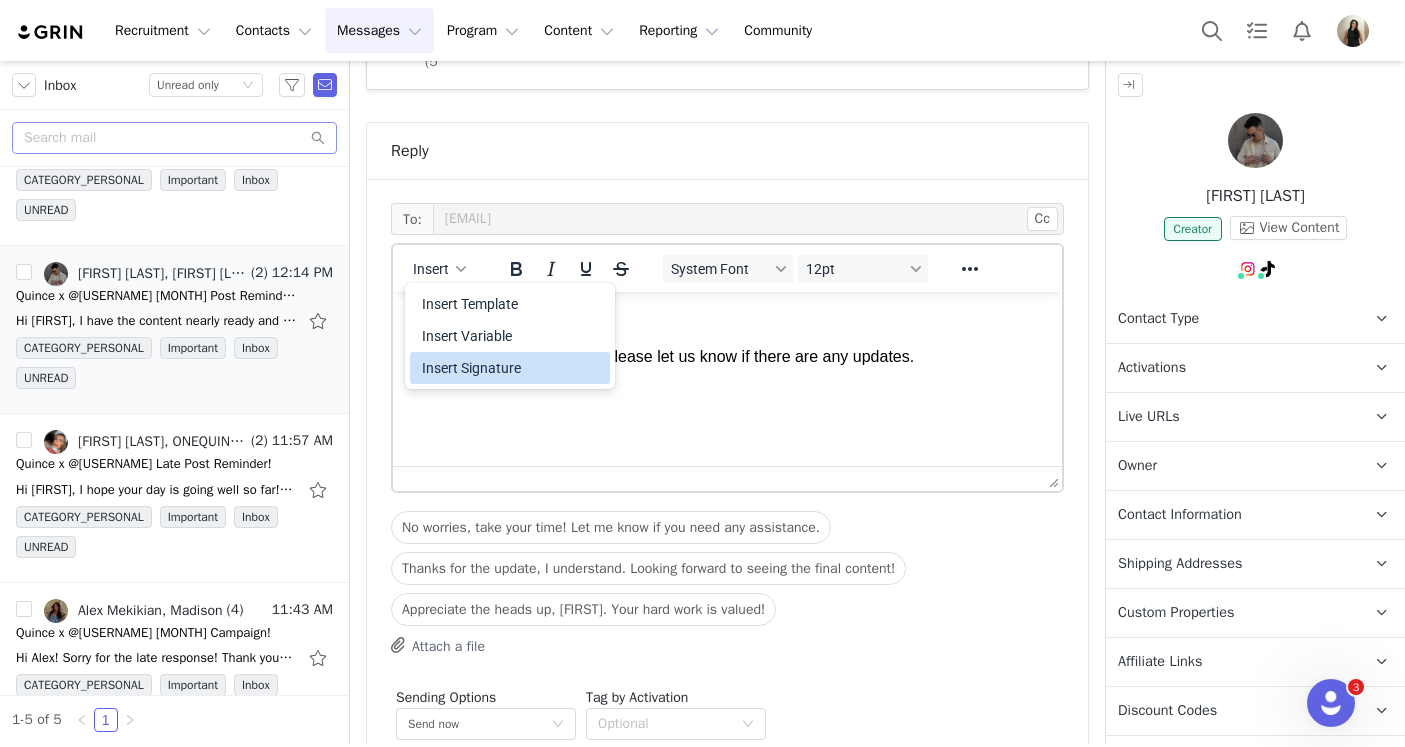 click on "Insert Signature" at bounding box center [512, 368] 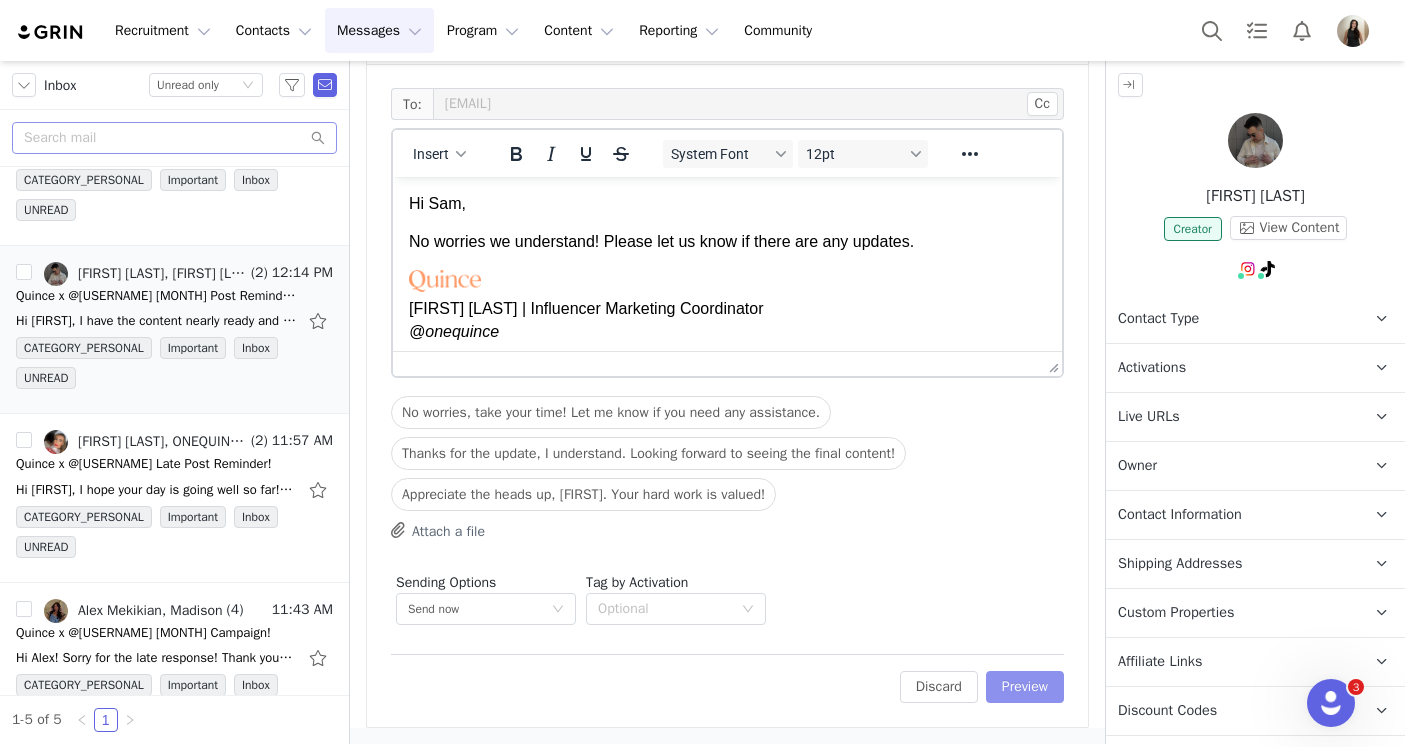click on "Preview" at bounding box center (1025, 687) 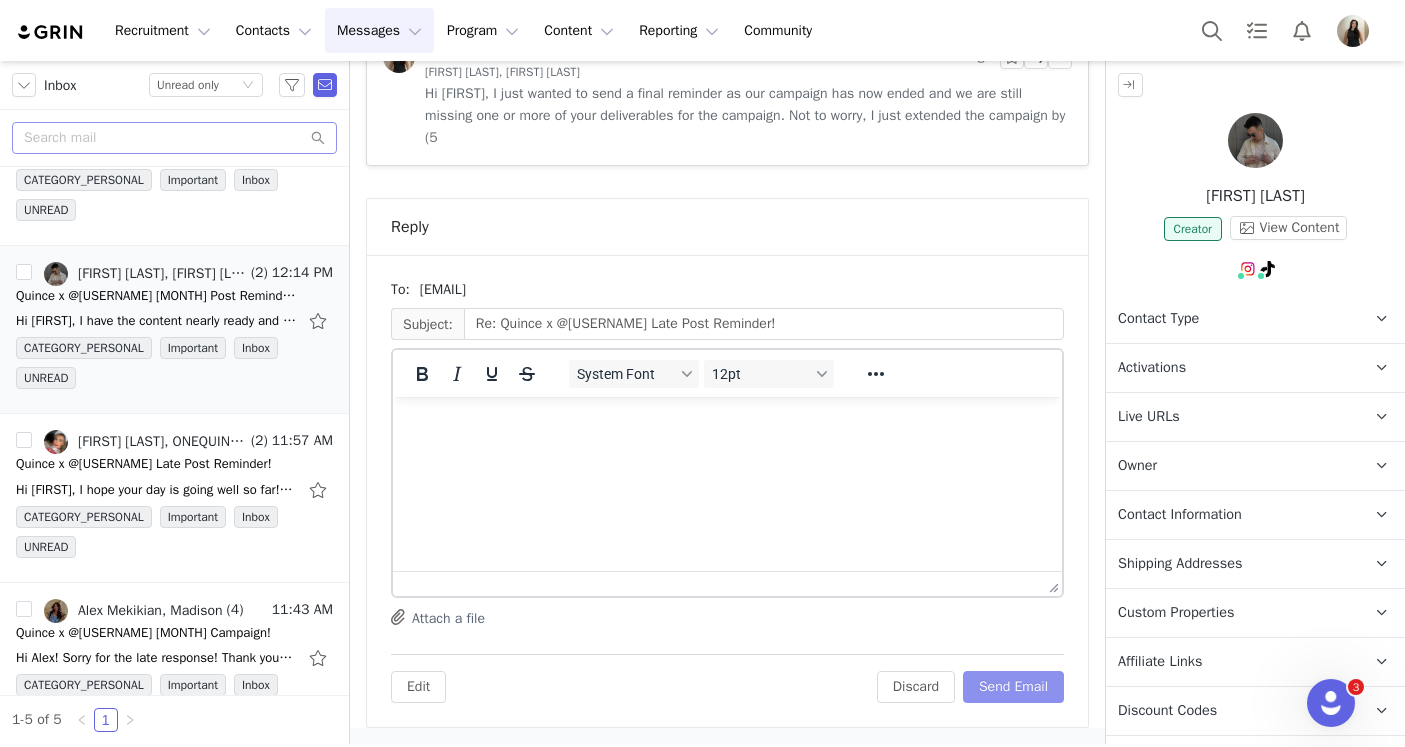 scroll, scrollTop: 3120, scrollLeft: 0, axis: vertical 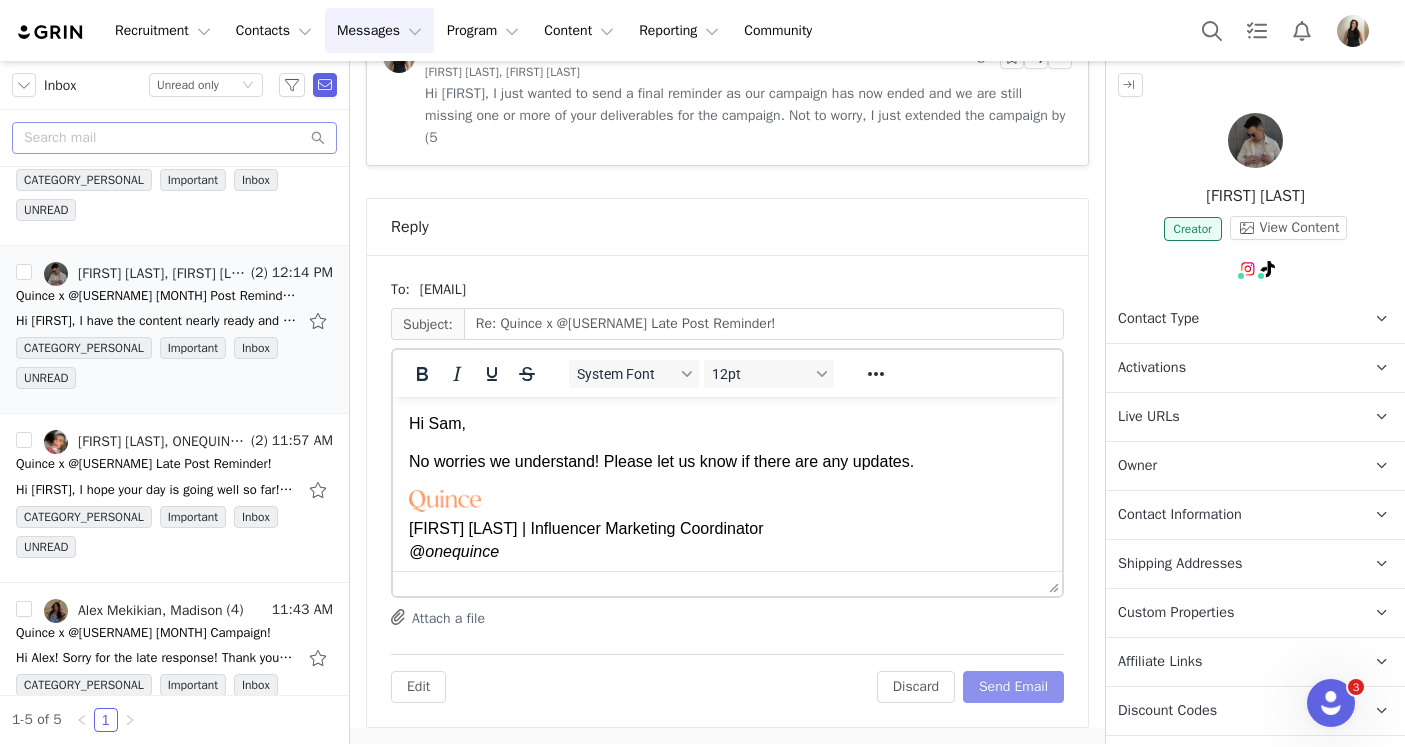 click on "Send Email" at bounding box center [1013, 687] 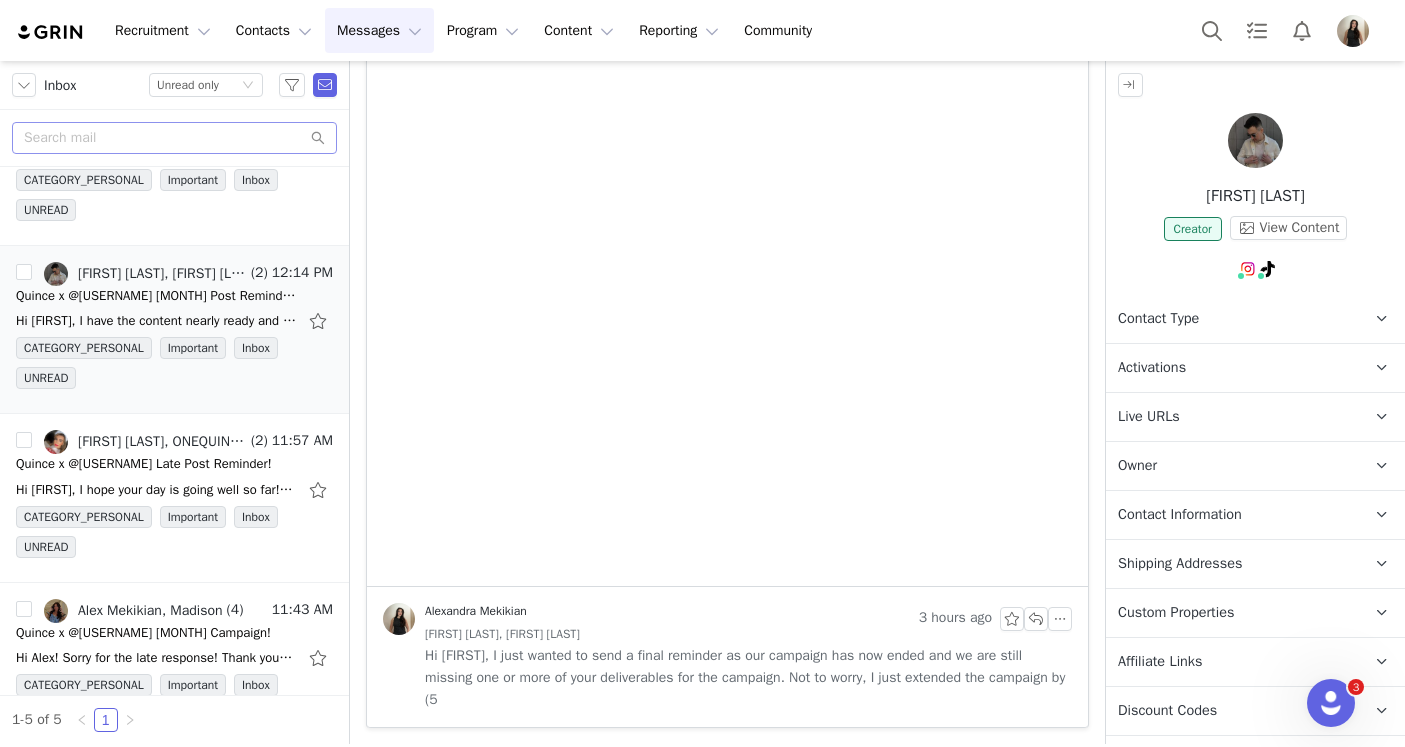 scroll, scrollTop: 2558, scrollLeft: 0, axis: vertical 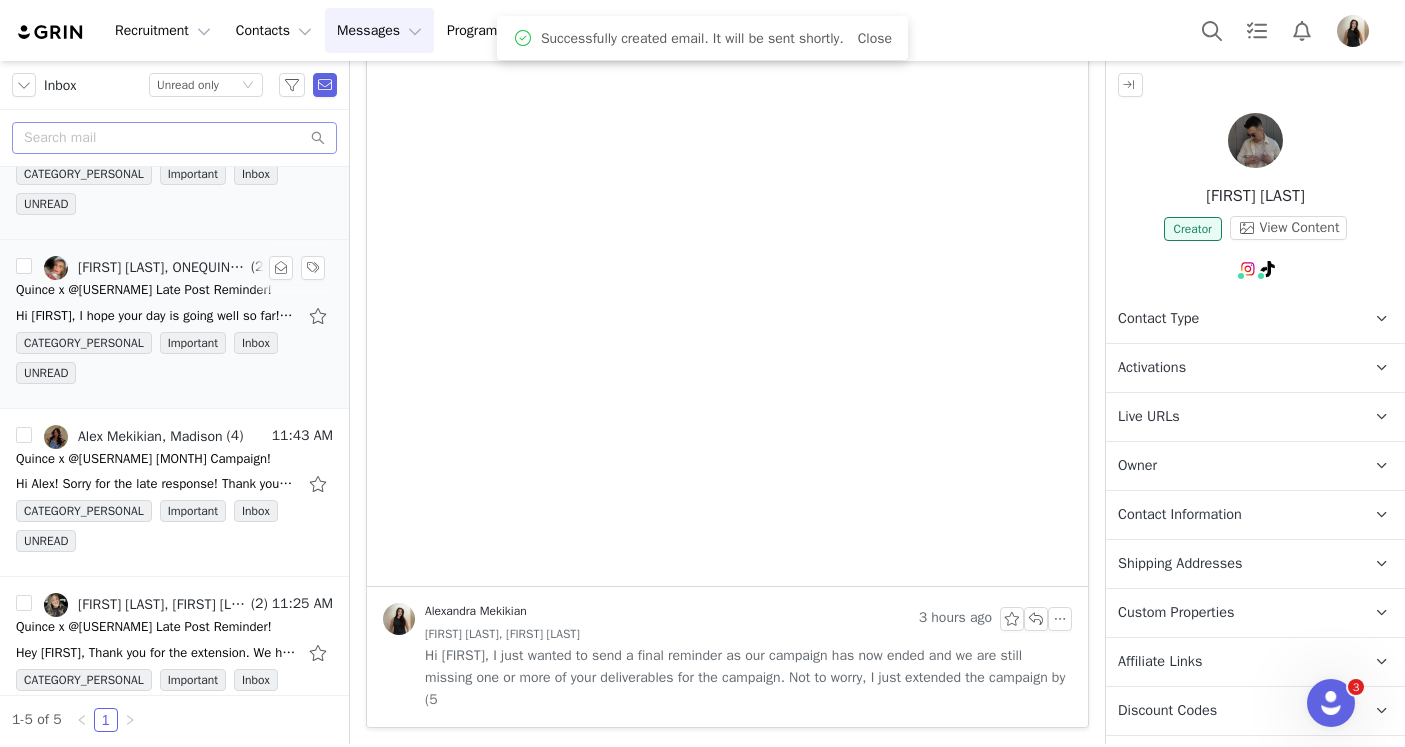 click on "Hi [FIRST], I hope your day is going well so far! I created an entire carousel post and video of the beautiful Quince products I received. You can view it here. Apologies for the delay, as I just got back" at bounding box center (174, 316) 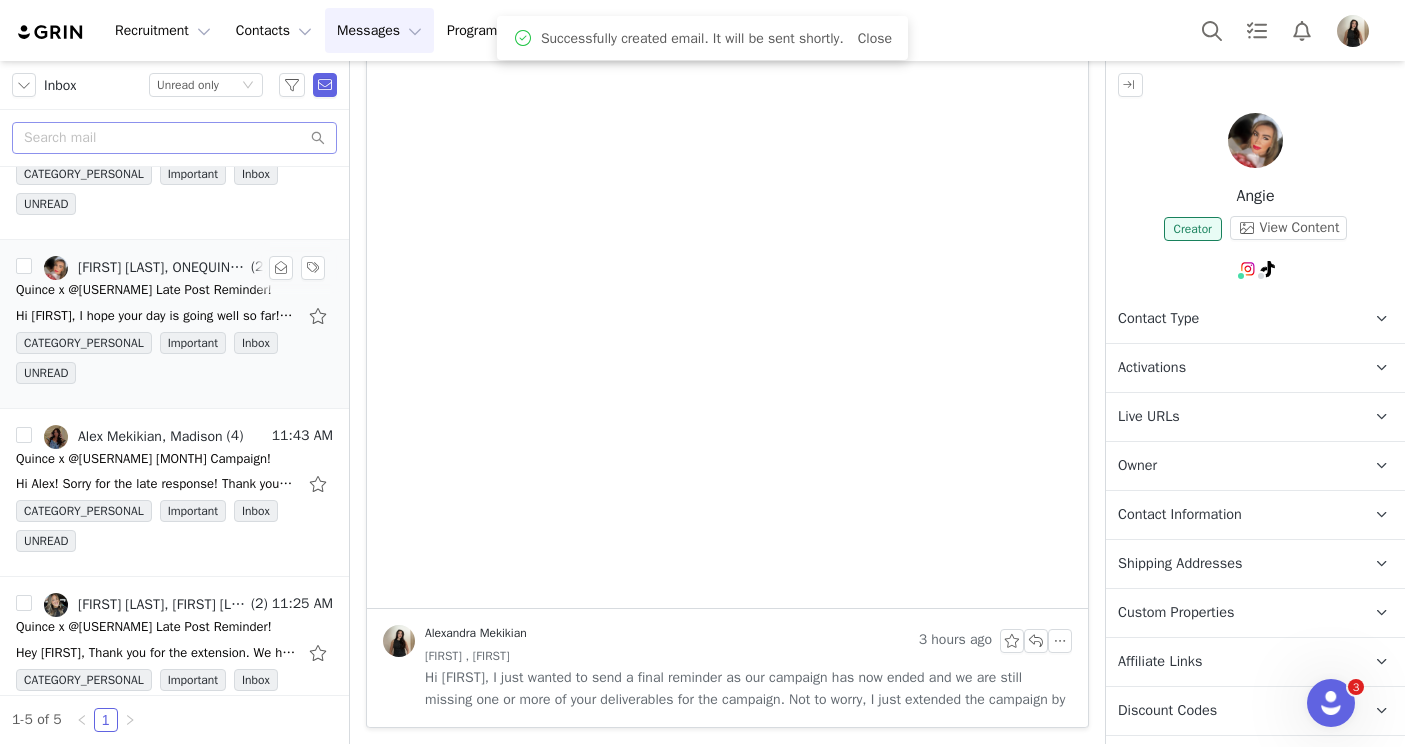 scroll, scrollTop: 0, scrollLeft: 0, axis: both 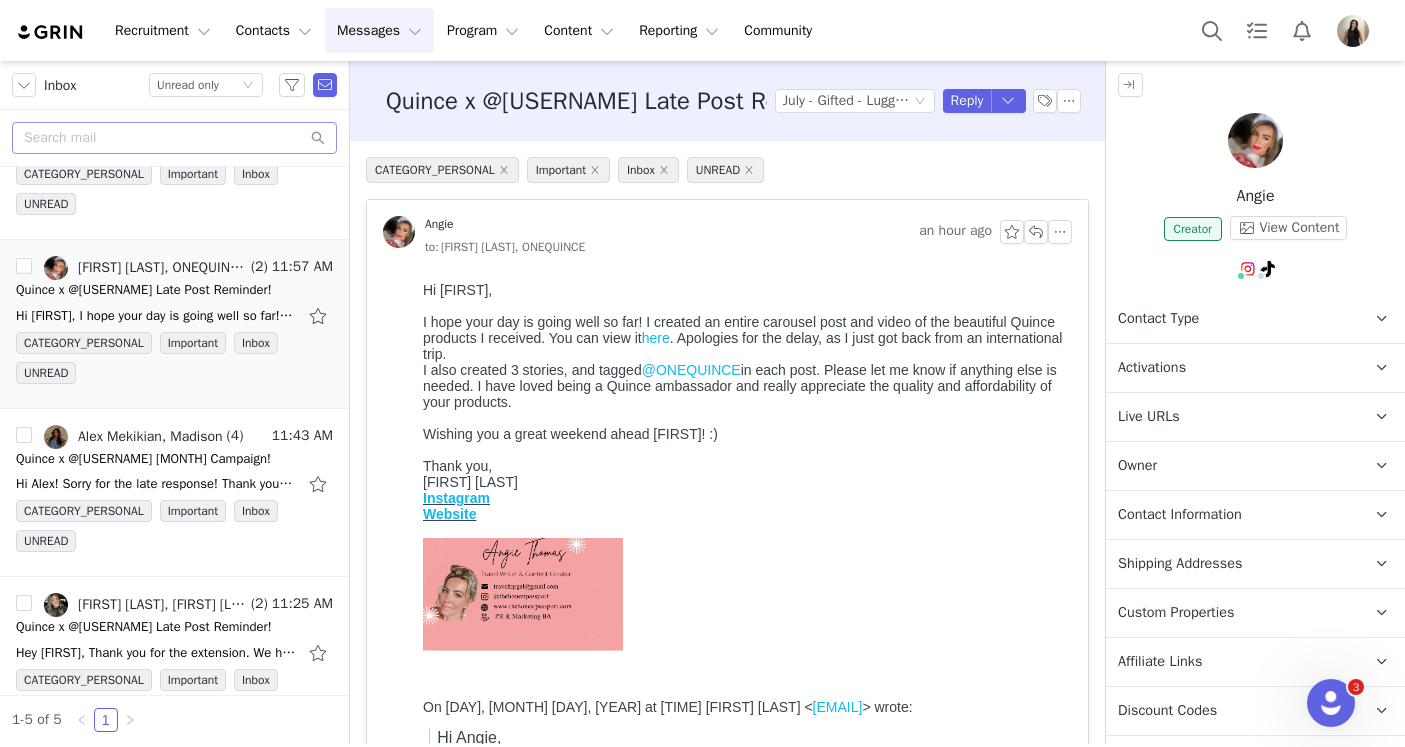 click on "here" at bounding box center [656, 338] 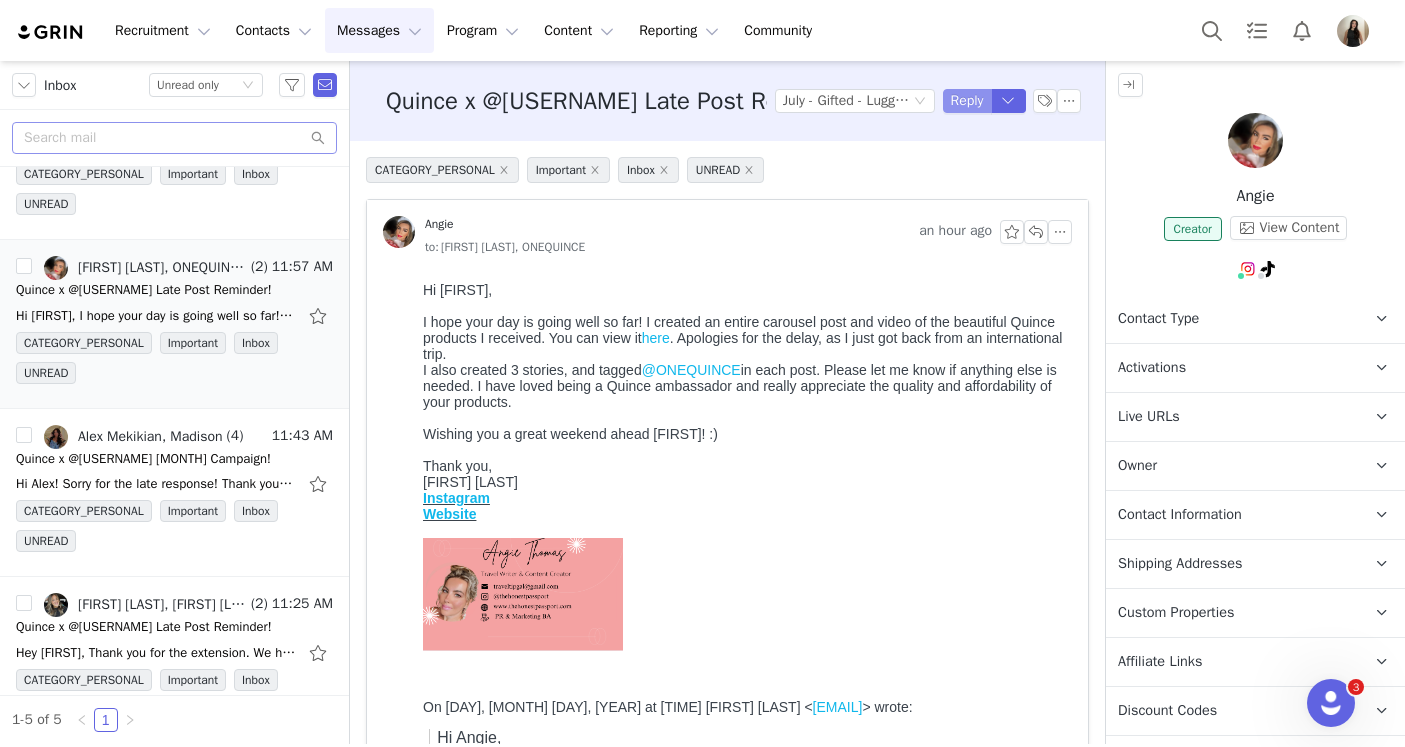 click on "Reply" at bounding box center (967, 101) 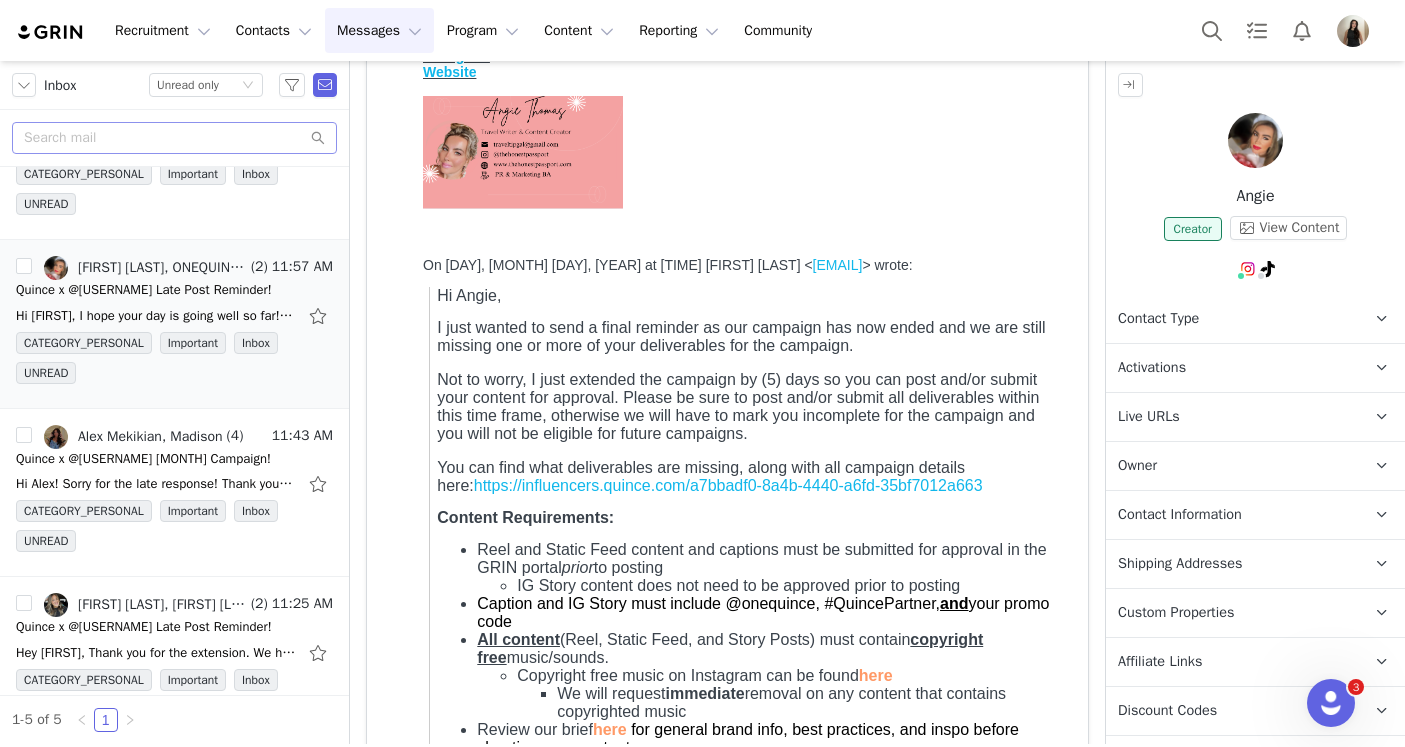 scroll, scrollTop: 1526, scrollLeft: 0, axis: vertical 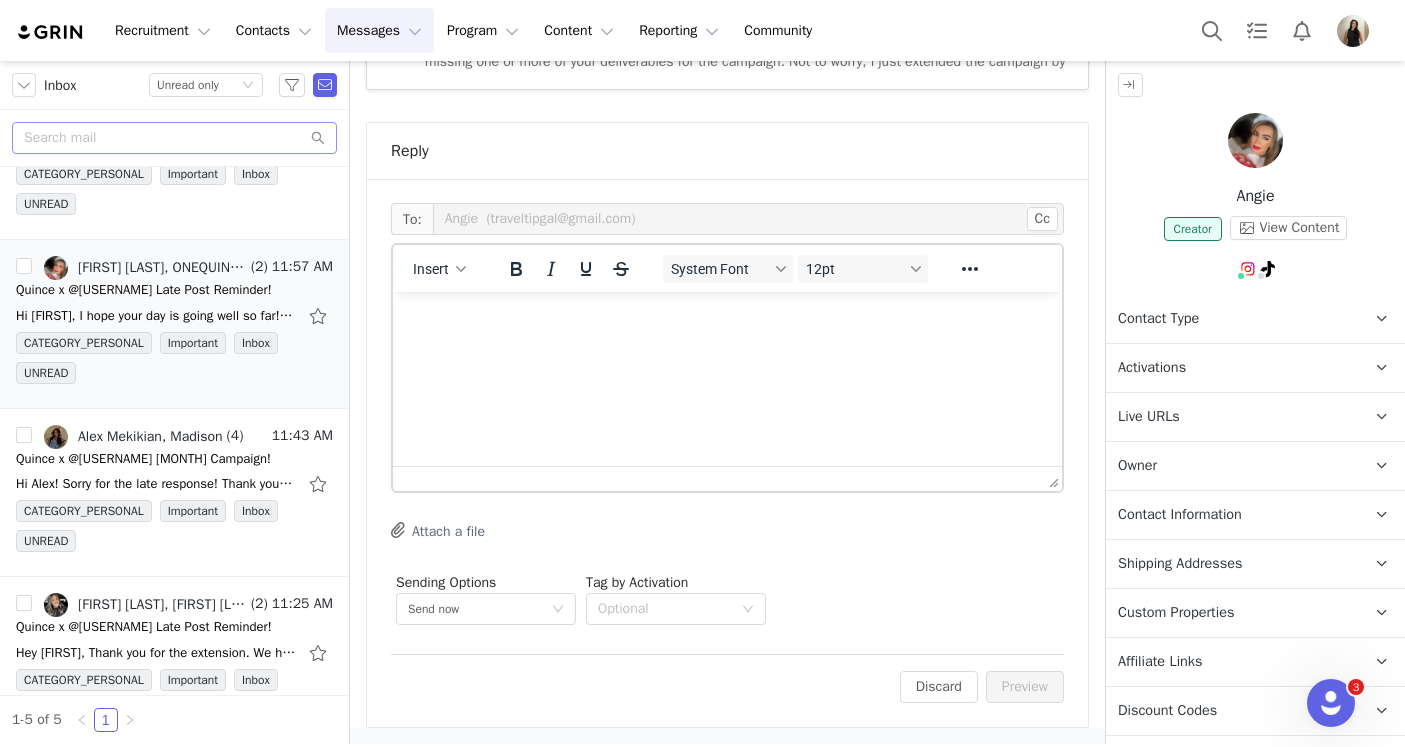 click at bounding box center (727, 319) 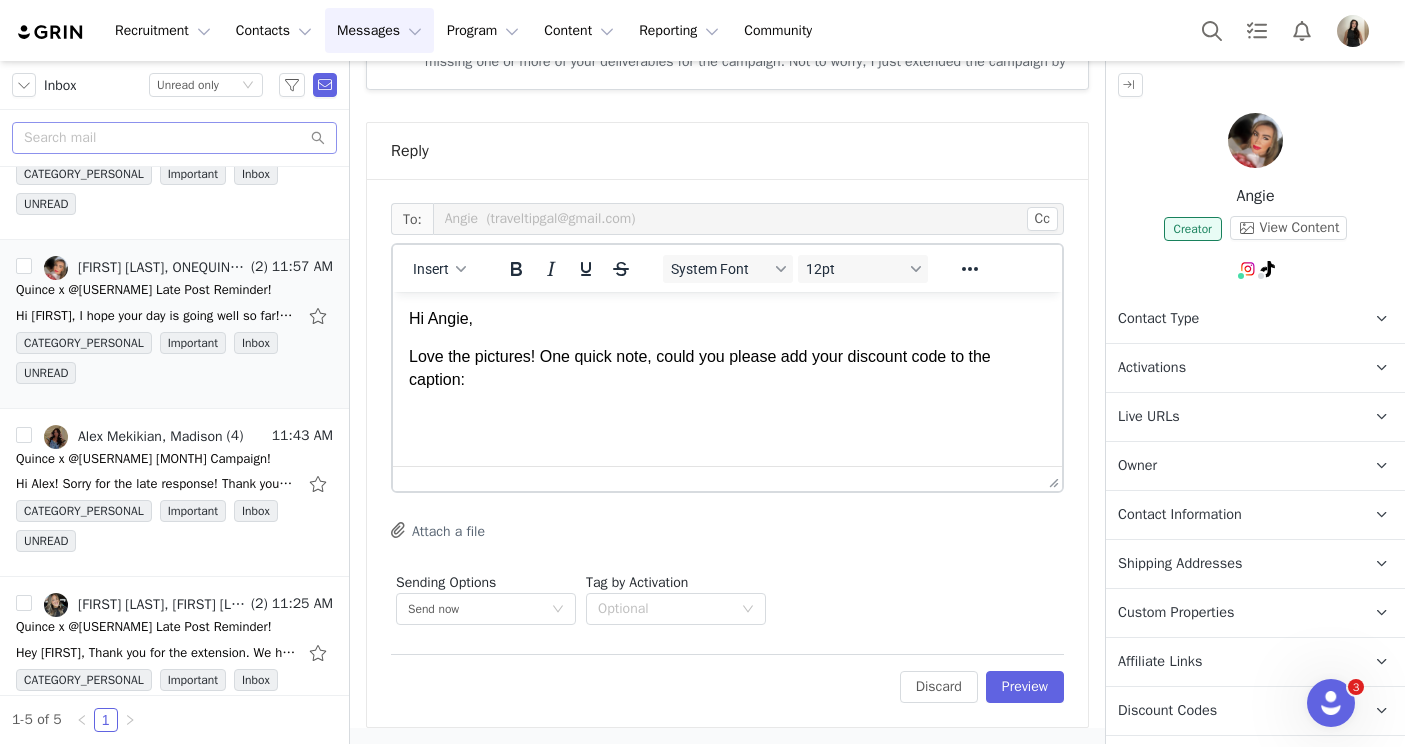click on "Contact Information" at bounding box center [1180, 515] 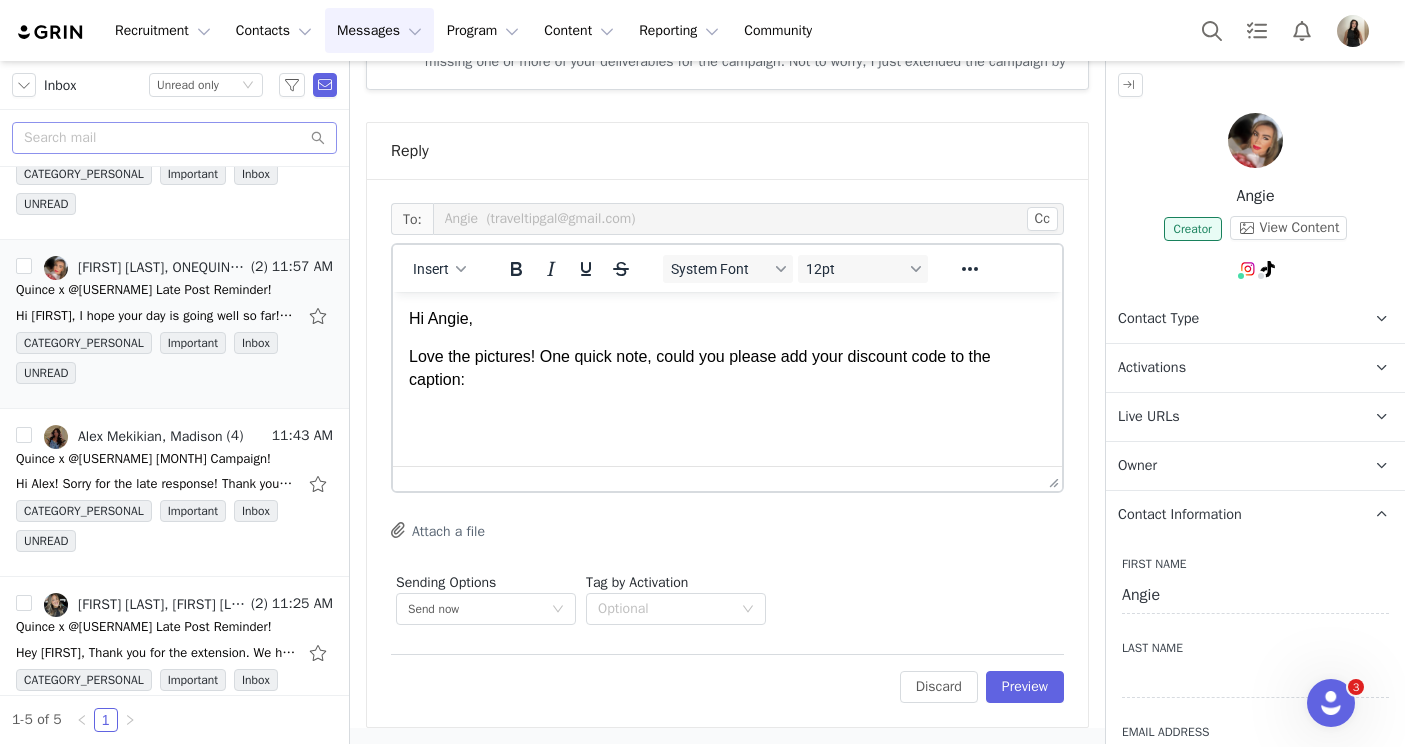 click on "Contact Information" at bounding box center [1180, 515] 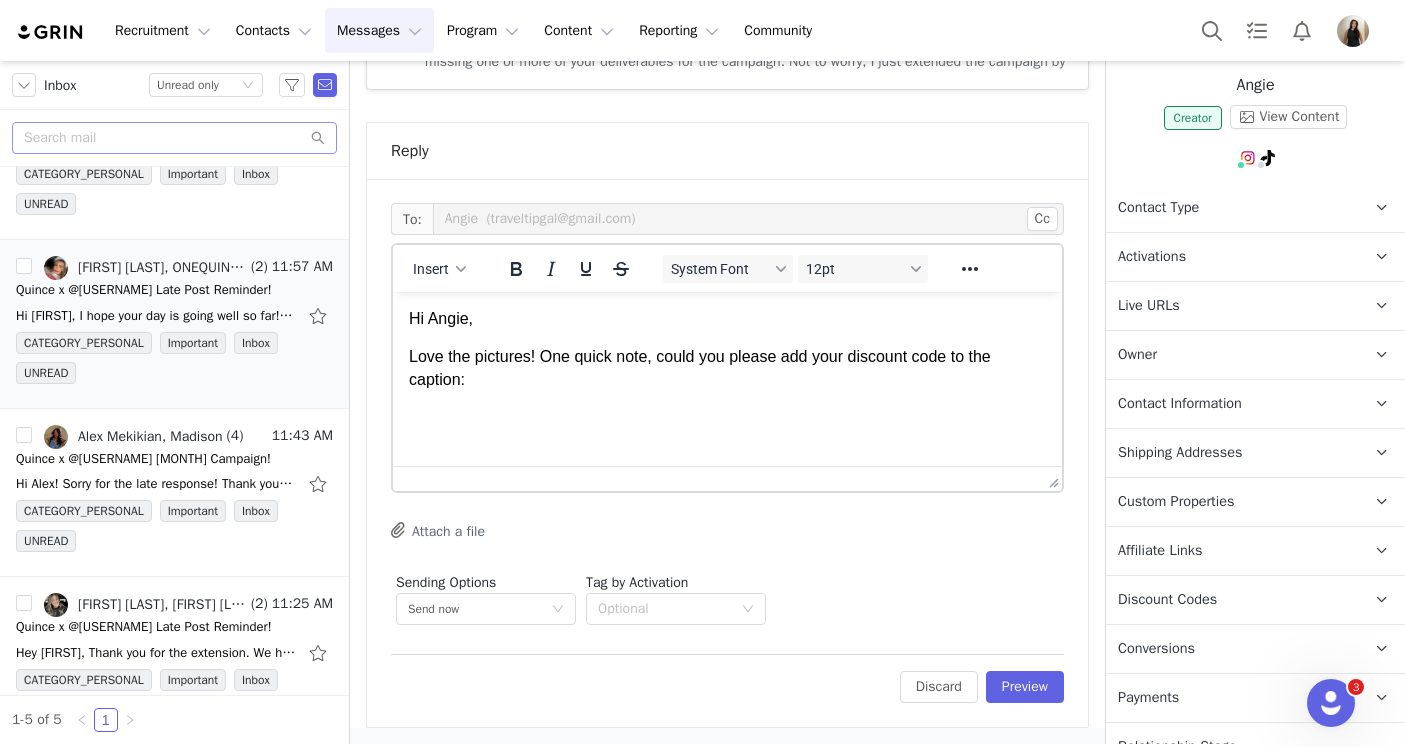 click on "Custom Properties" at bounding box center [1176, 502] 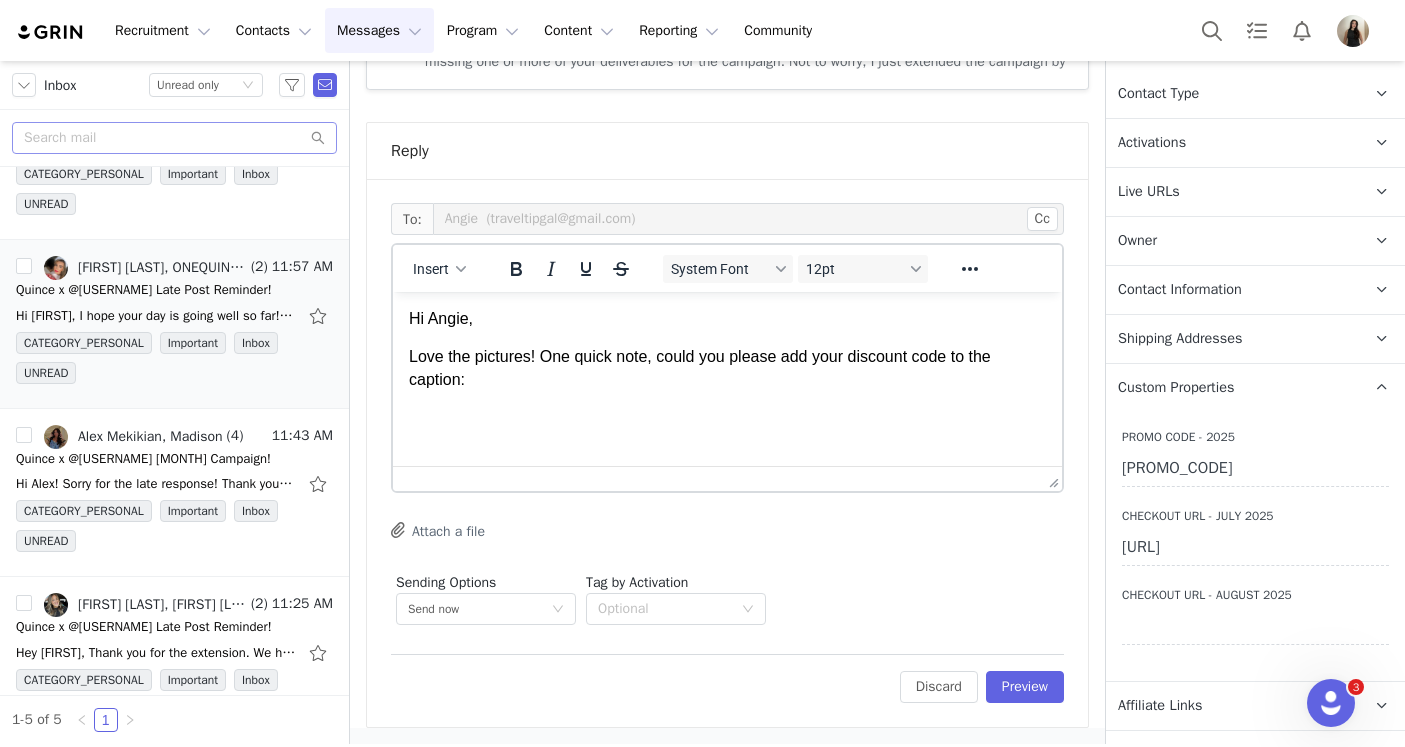scroll, scrollTop: 248, scrollLeft: 0, axis: vertical 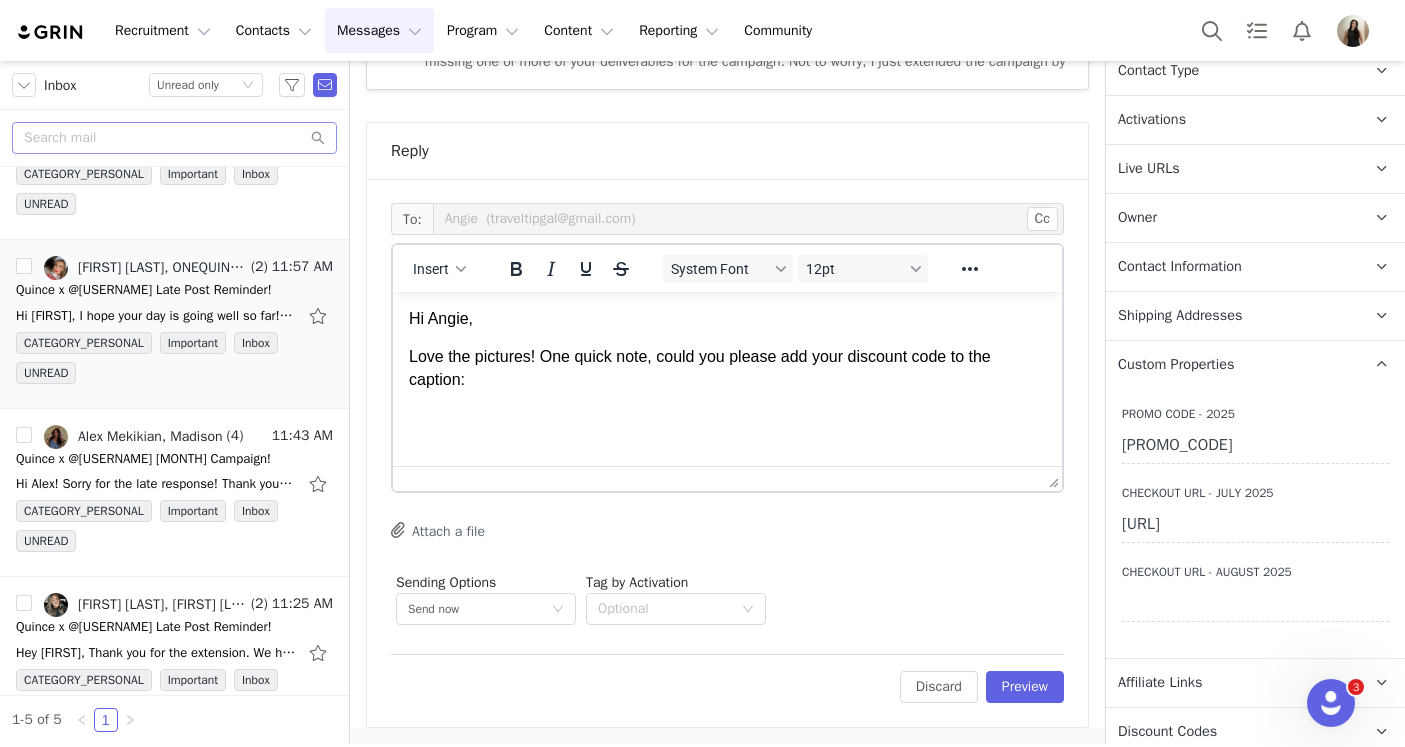 drag, startPoint x: 1380, startPoint y: 440, endPoint x: 1114, endPoint y: 442, distance: 266.0075 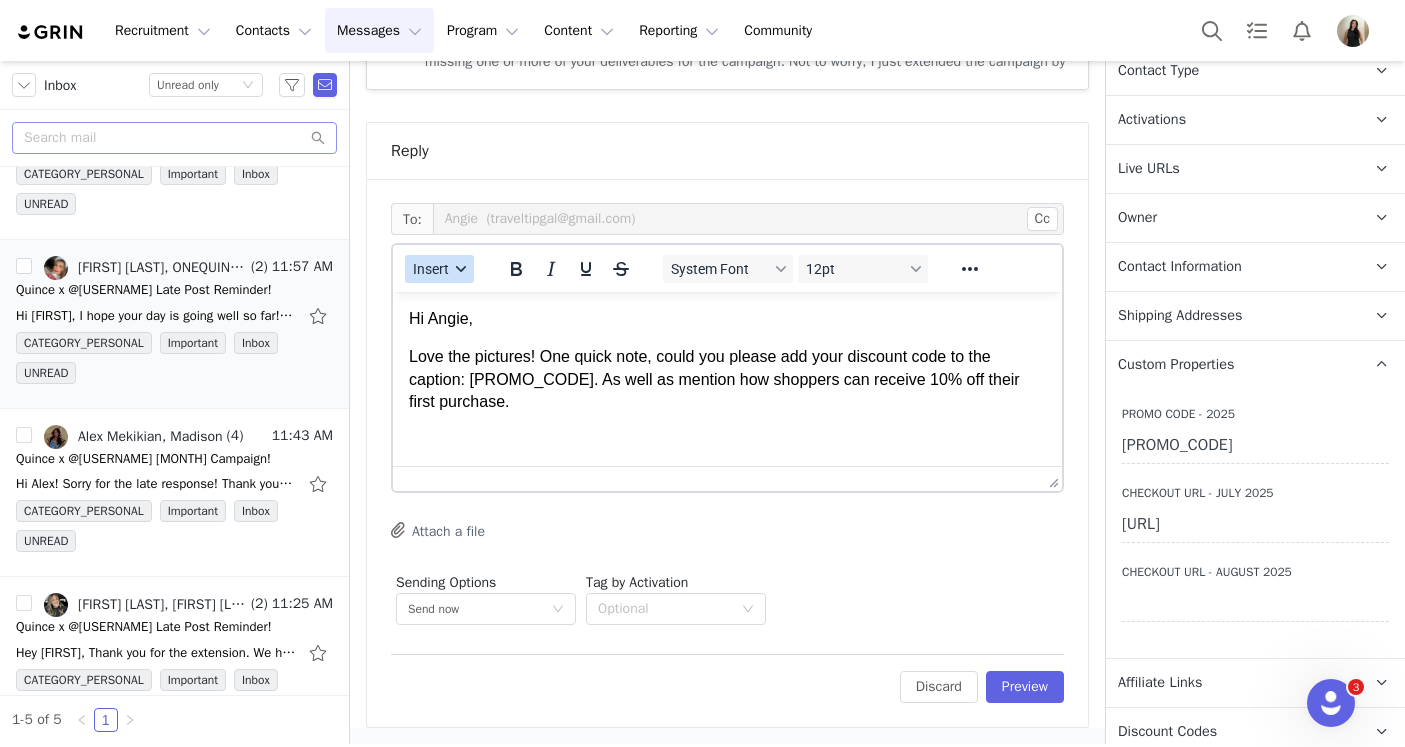 click at bounding box center [461, 269] 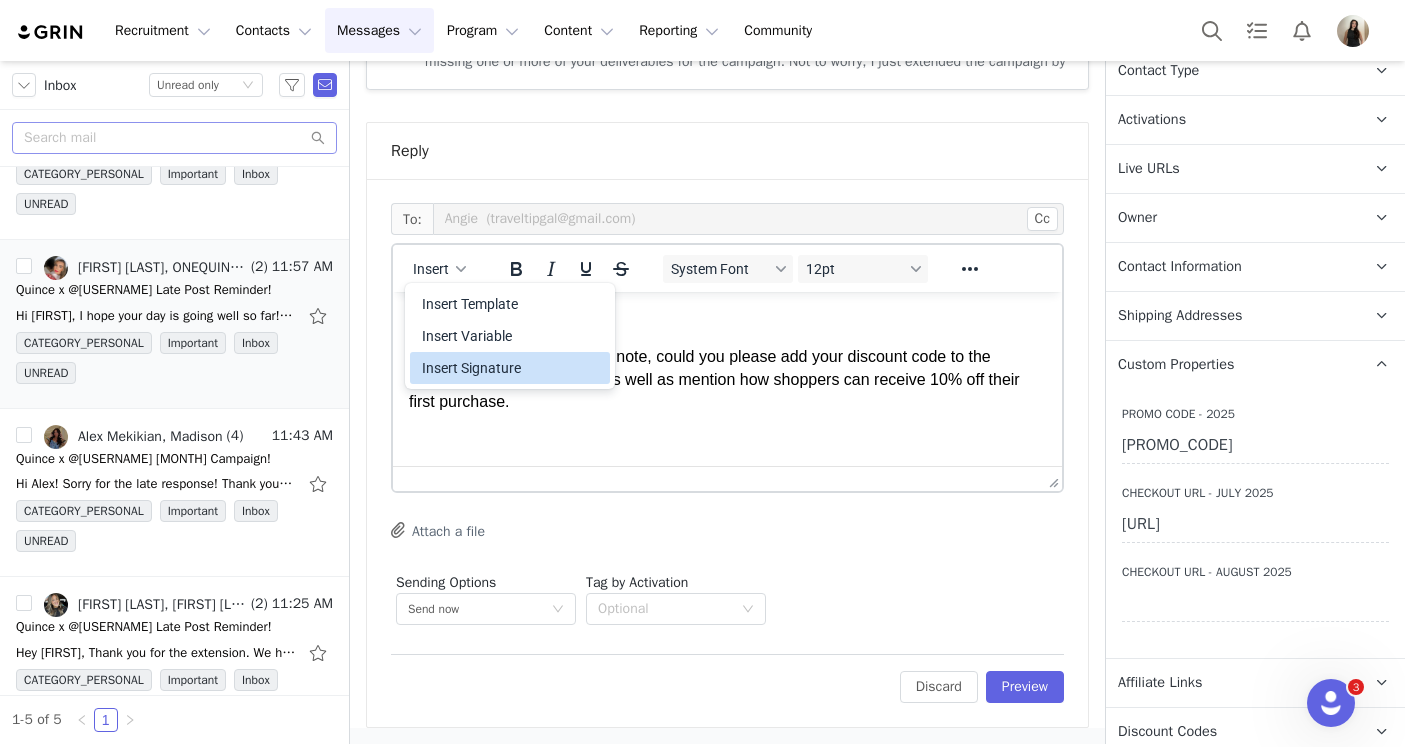 drag, startPoint x: 451, startPoint y: 368, endPoint x: 58, endPoint y: 75, distance: 490.202 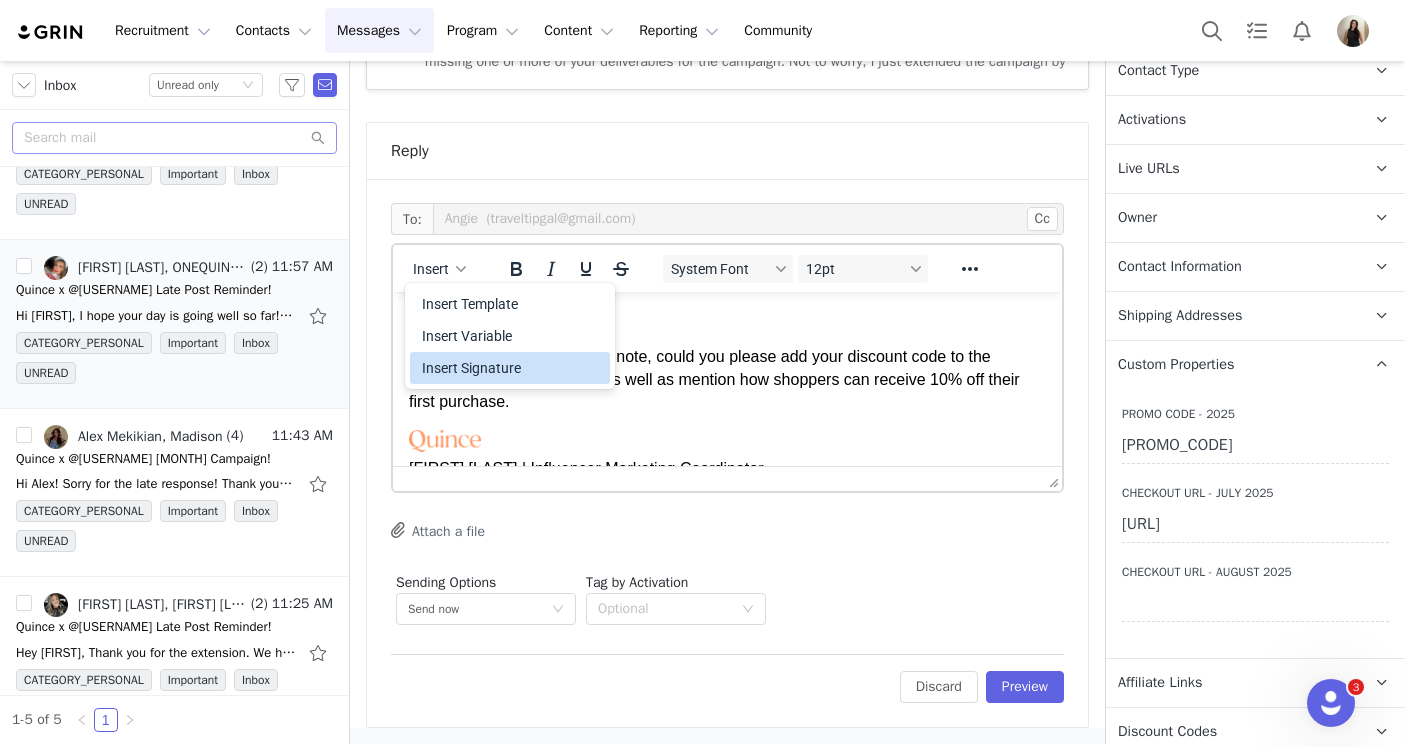 scroll, scrollTop: 35, scrollLeft: 0, axis: vertical 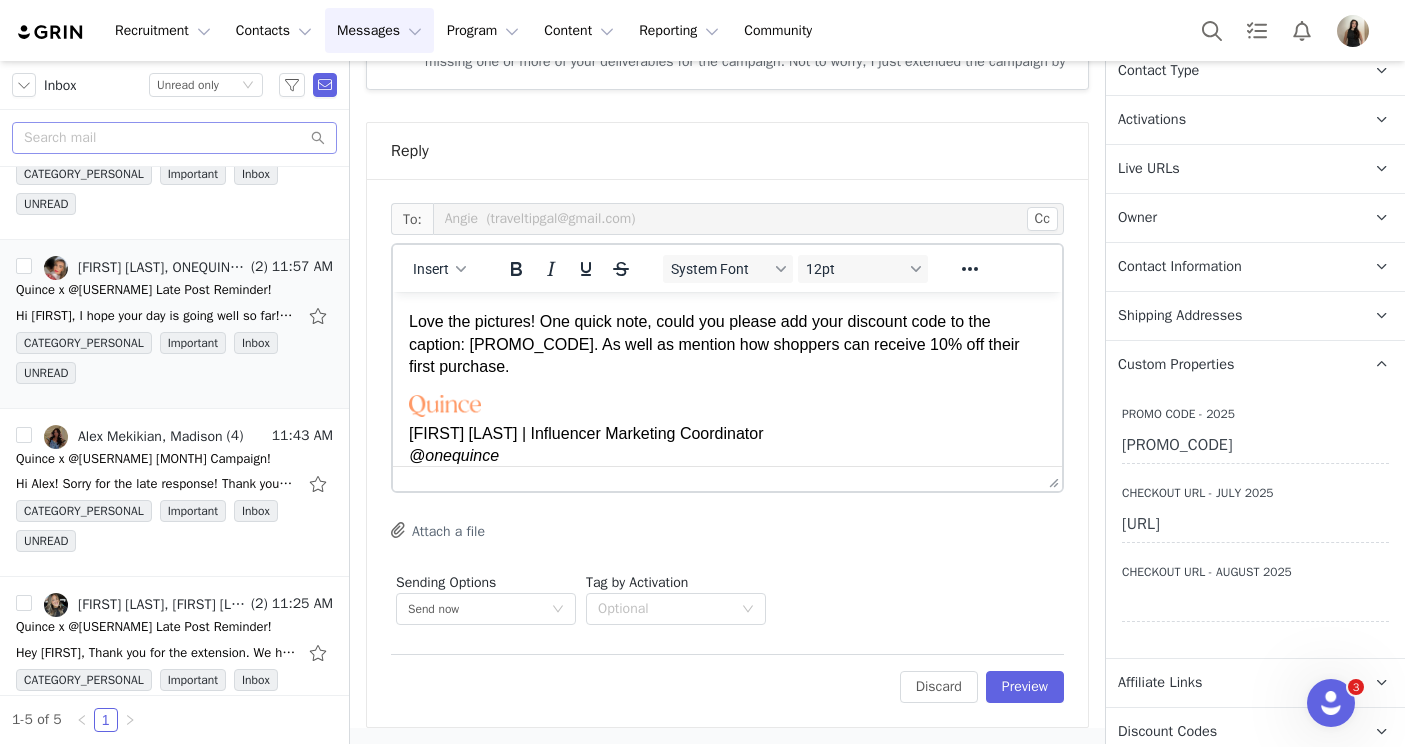 click on "Edit     Discard Preview" at bounding box center (727, 678) 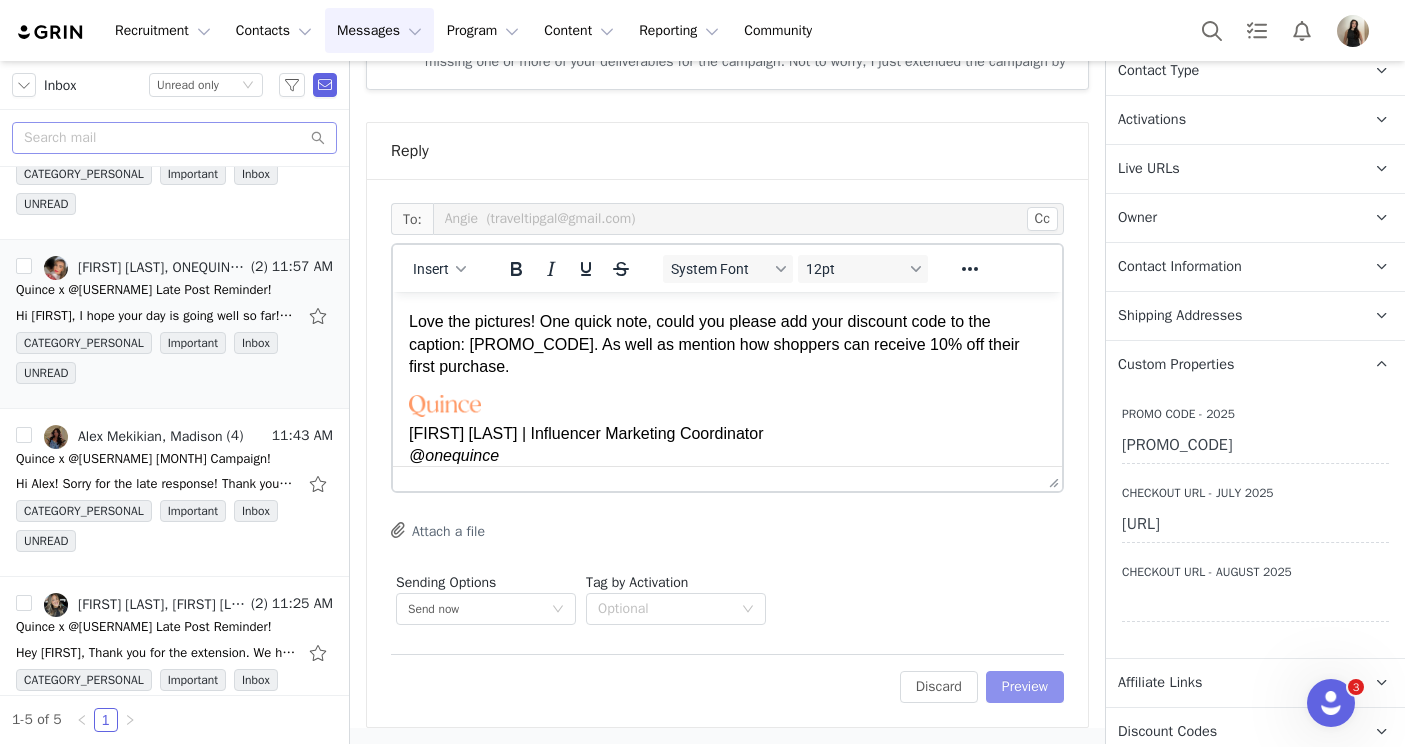 click on "Preview" at bounding box center [1025, 687] 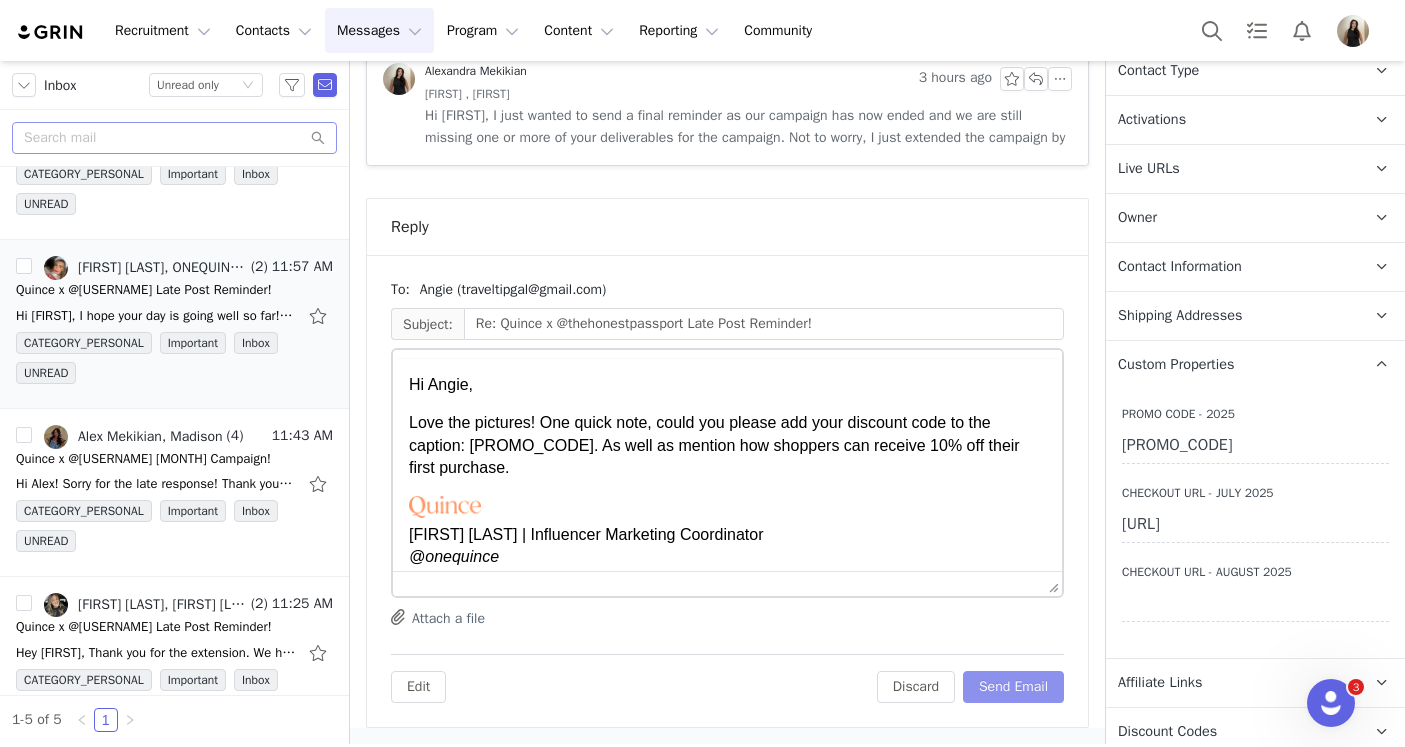 scroll, scrollTop: 1823, scrollLeft: 0, axis: vertical 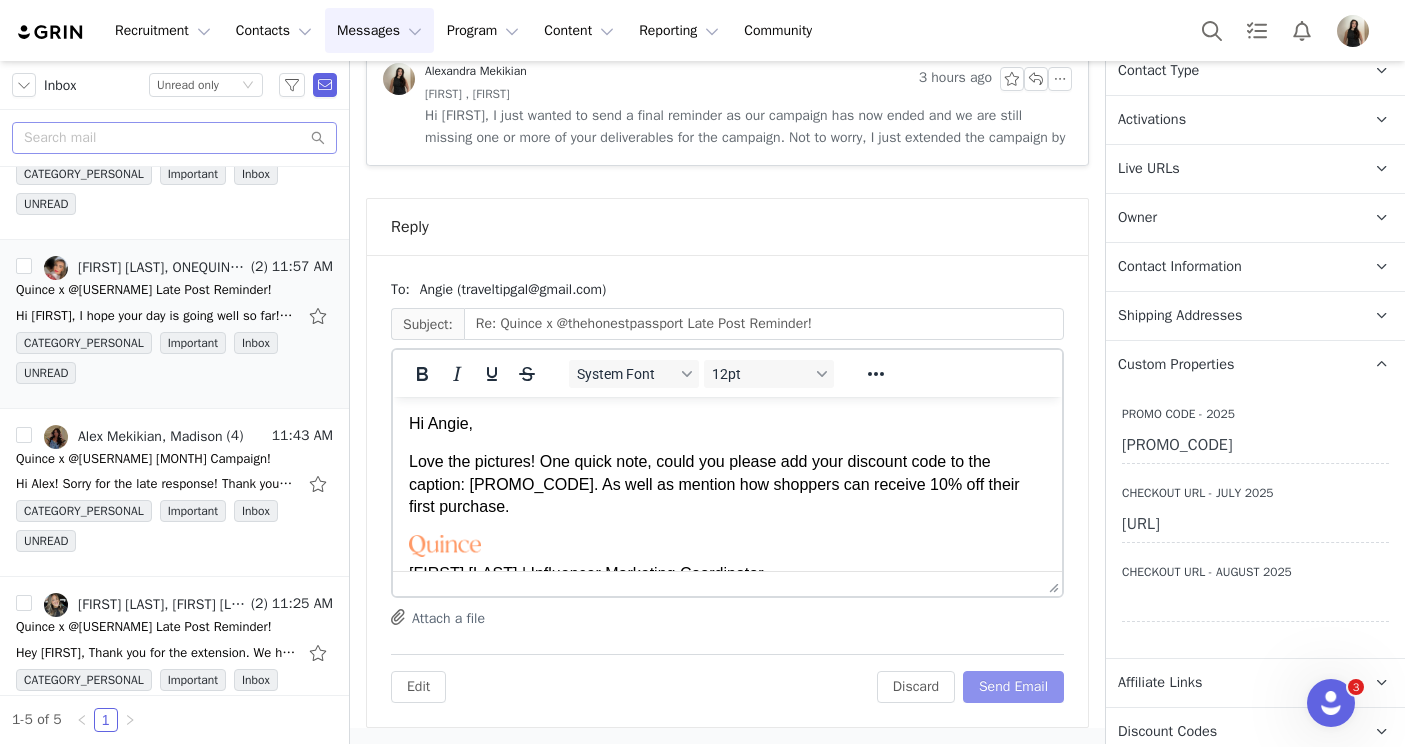 click on "Send Email" at bounding box center (1013, 687) 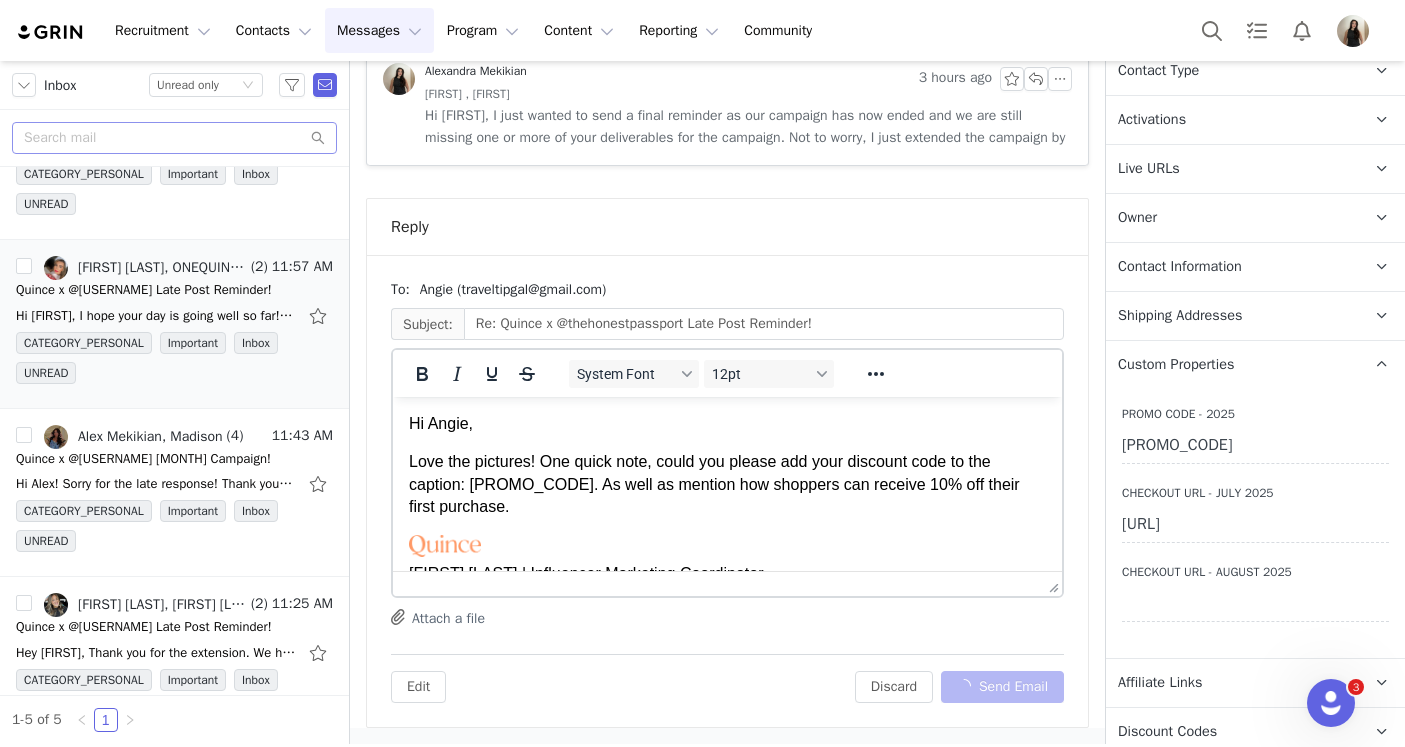 scroll, scrollTop: 1261, scrollLeft: 0, axis: vertical 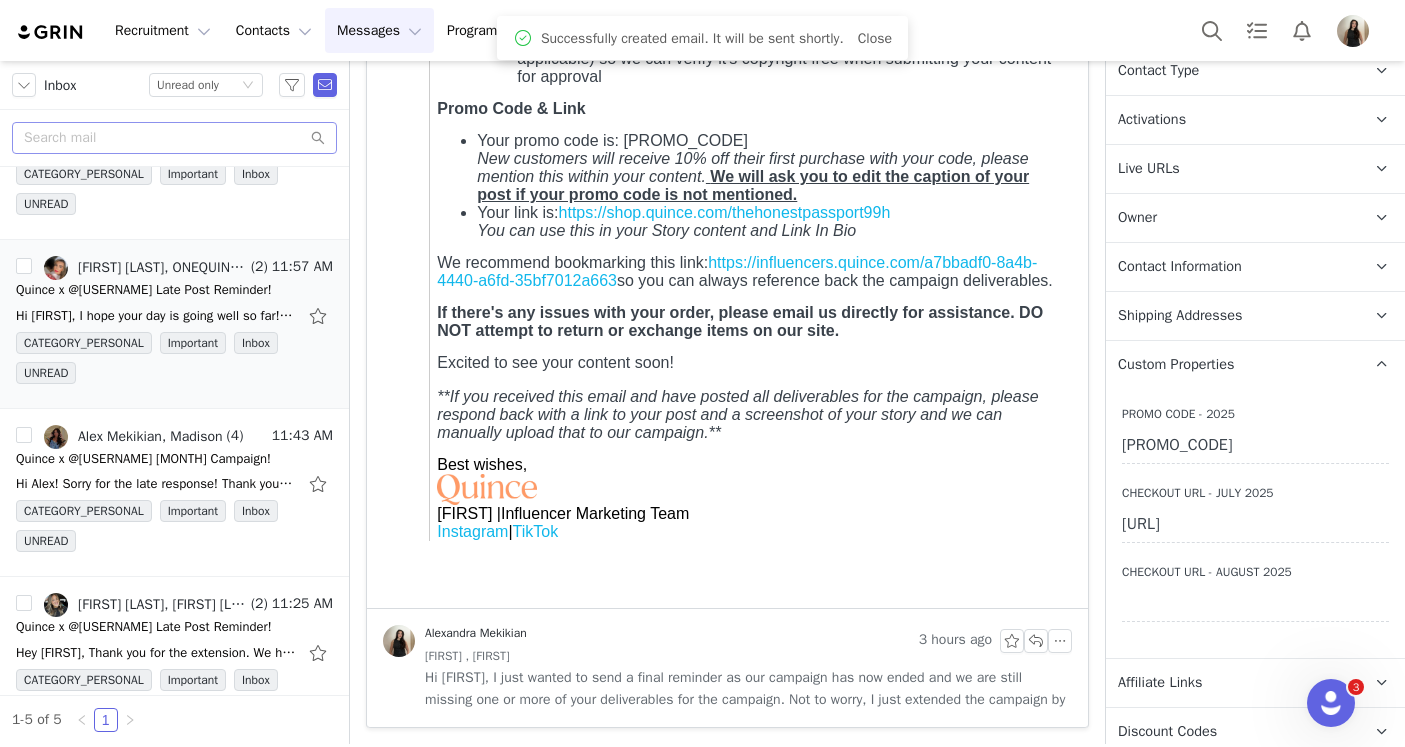 click on "Custom Properties" at bounding box center (1231, 365) 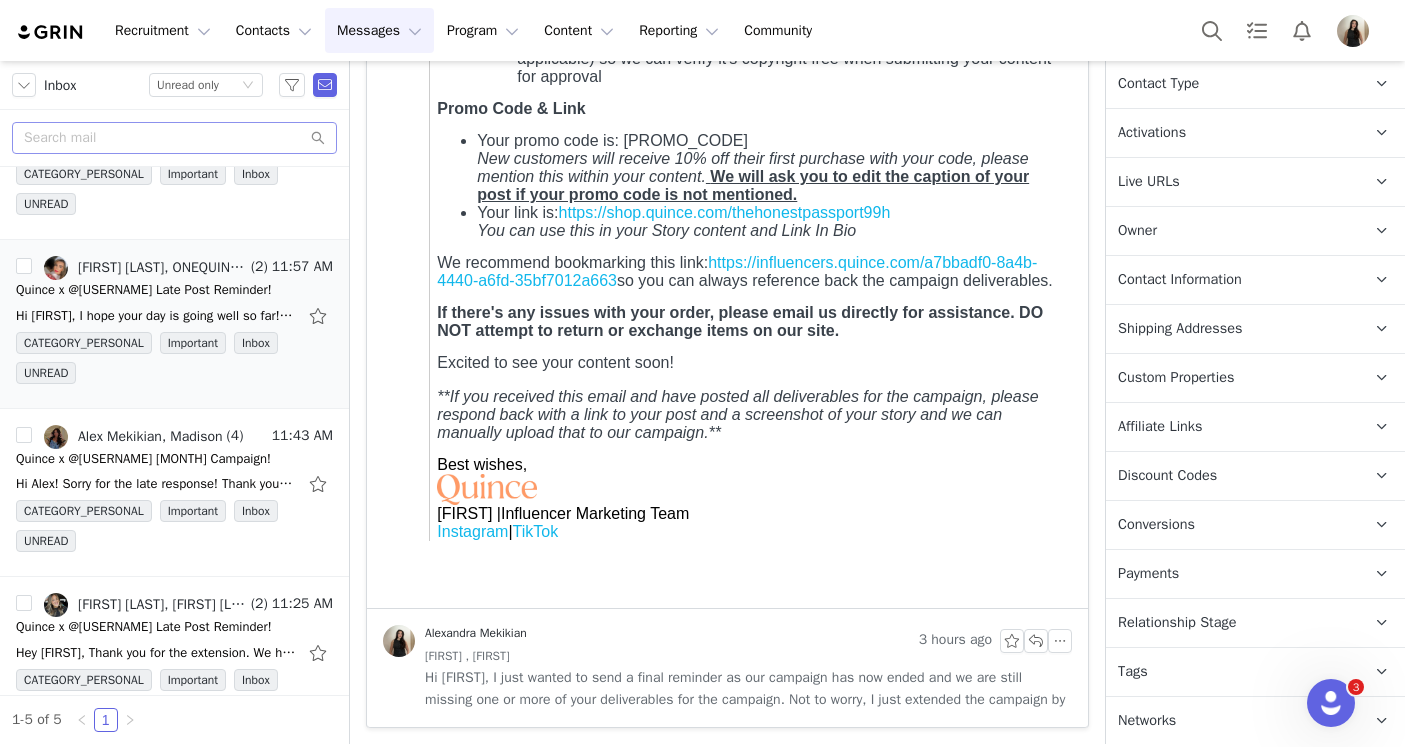 click on "Relationship Stage" at bounding box center [1177, 623] 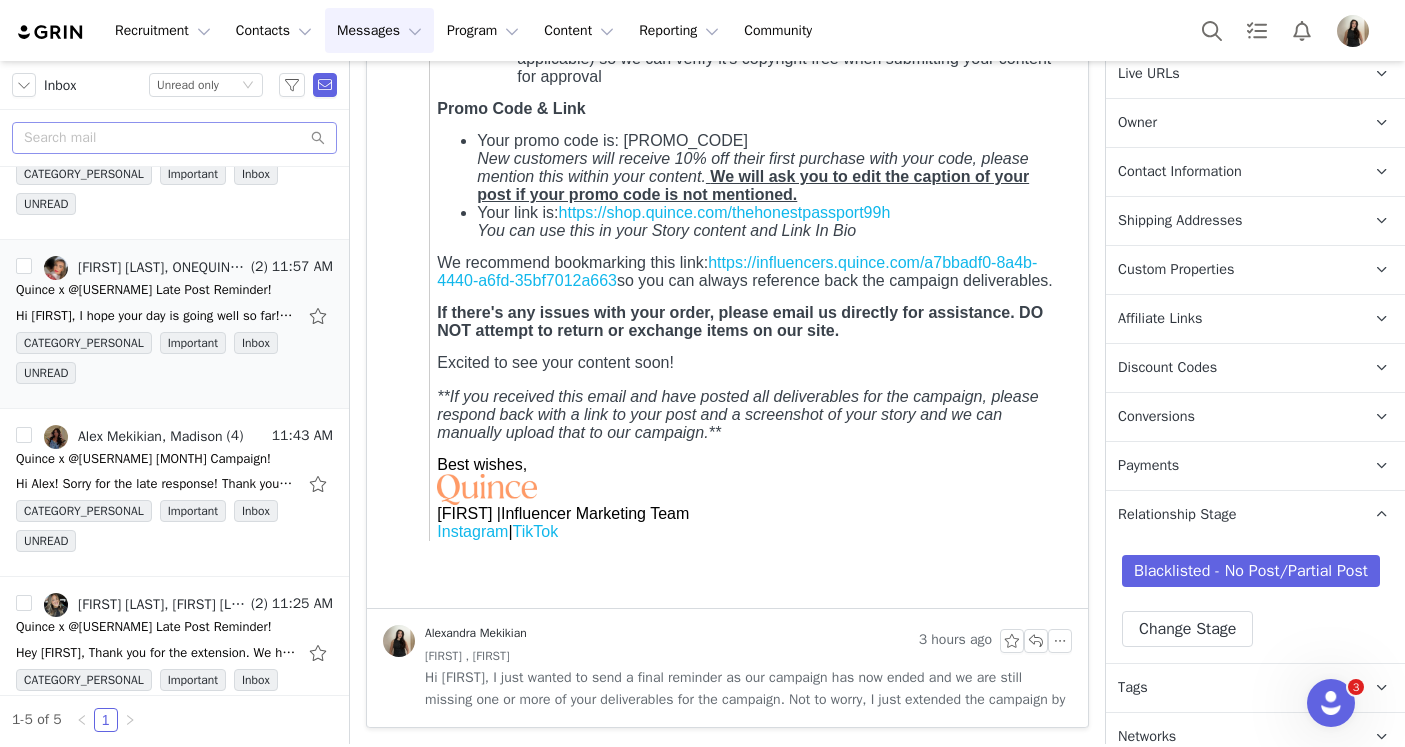 scroll, scrollTop: 359, scrollLeft: 0, axis: vertical 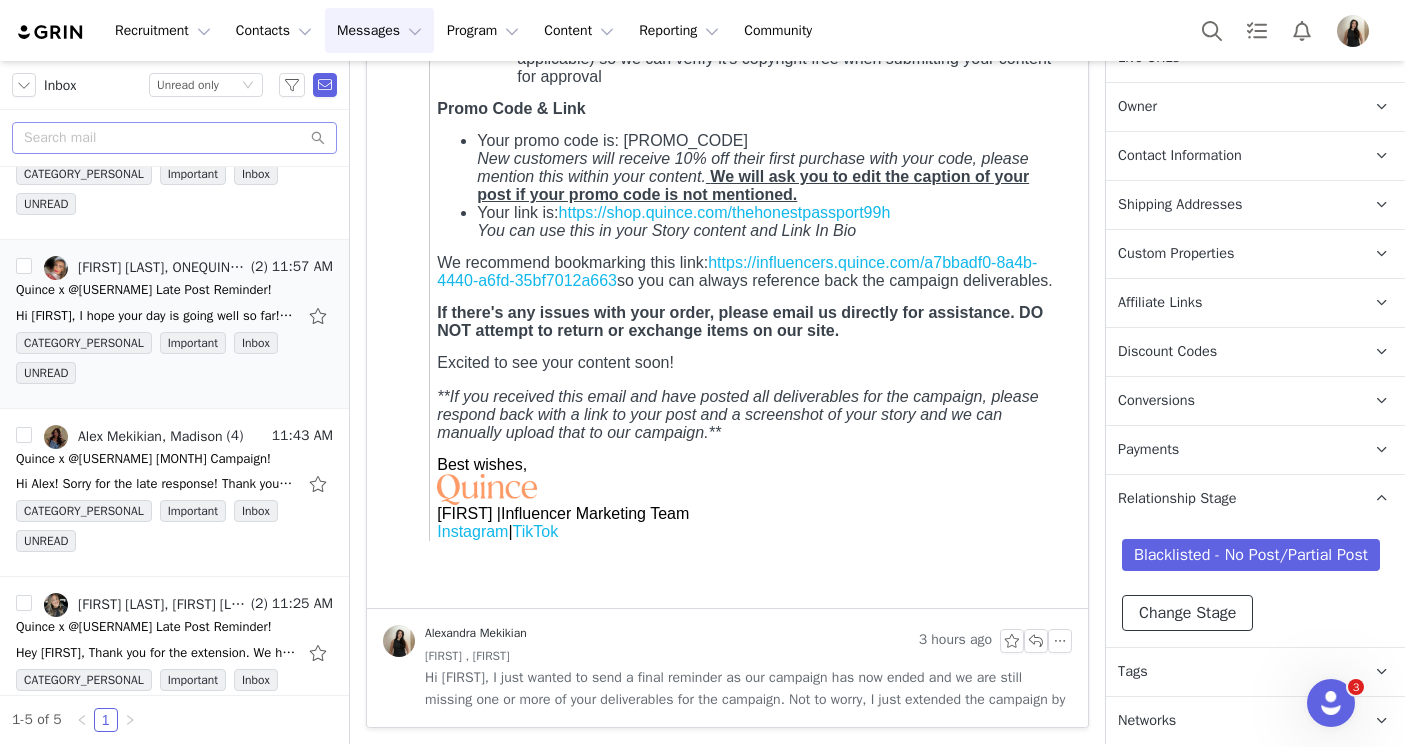 click on "Change Stage" at bounding box center (1187, 613) 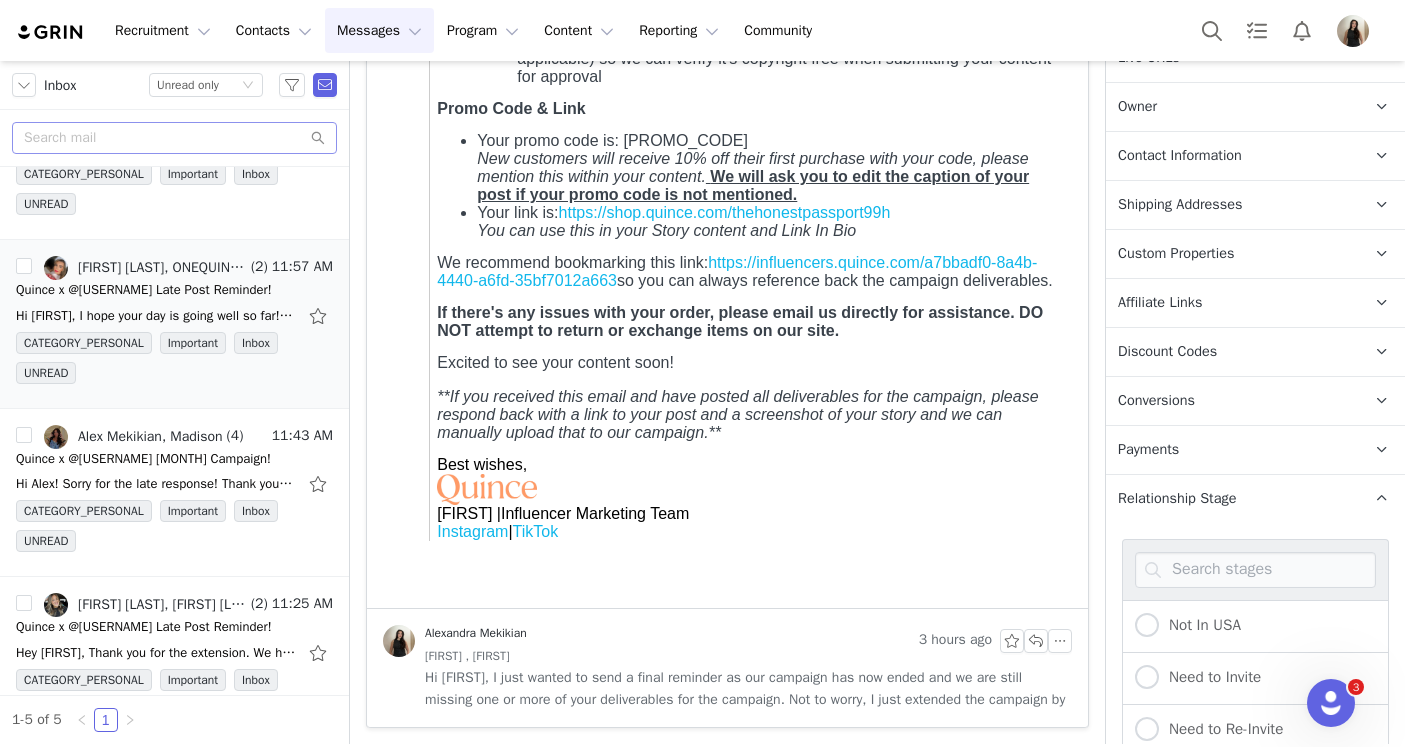 scroll, scrollTop: 699, scrollLeft: 0, axis: vertical 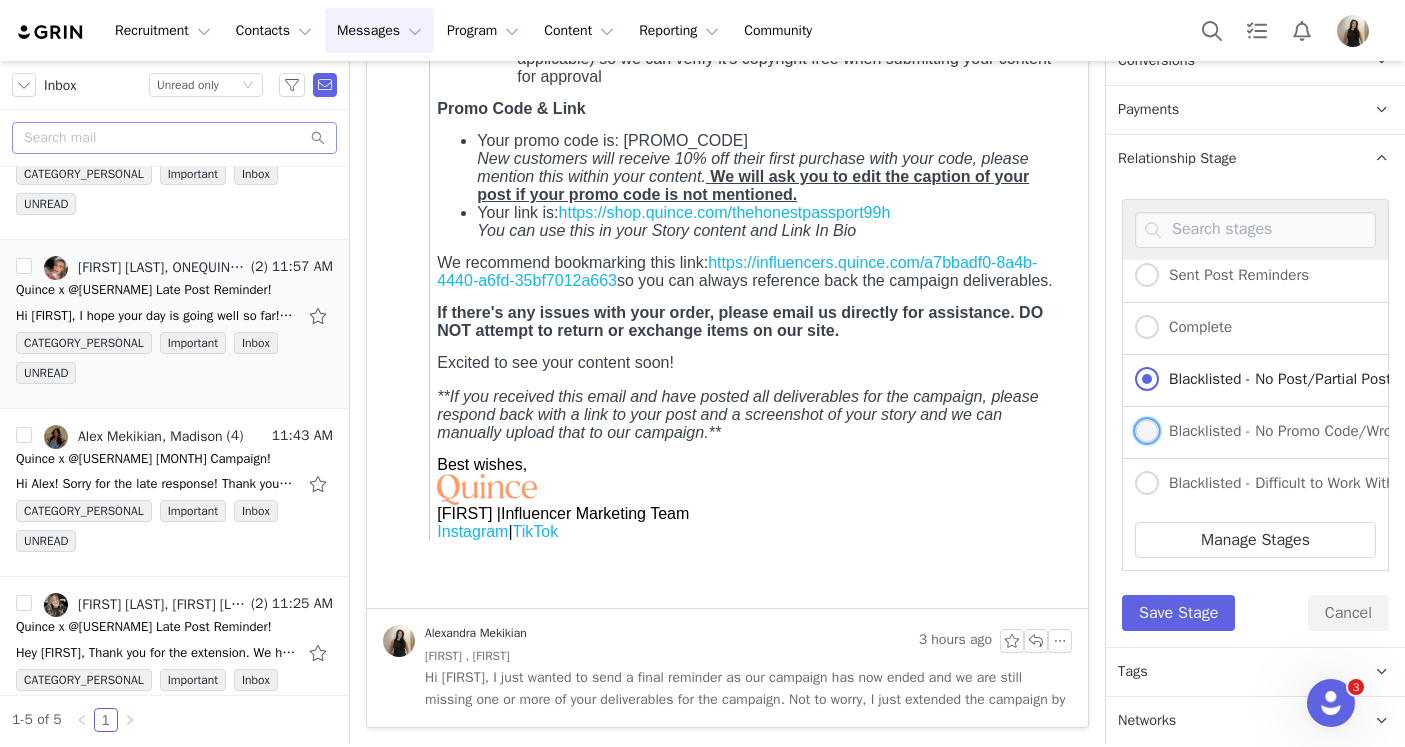 click at bounding box center [1147, 431] 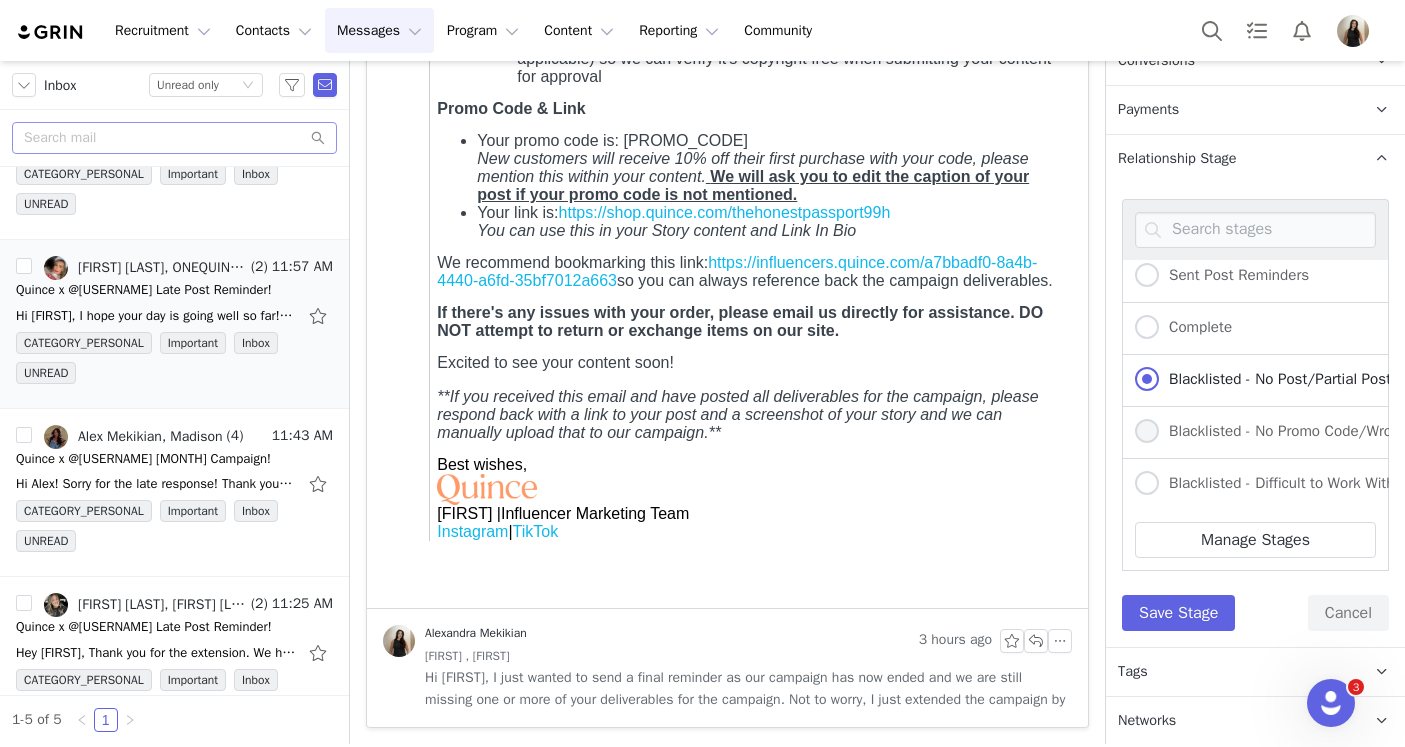 click on "Blacklisted - No Promo Code/Wrong Promo Code" at bounding box center (1147, 432) 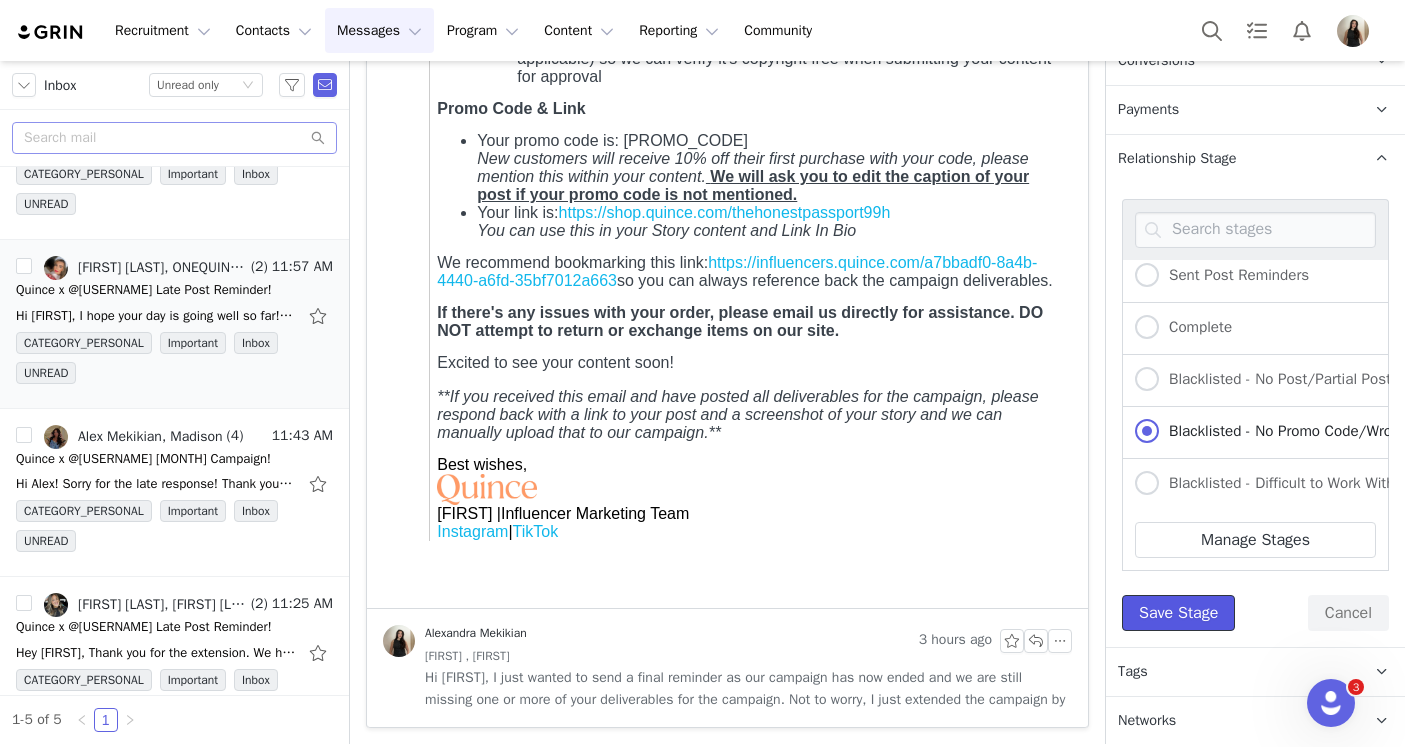 click on "Save Stage" at bounding box center (1178, 613) 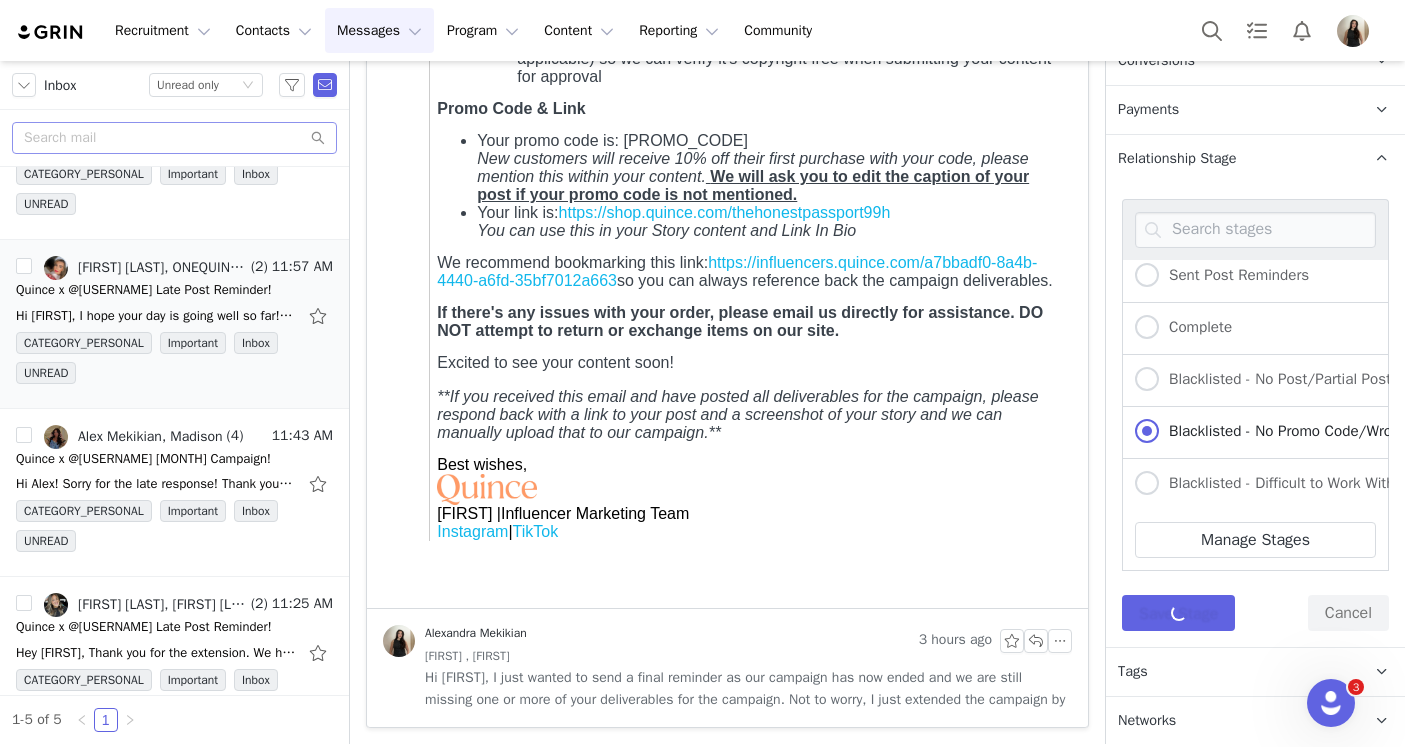 scroll, scrollTop: 359, scrollLeft: 0, axis: vertical 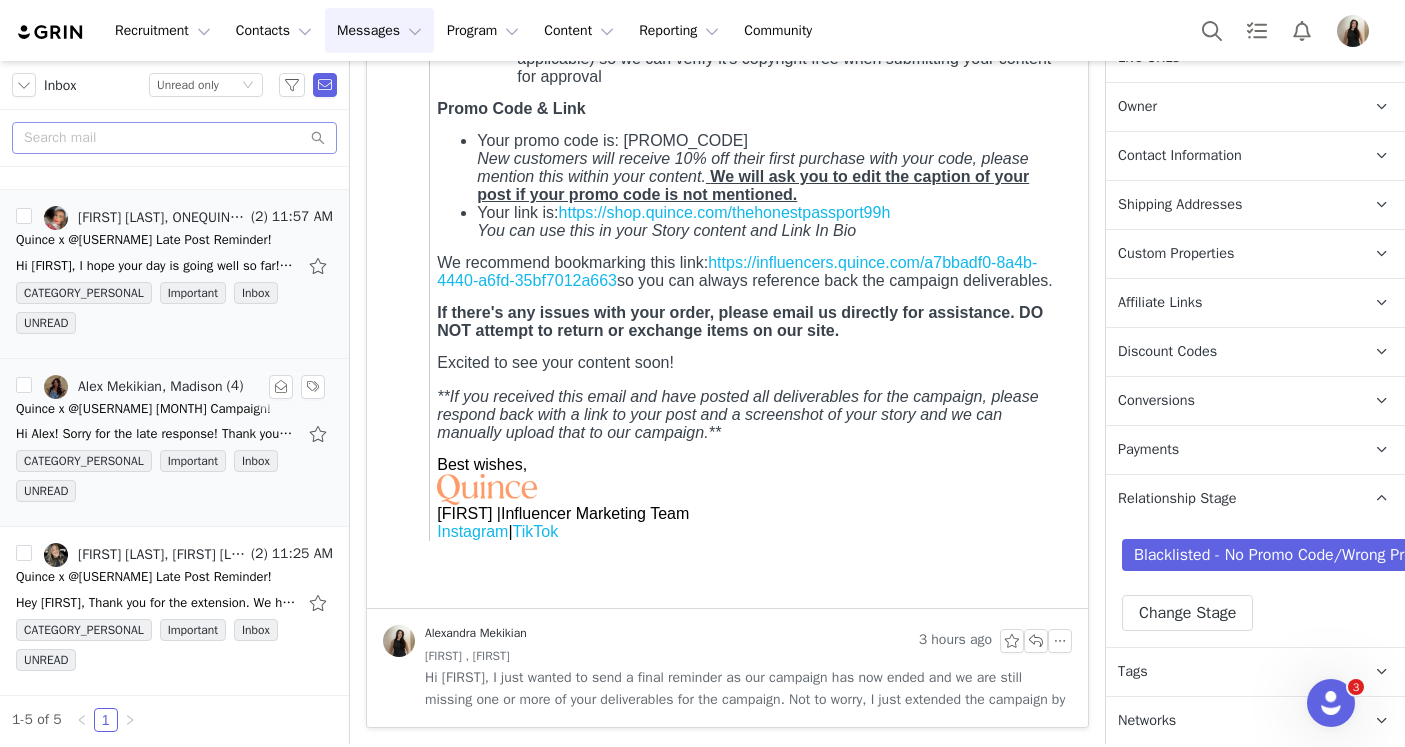 click on "Quince x @[USERNAME] [MONTH] Campaign!" at bounding box center (143, 409) 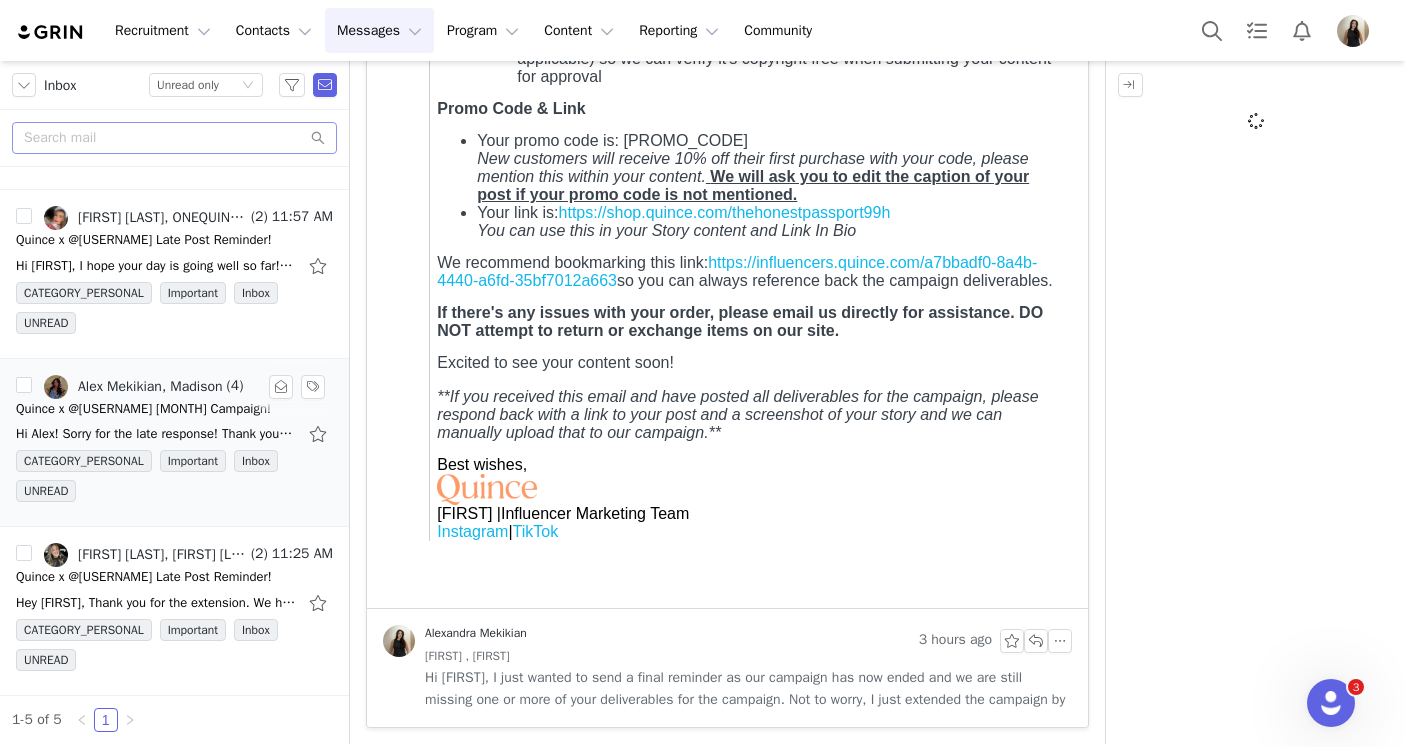 scroll, scrollTop: 0, scrollLeft: 0, axis: both 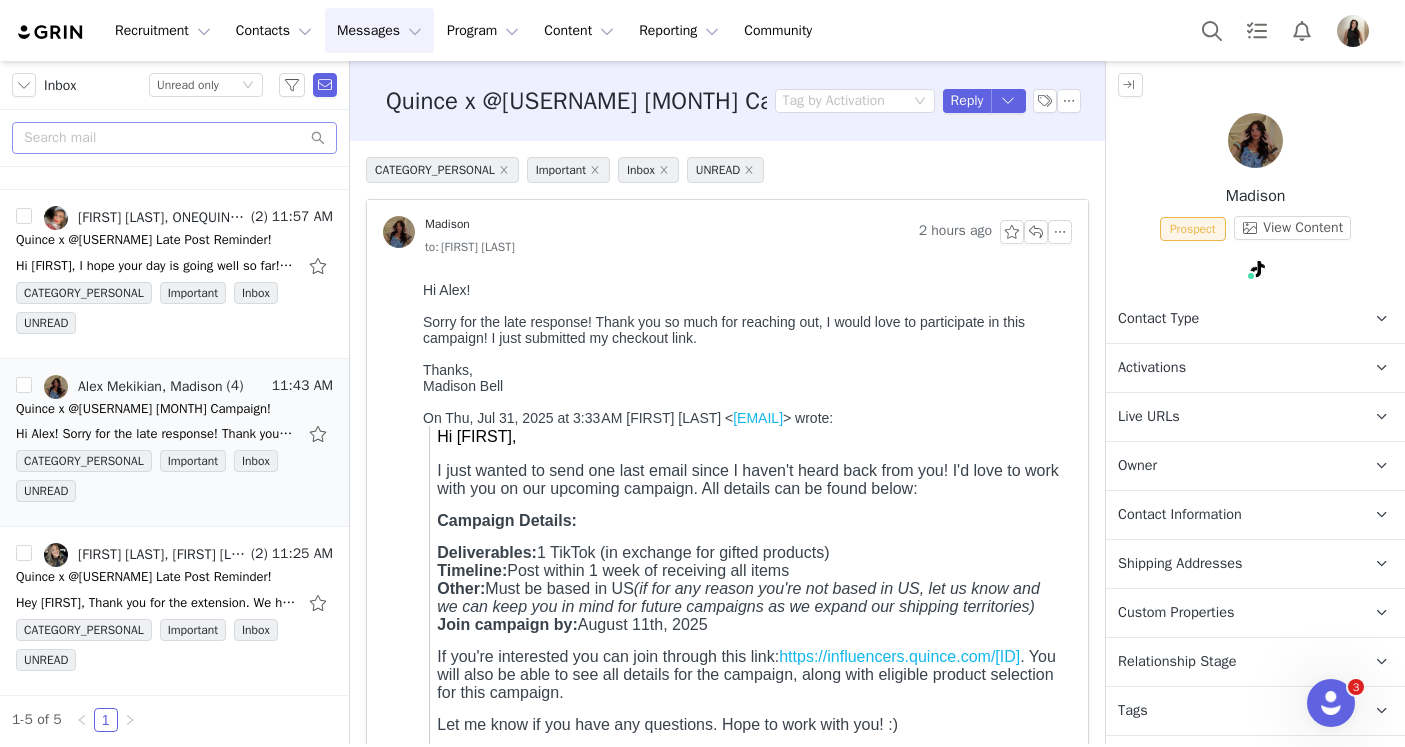 click on "Activations" at bounding box center [1152, 368] 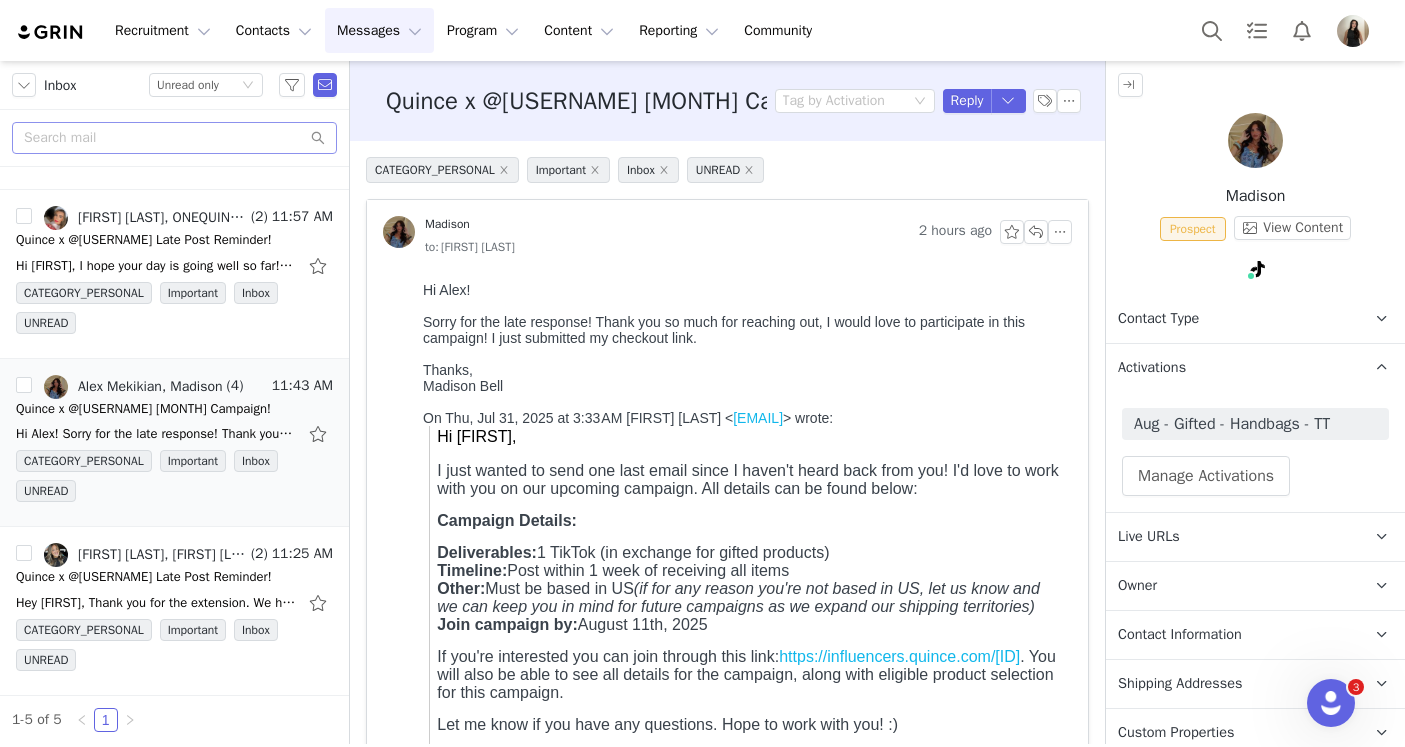click on "Activations" at bounding box center (1152, 368) 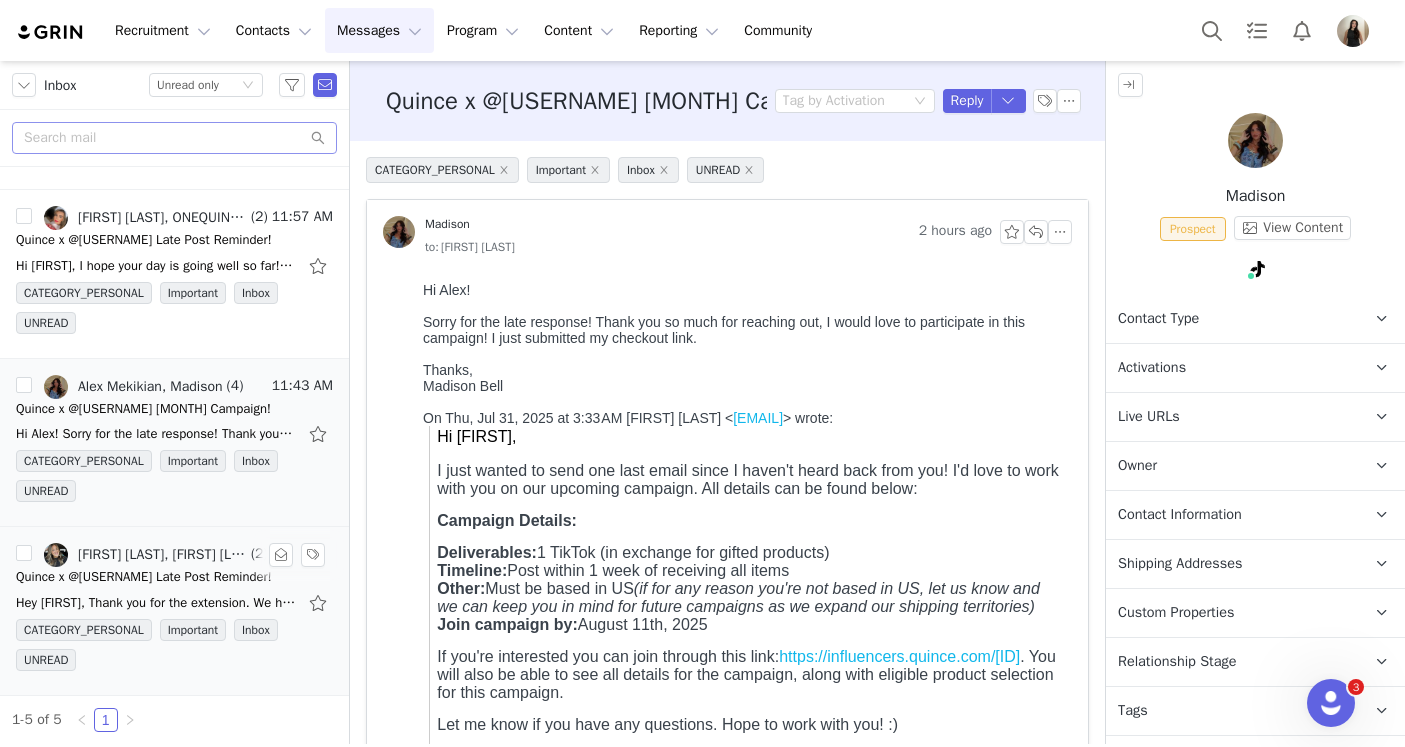 click on "Quince x @[USERNAME] Late Post Reminder!" at bounding box center [144, 577] 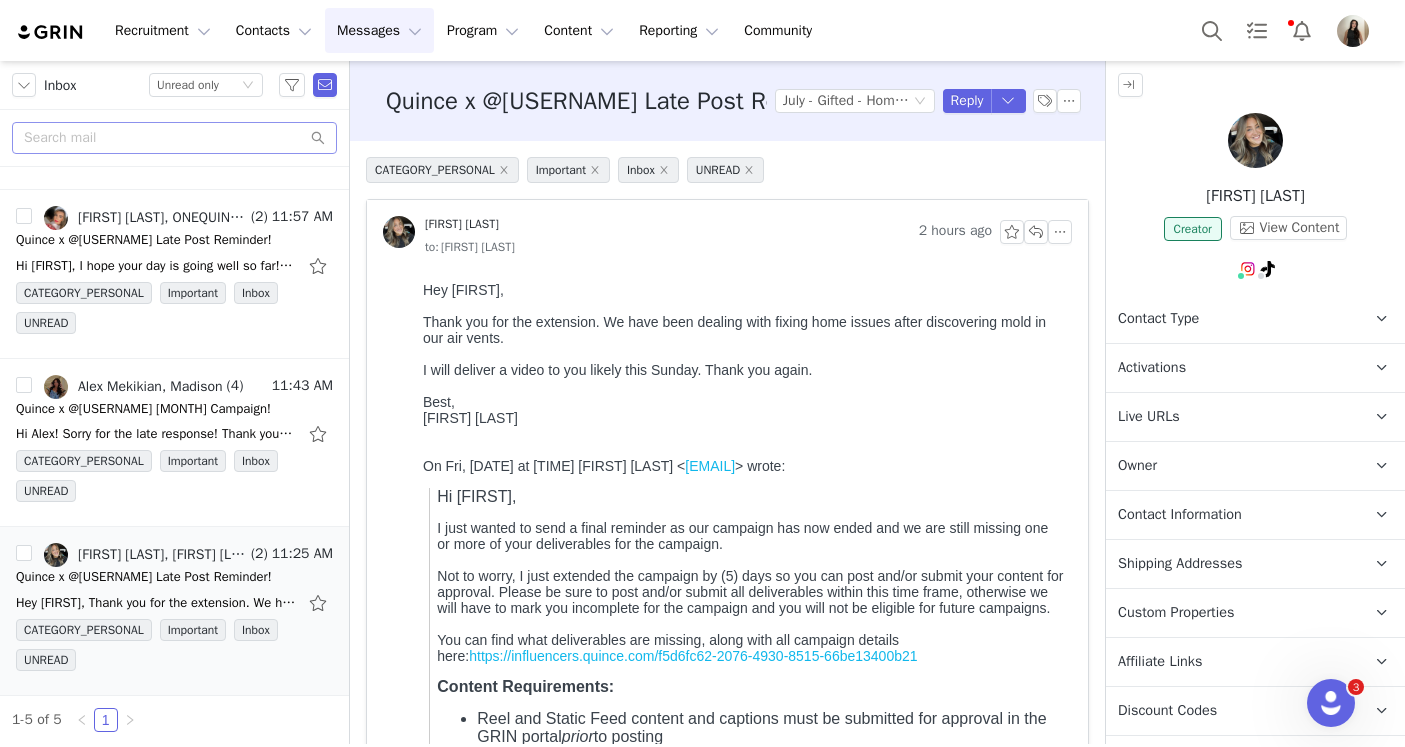 scroll, scrollTop: 0, scrollLeft: 0, axis: both 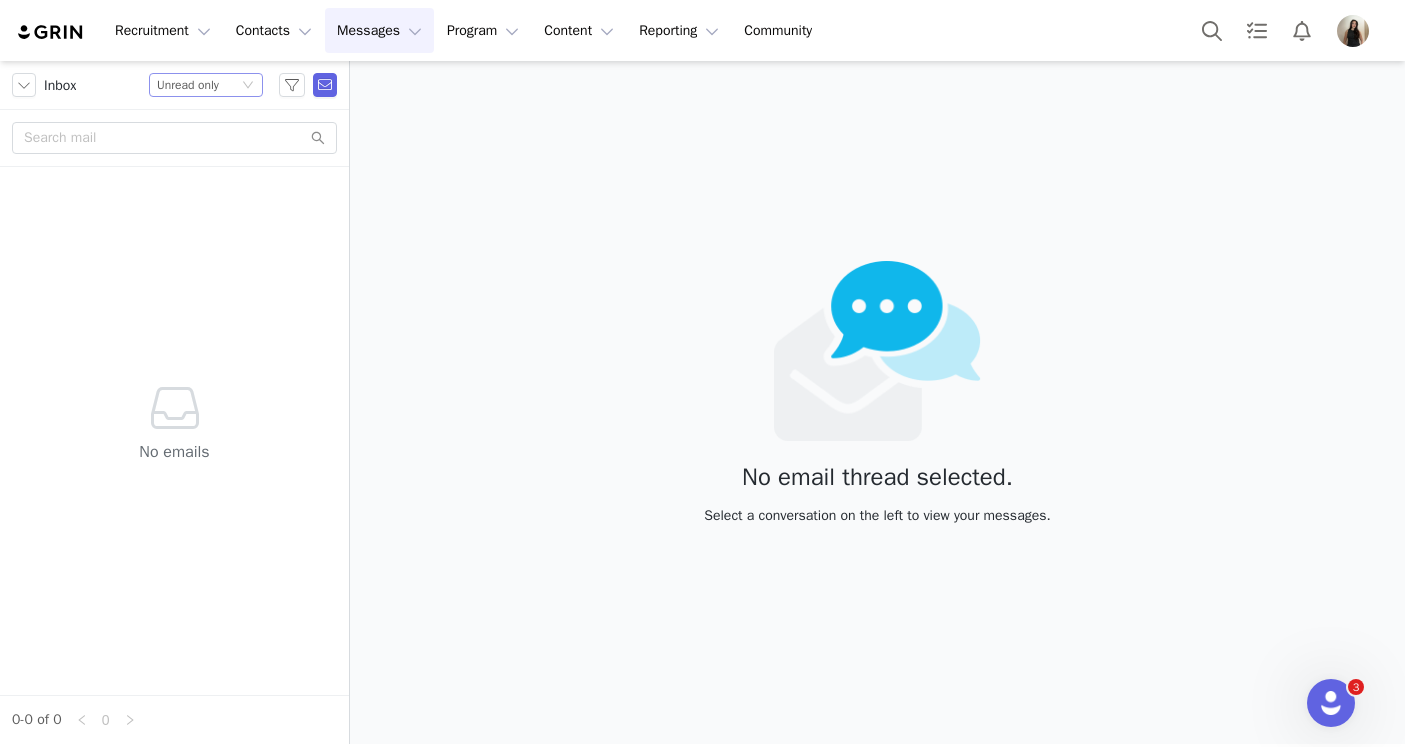 click on "Unread only" at bounding box center [188, 85] 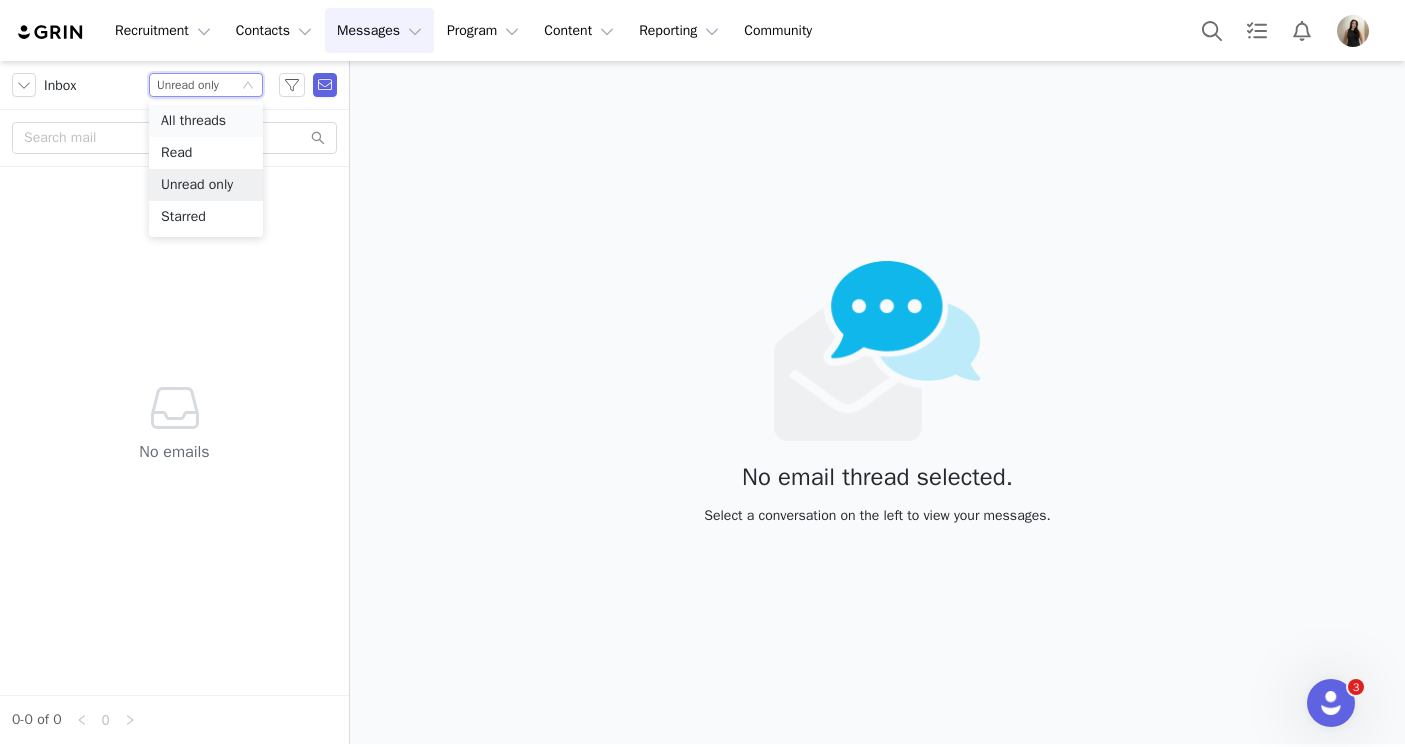 click on "All threads" at bounding box center (206, 121) 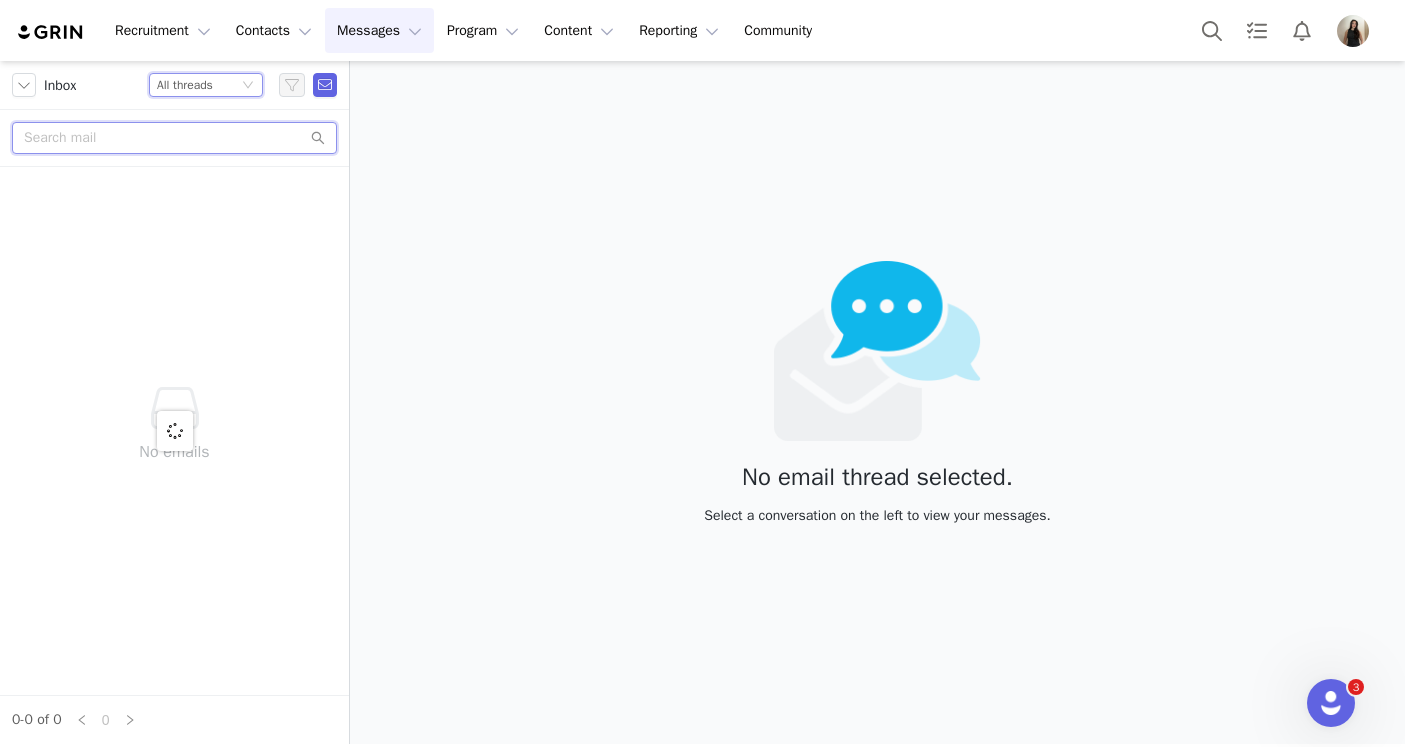 click at bounding box center (174, 138) 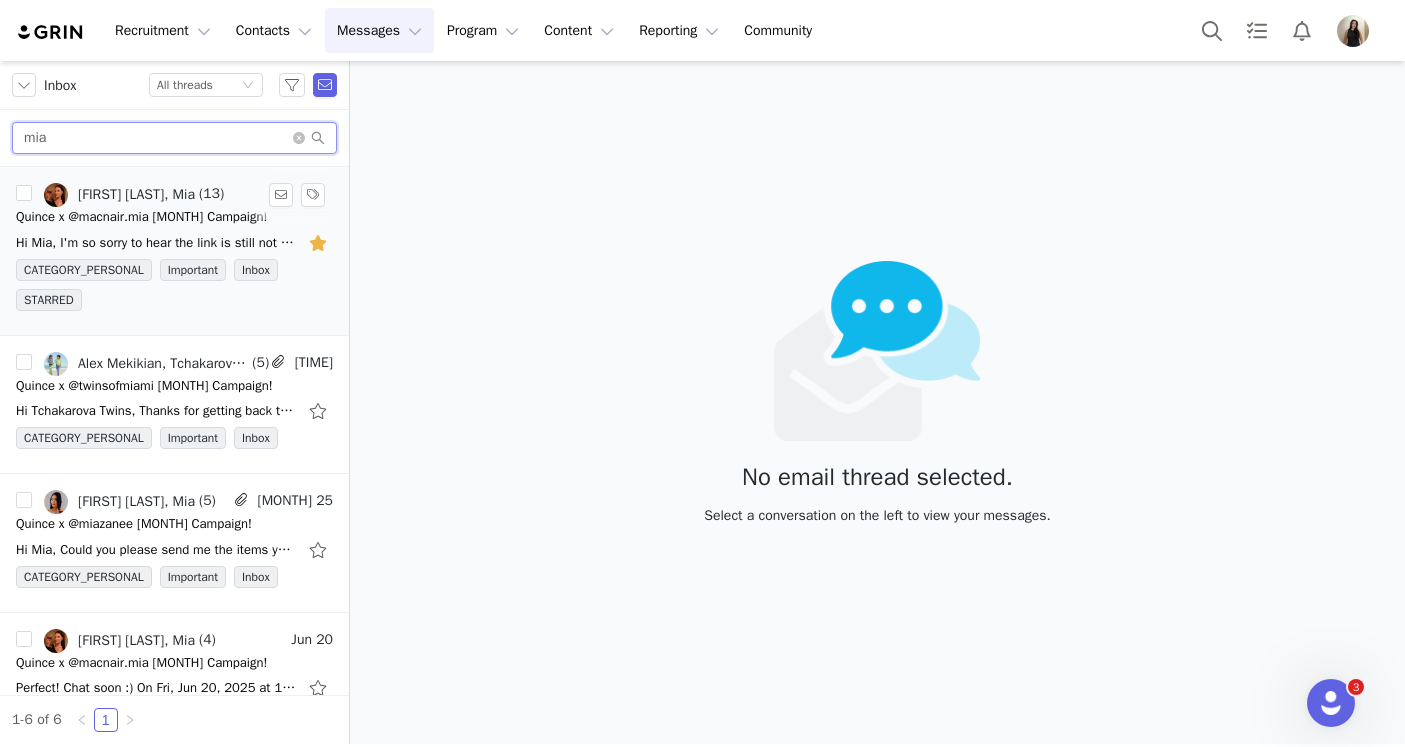 type on "mia" 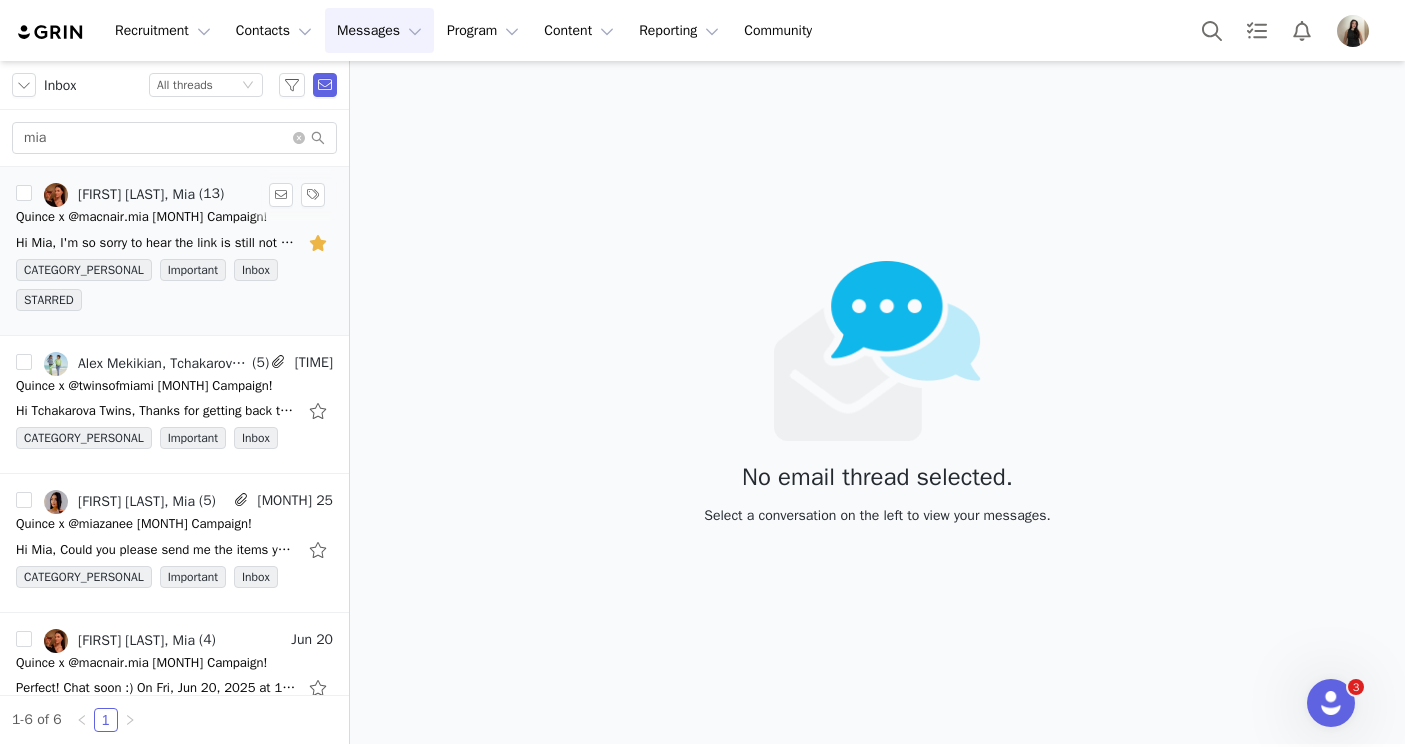 click on "Hi Mia, I'm so sorry to hear the link is still not working. I'm trying to resolve this with GRIN. Could you please send a screenshot of the error message you are receiving? Alex Mekikian |" at bounding box center [174, 243] 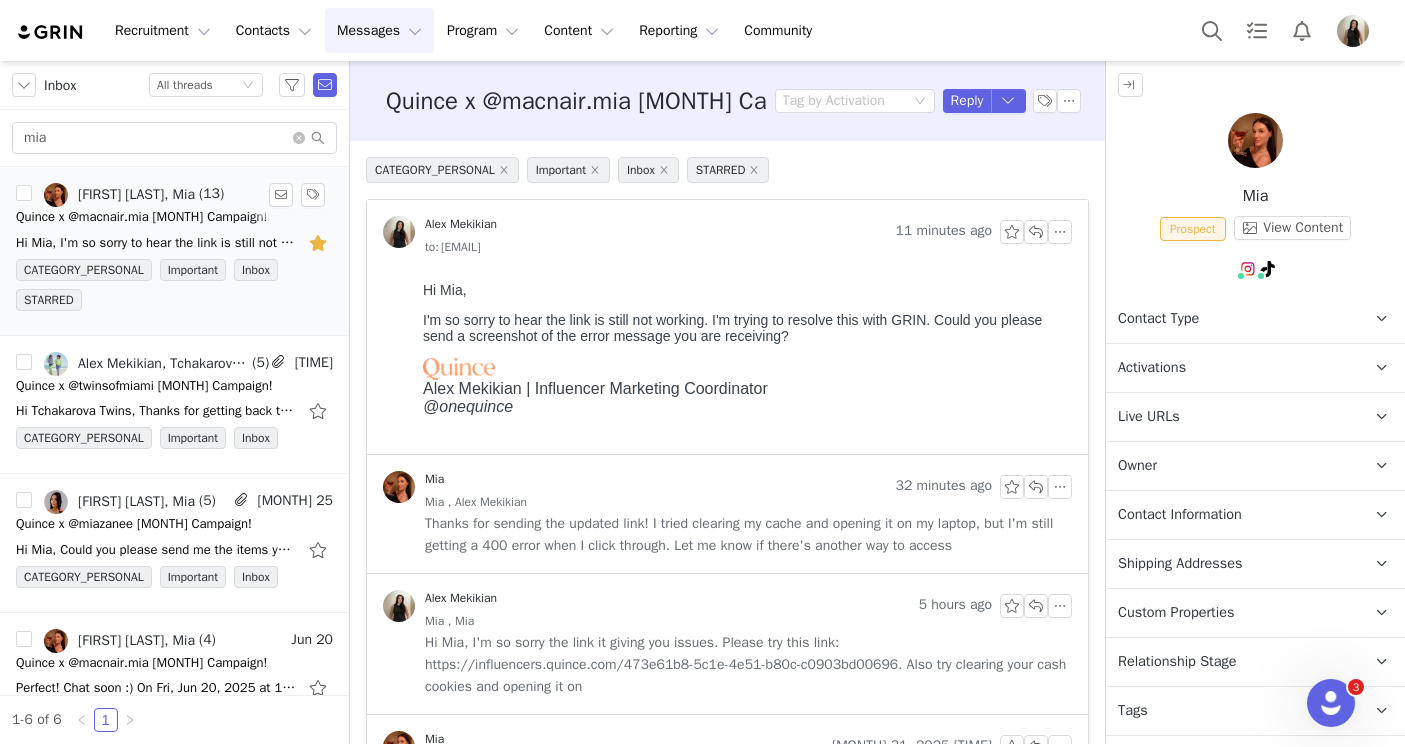 scroll, scrollTop: 0, scrollLeft: 0, axis: both 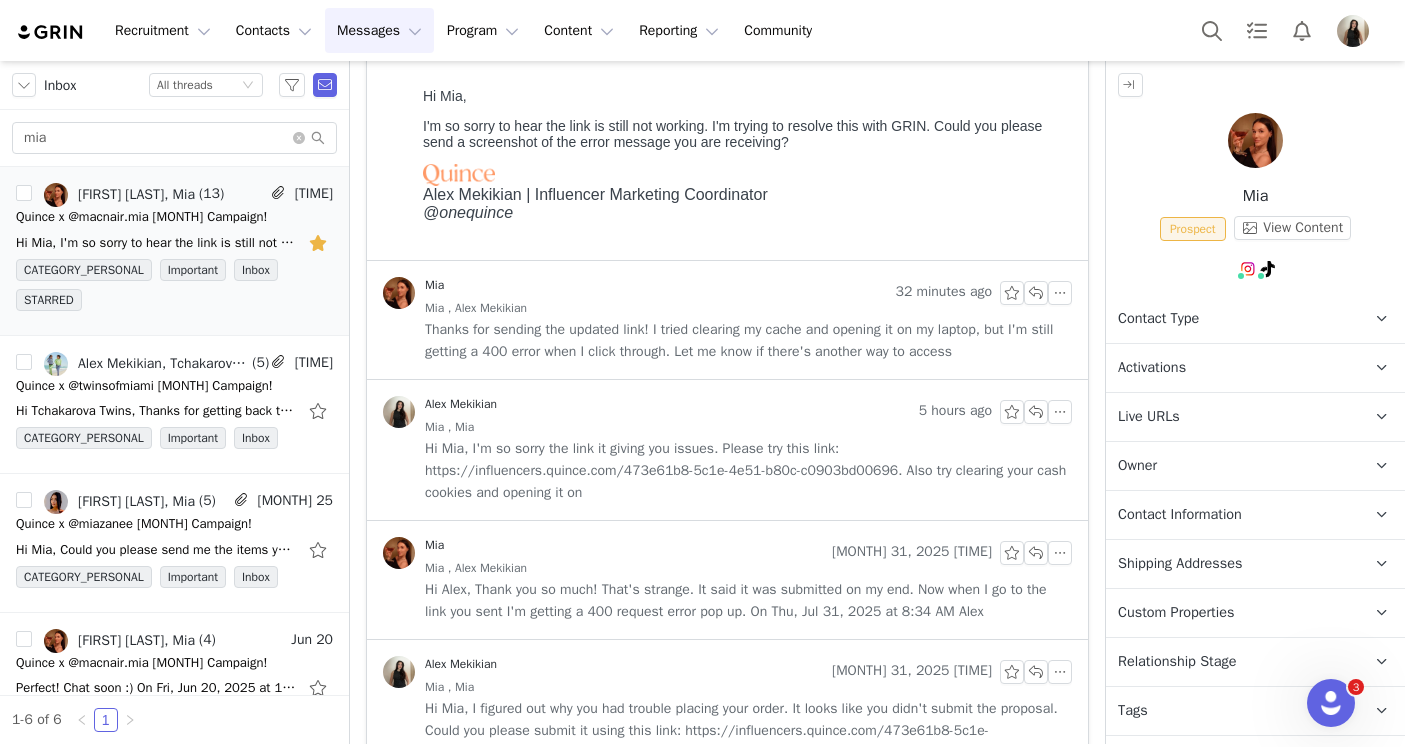 click on "Mia , Alex Mekikian" at bounding box center [748, 568] 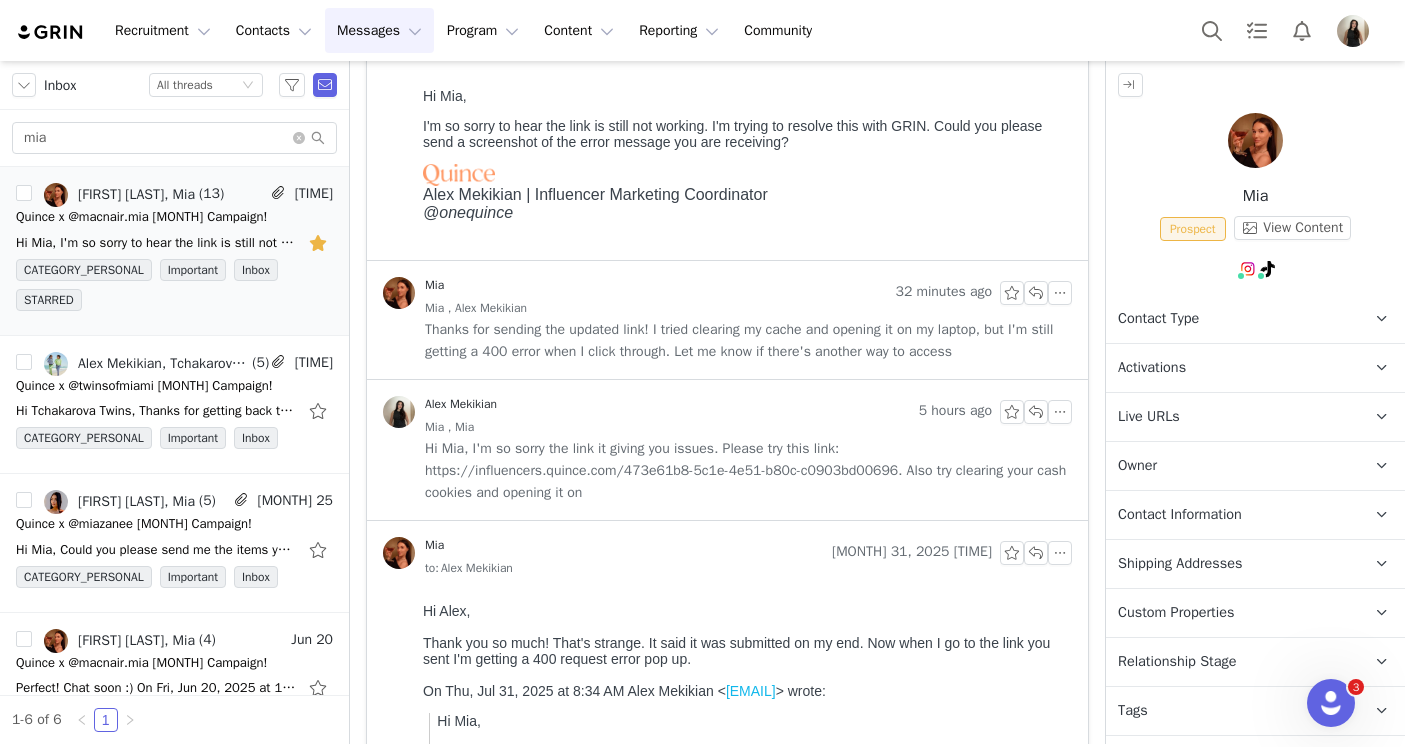 scroll, scrollTop: 0, scrollLeft: 0, axis: both 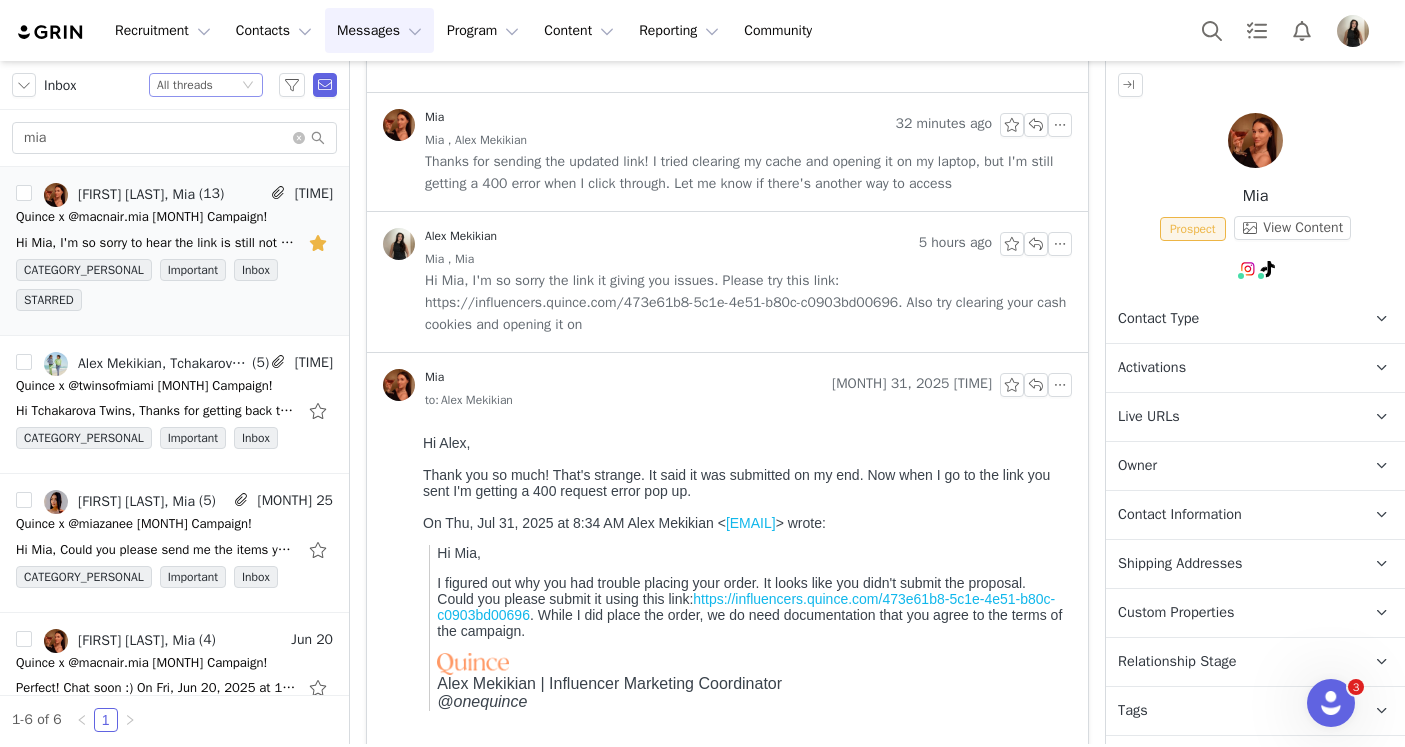 click on "Status All threads" at bounding box center [197, 85] 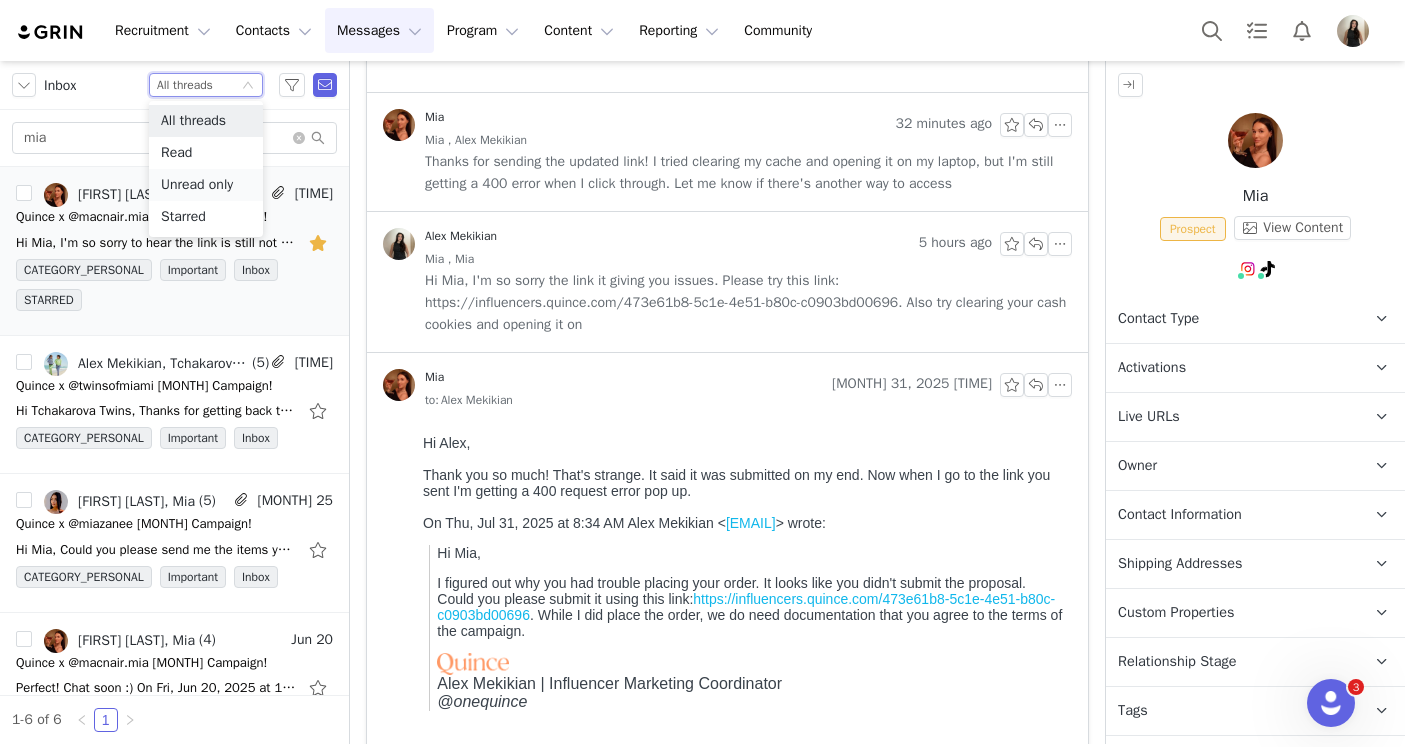 click on "Unread only" at bounding box center (206, 185) 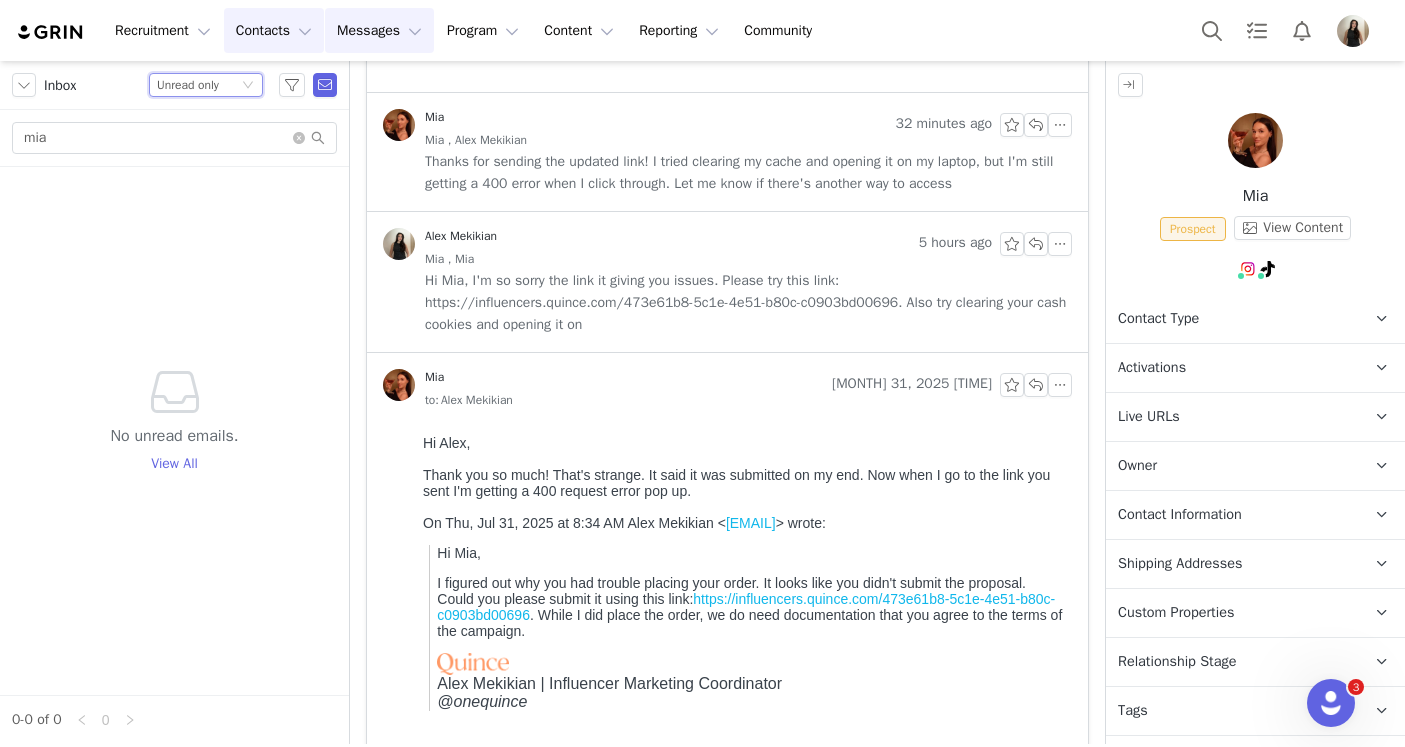 click on "Contacts Contacts" at bounding box center (274, 30) 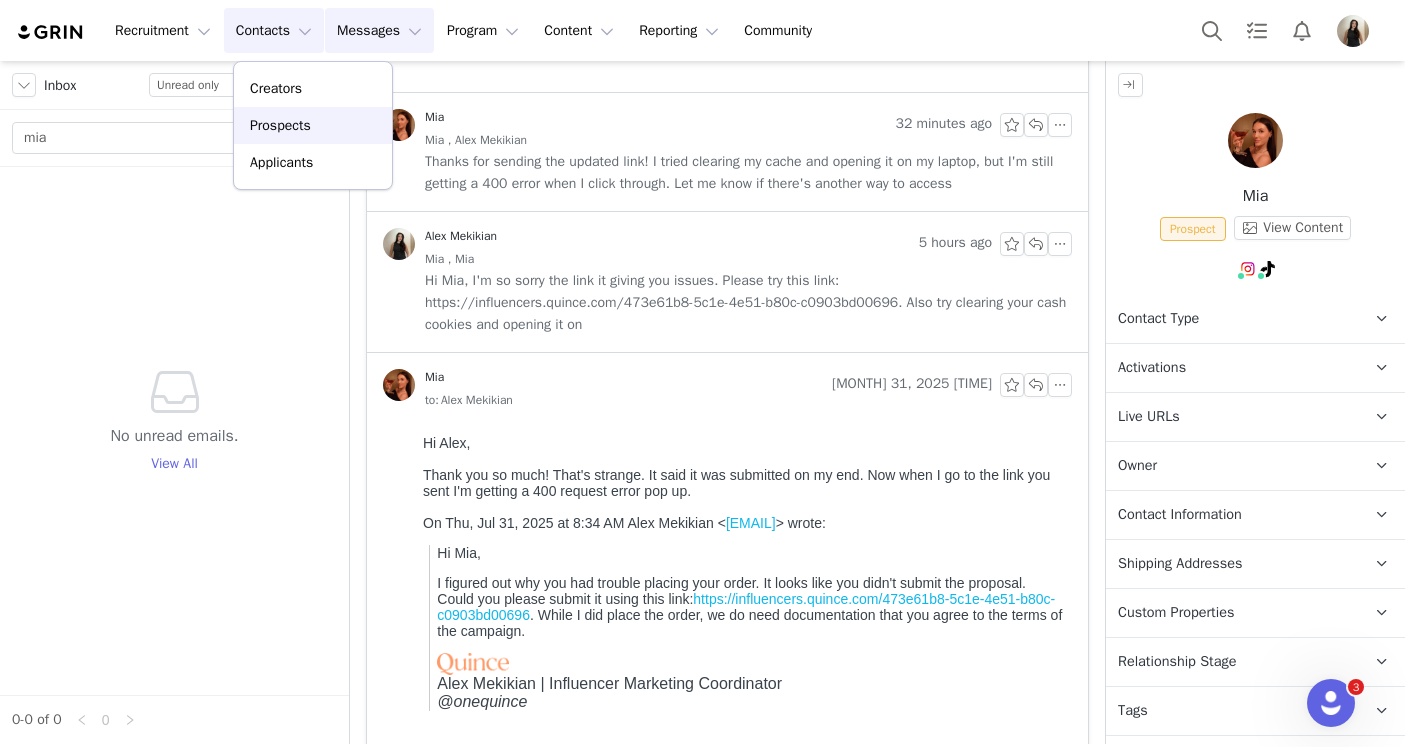 click on "Prospects" at bounding box center [280, 125] 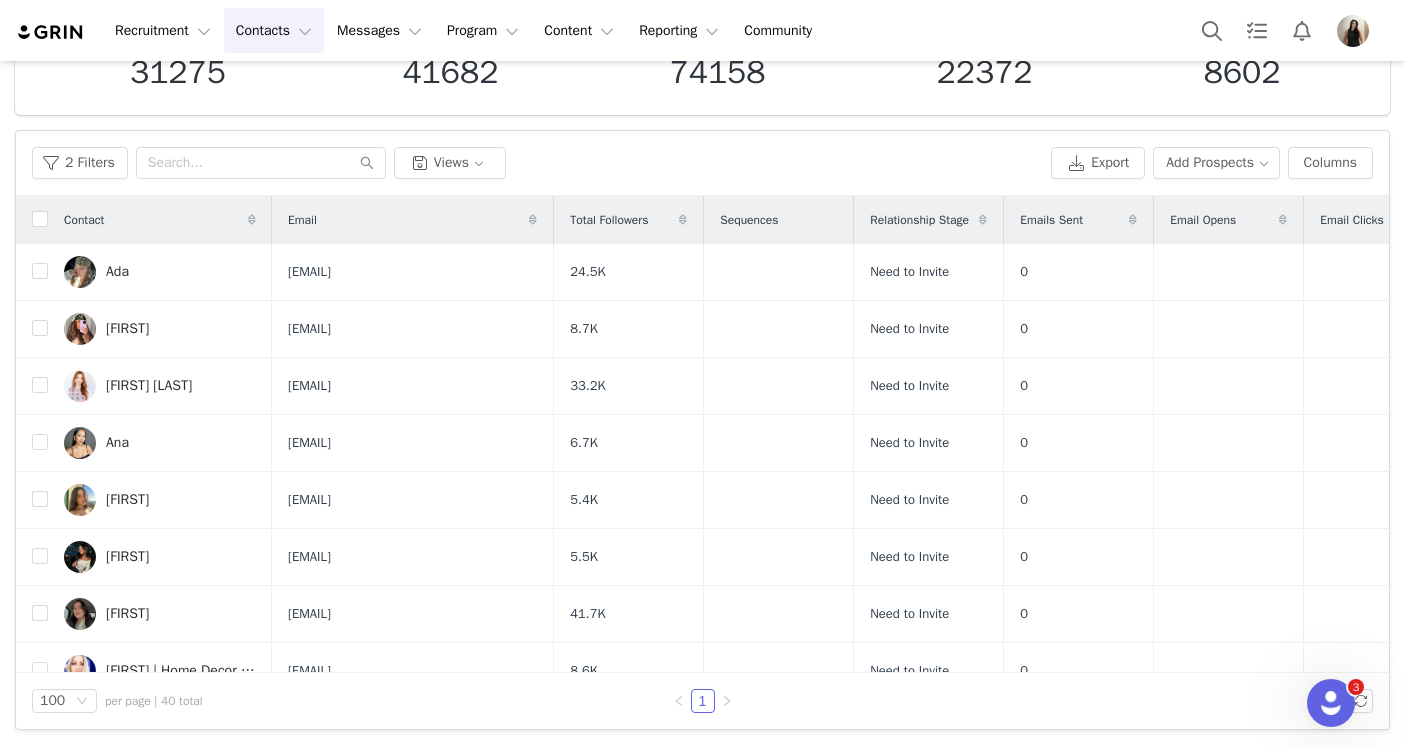 scroll, scrollTop: 0, scrollLeft: 0, axis: both 